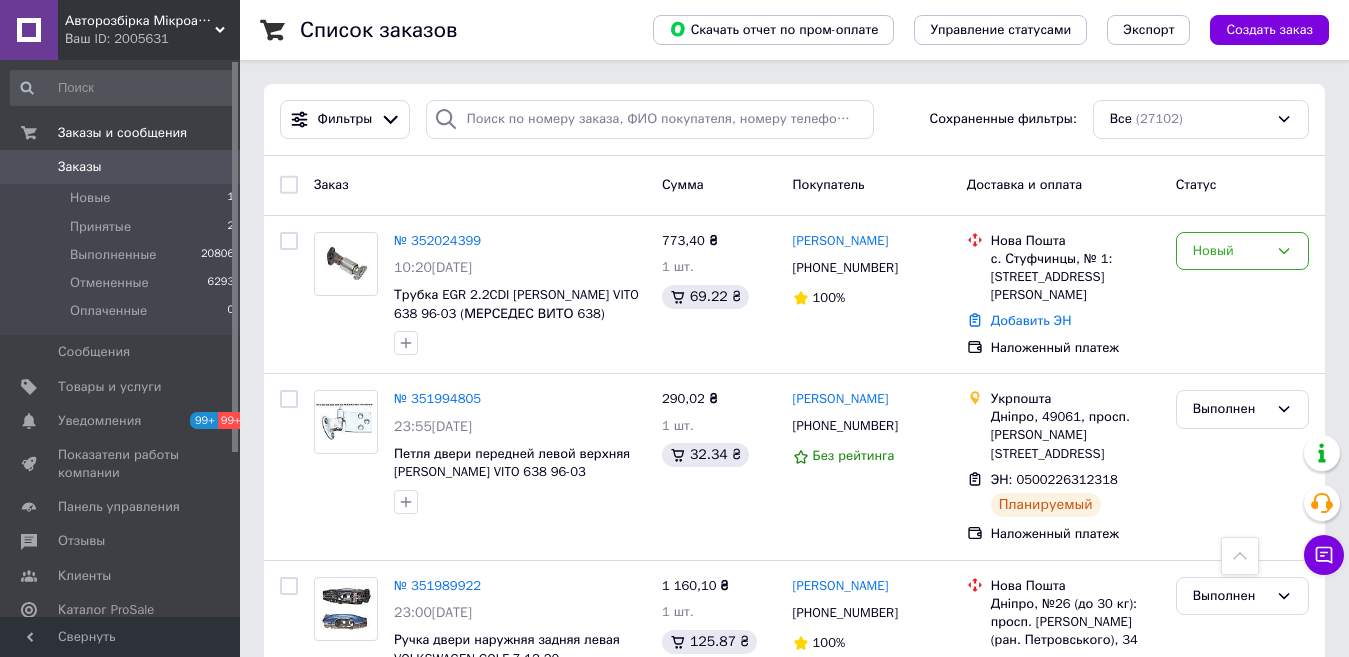 scroll, scrollTop: 3021, scrollLeft: 0, axis: vertical 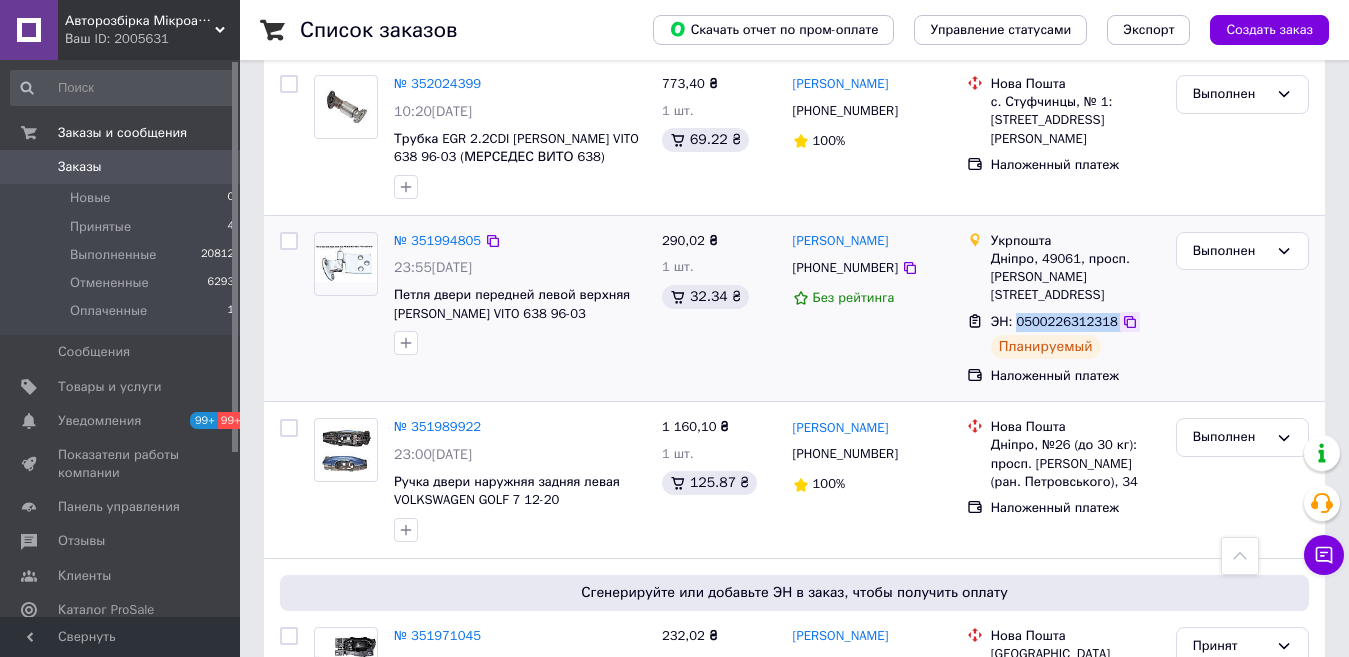 drag, startPoint x: 1013, startPoint y: 212, endPoint x: 1107, endPoint y: 208, distance: 94.08507 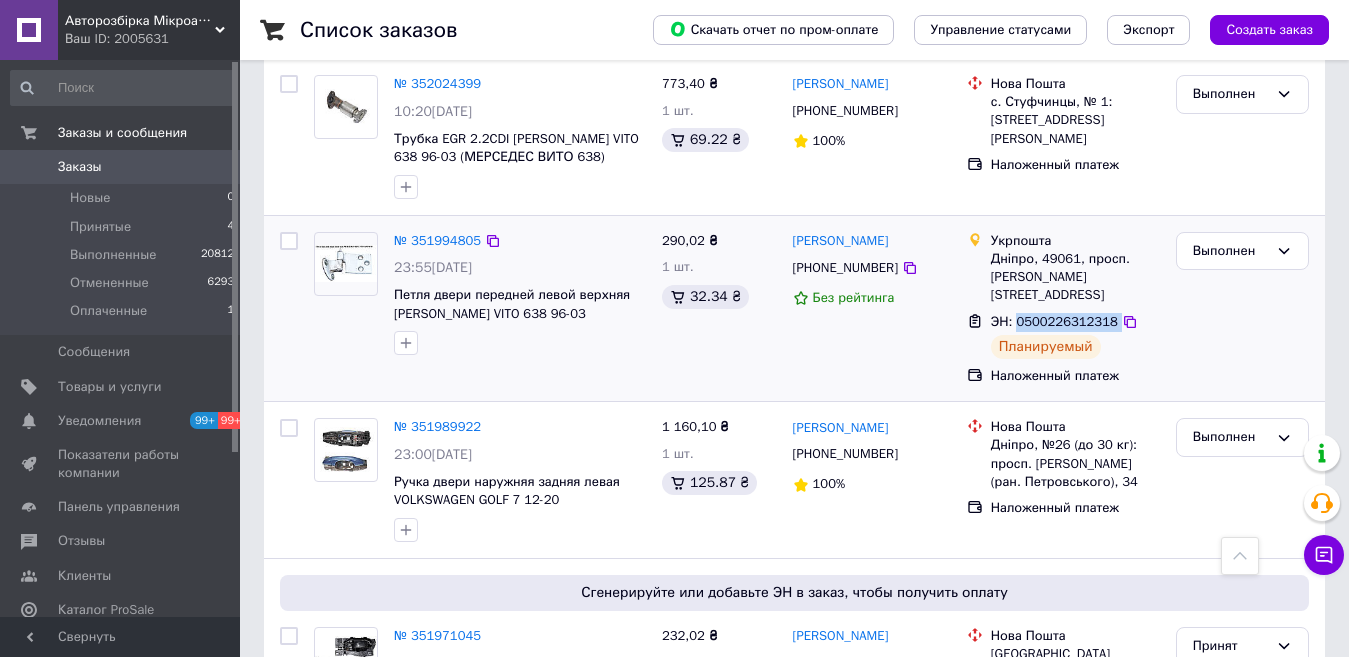 copy on "0500226312318" 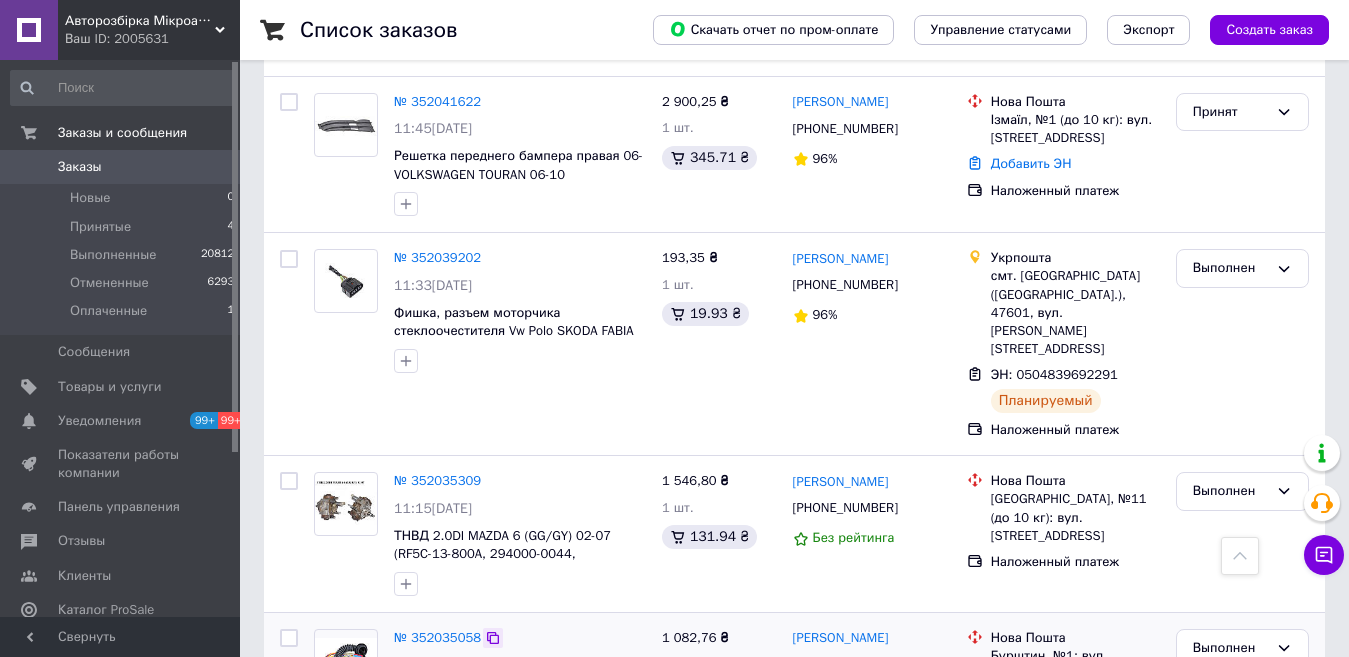 scroll, scrollTop: 475, scrollLeft: 0, axis: vertical 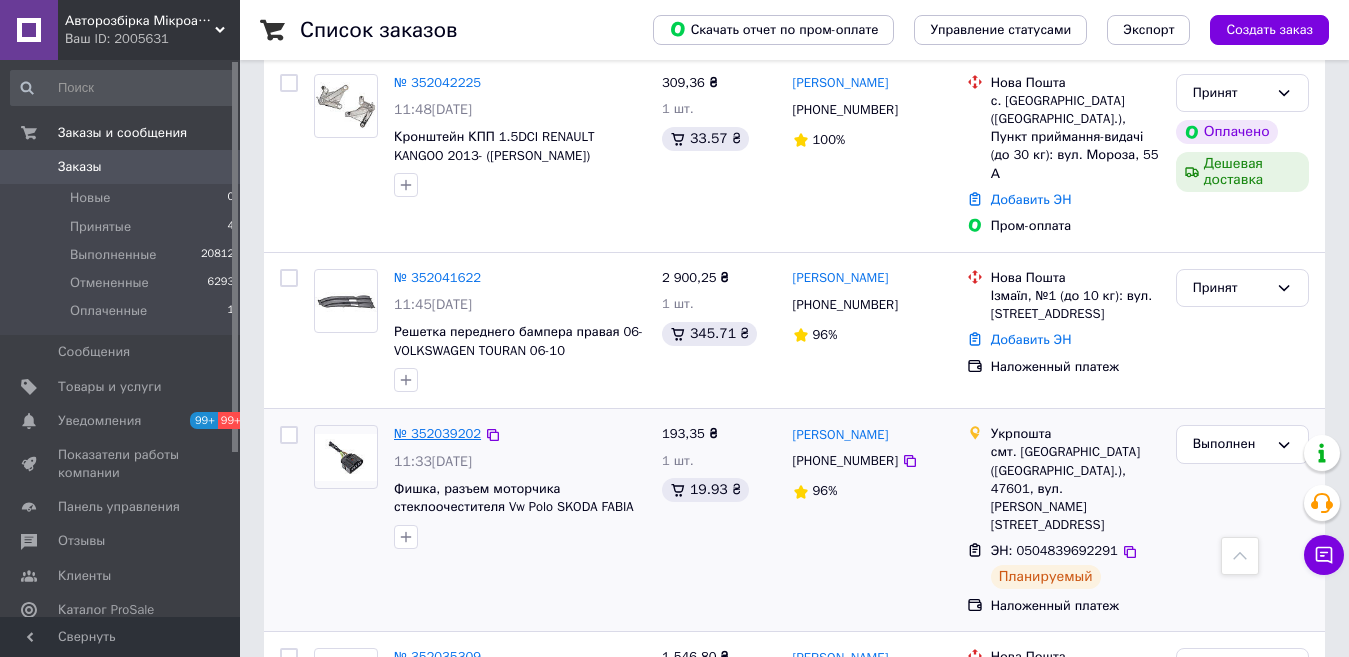 click on "№ 352039202" at bounding box center (437, 433) 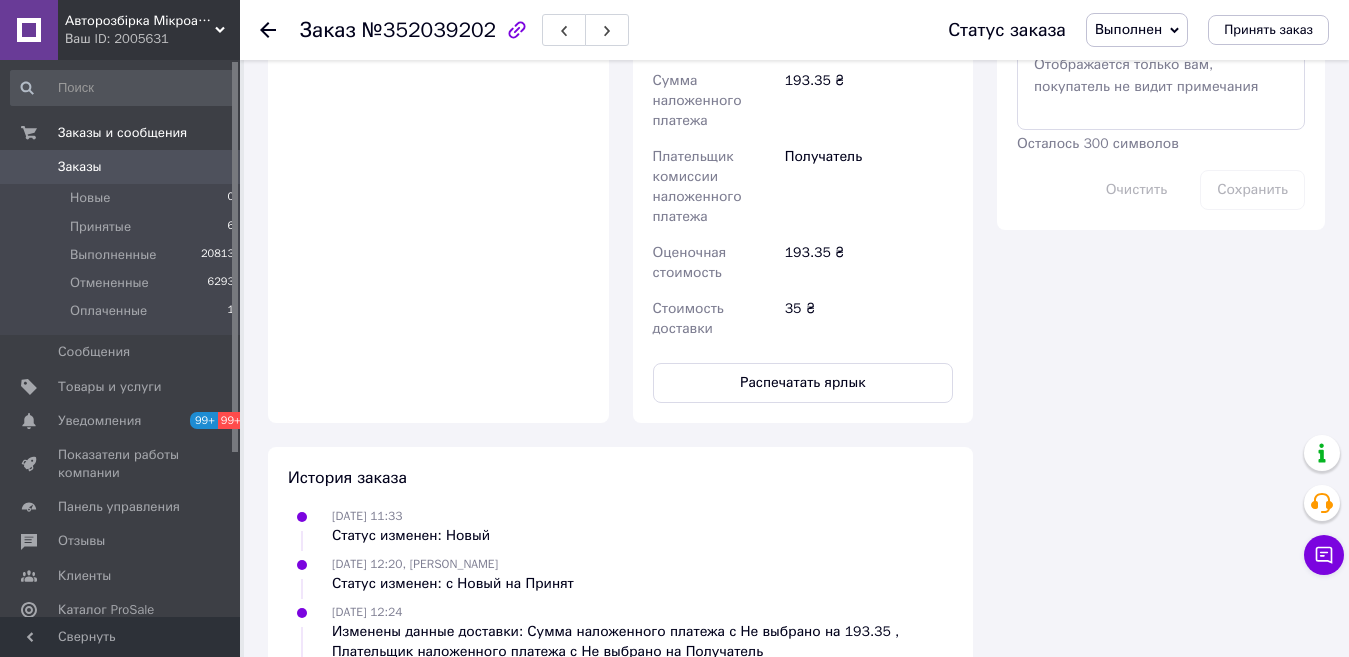 scroll, scrollTop: 1200, scrollLeft: 0, axis: vertical 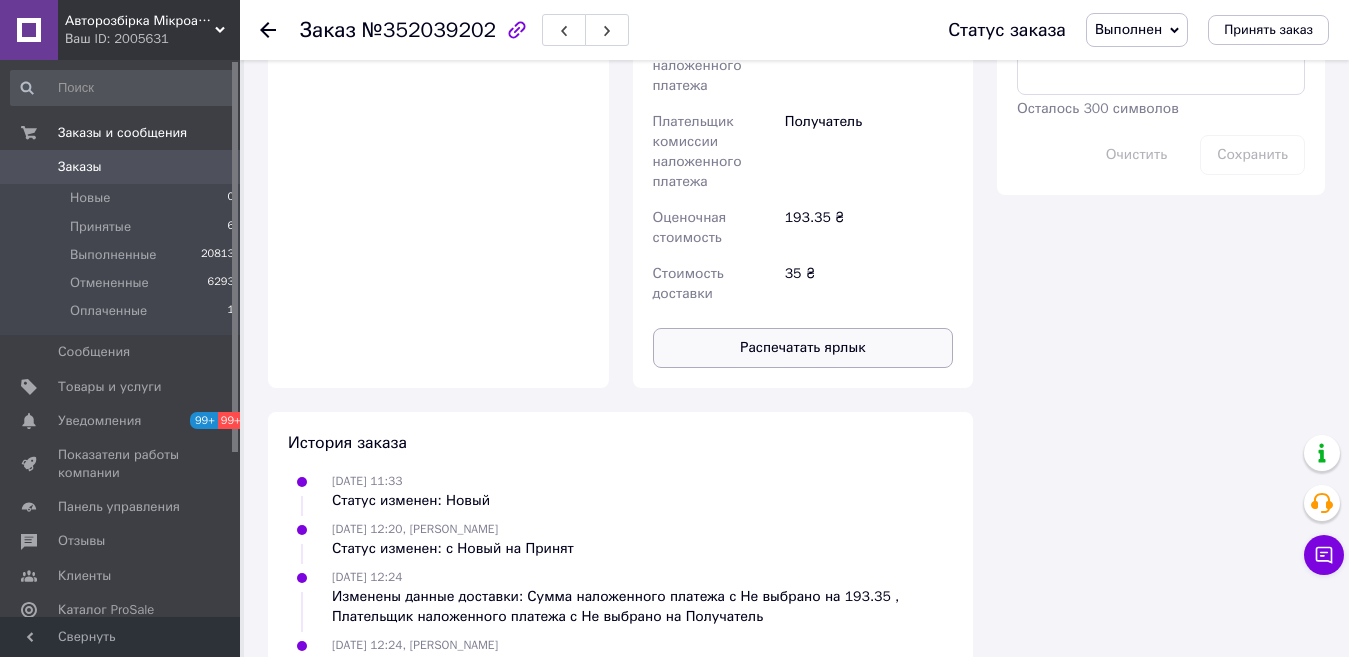click on "Распечатать ярлык" at bounding box center (803, 348) 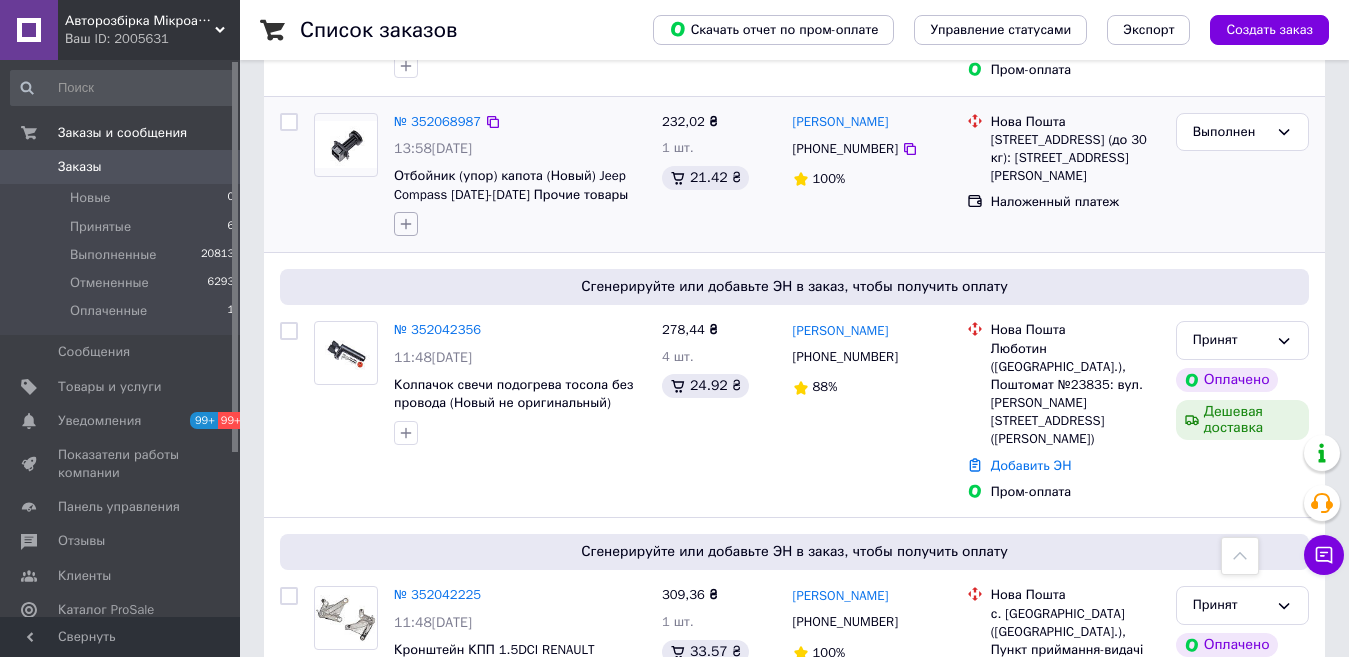 scroll, scrollTop: 500, scrollLeft: 0, axis: vertical 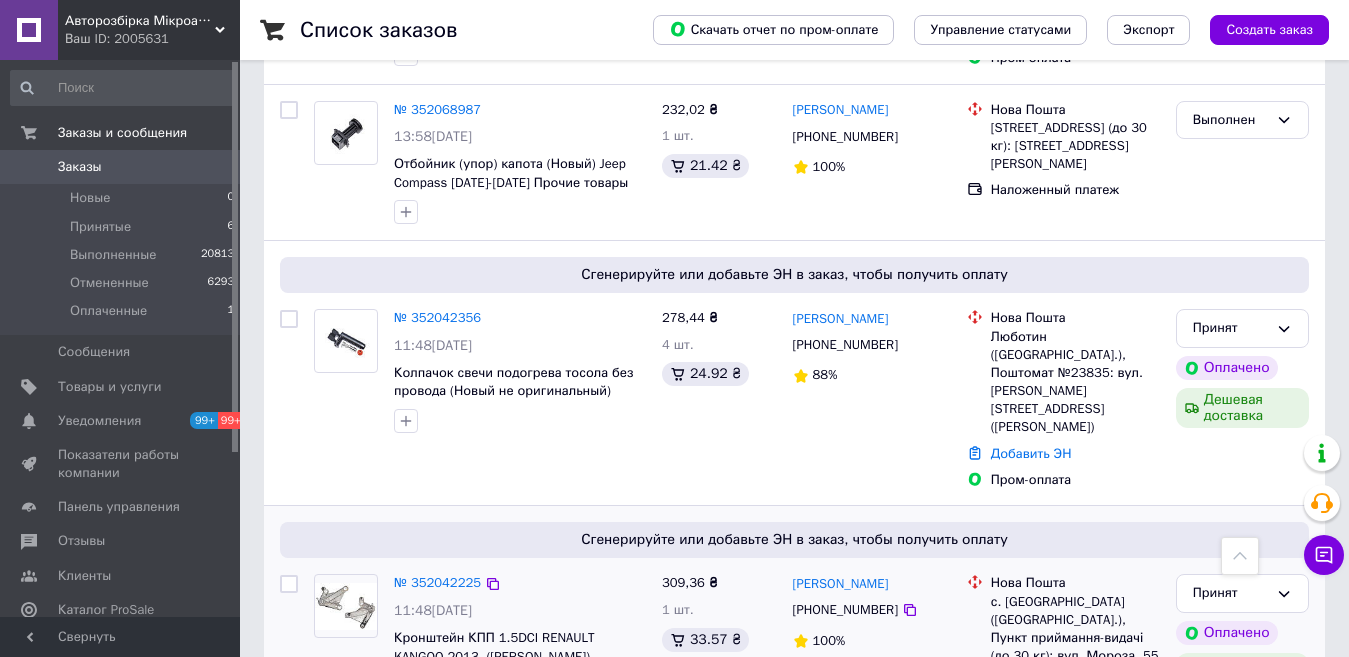 drag, startPoint x: 1049, startPoint y: 413, endPoint x: 593, endPoint y: 648, distance: 512.9922 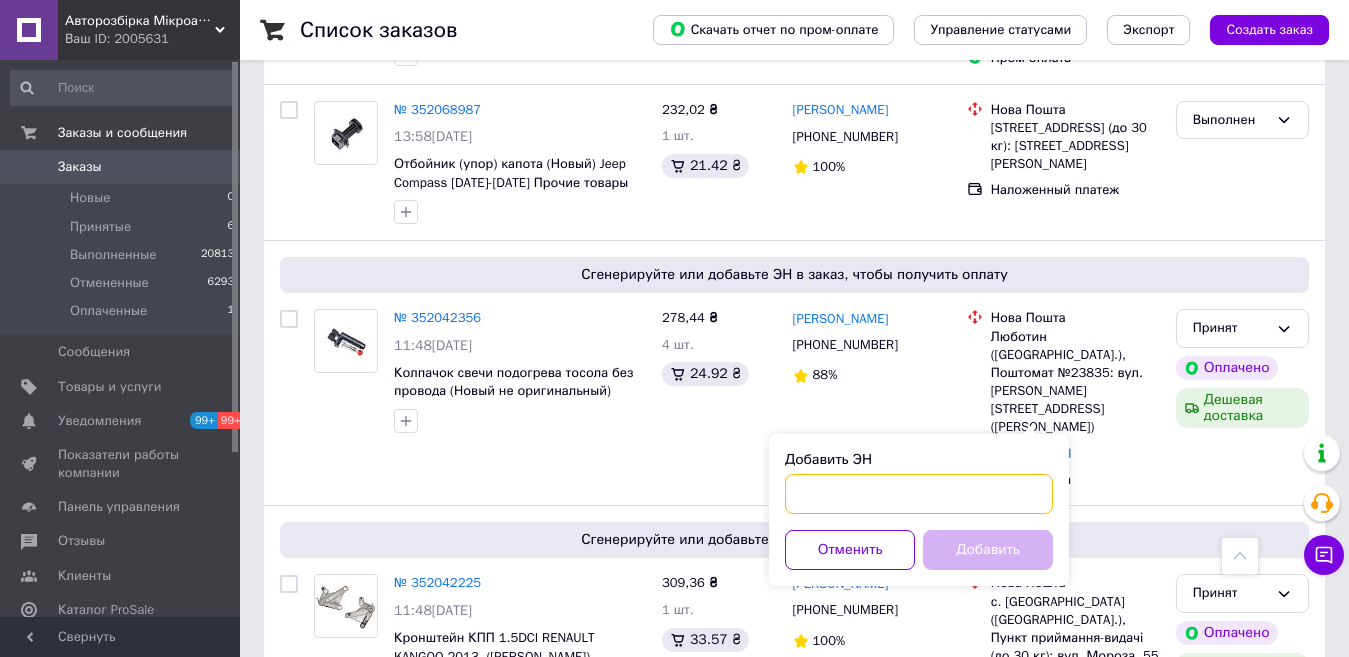 click on "Добавить ЭН" at bounding box center [919, 494] 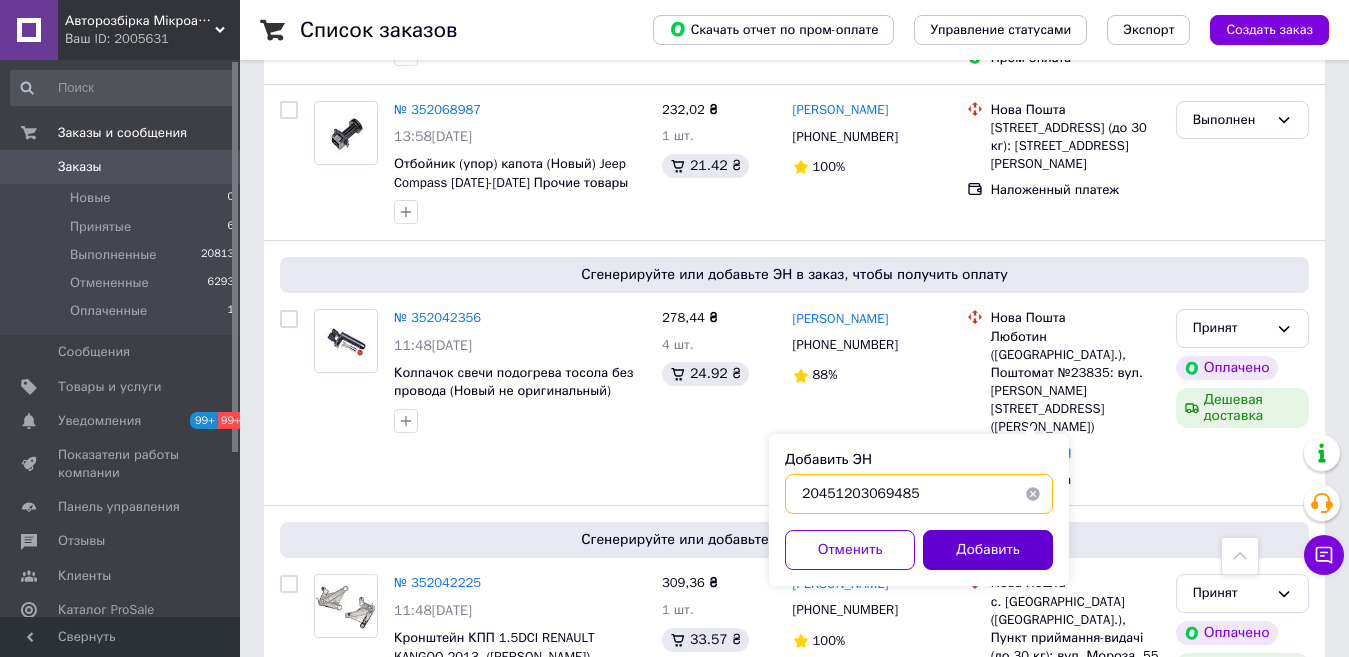type on "20451203069485" 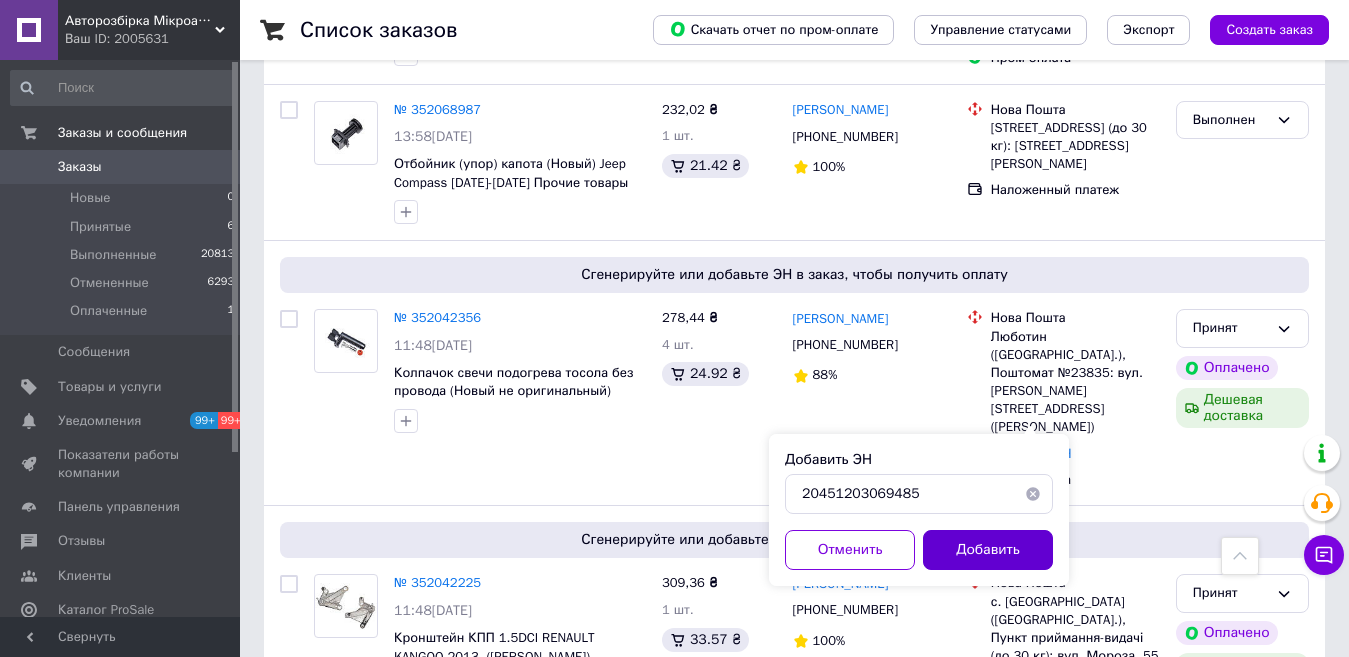 click on "Добавить" at bounding box center (988, 550) 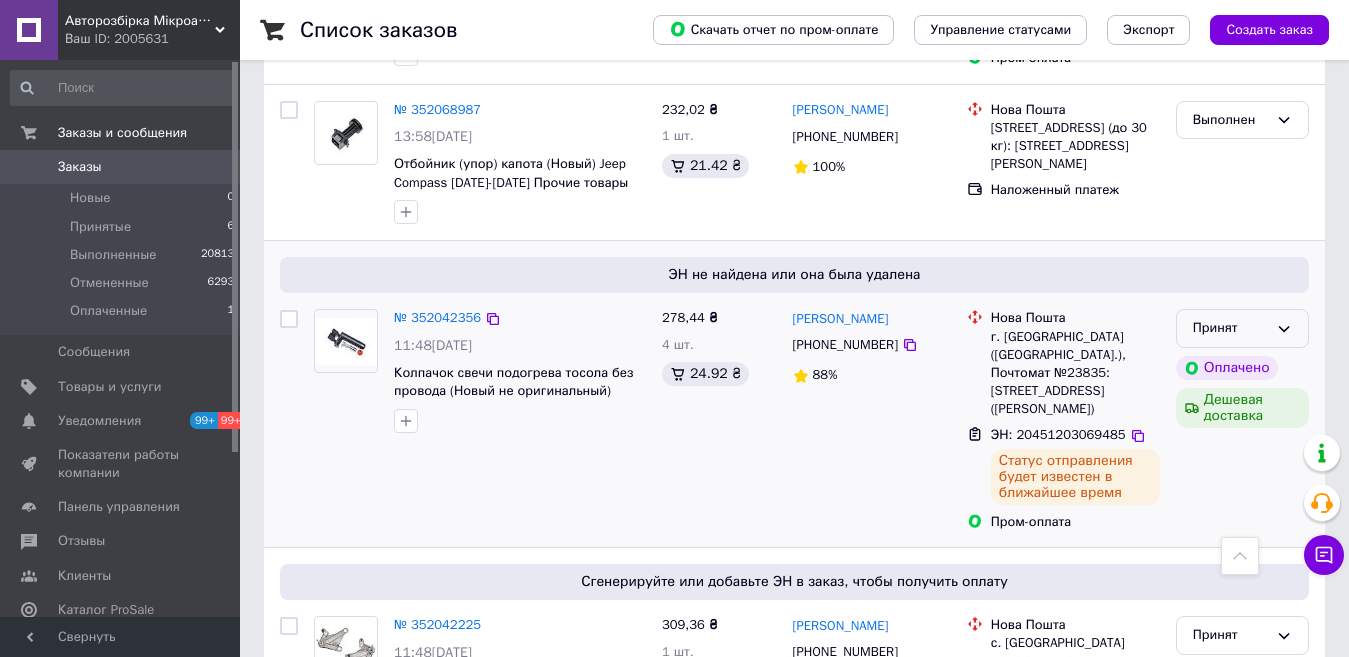 click 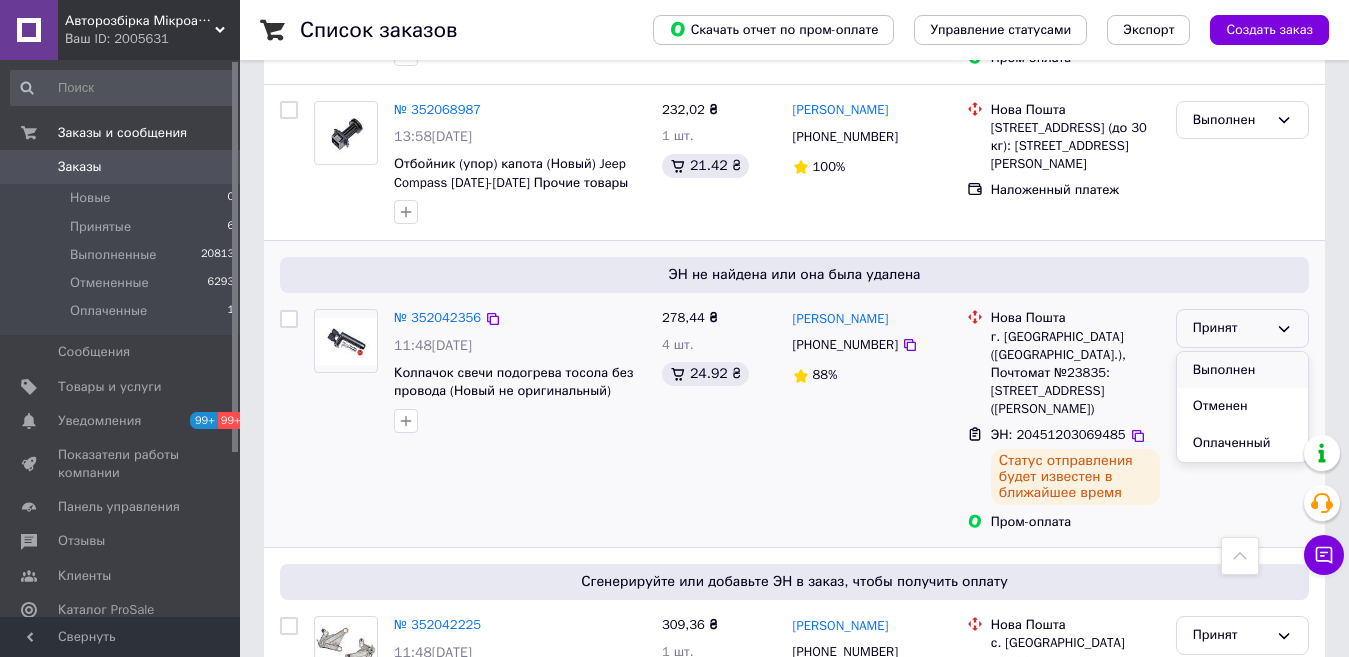 click on "Выполнен" at bounding box center [1242, 370] 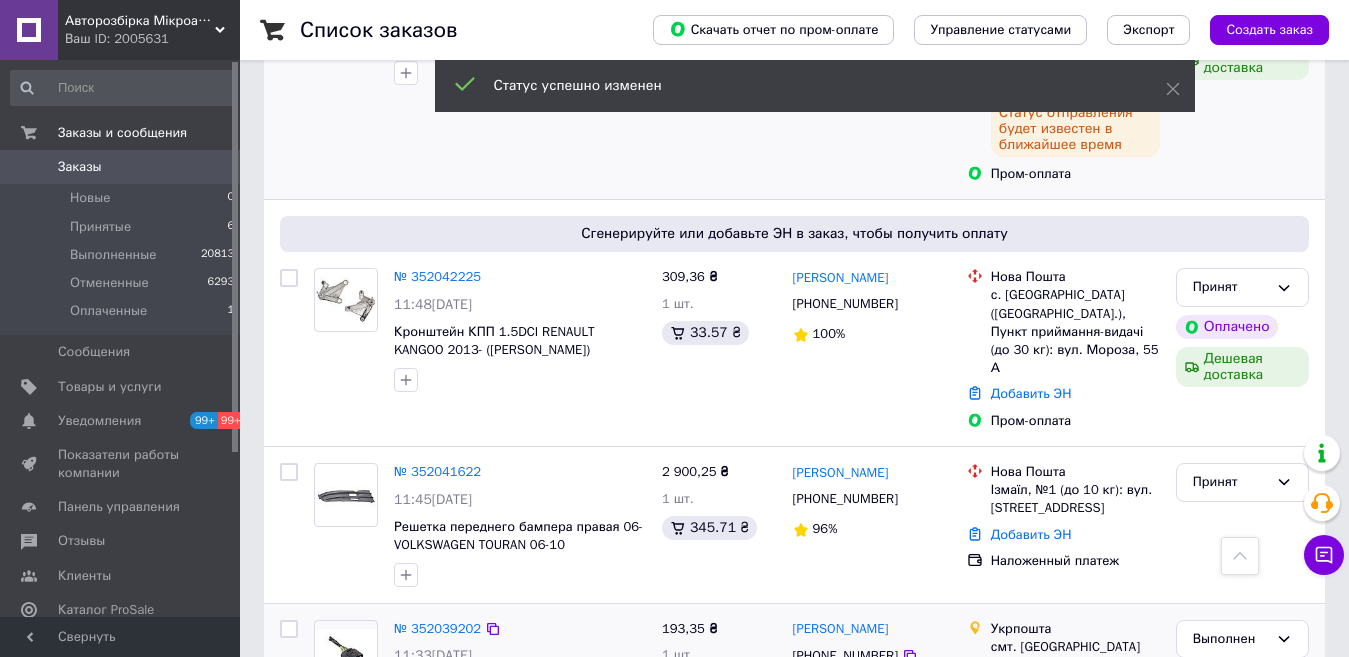 scroll, scrollTop: 900, scrollLeft: 0, axis: vertical 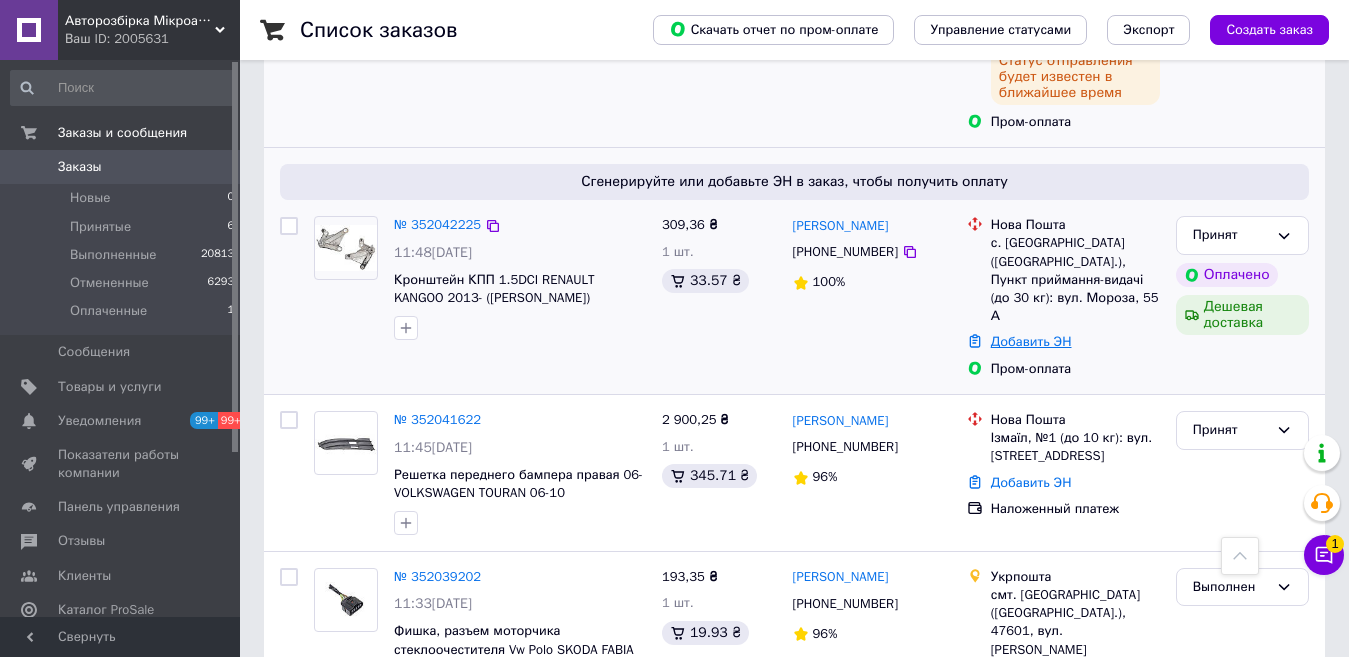 click on "Добавить ЭН" at bounding box center [1031, 341] 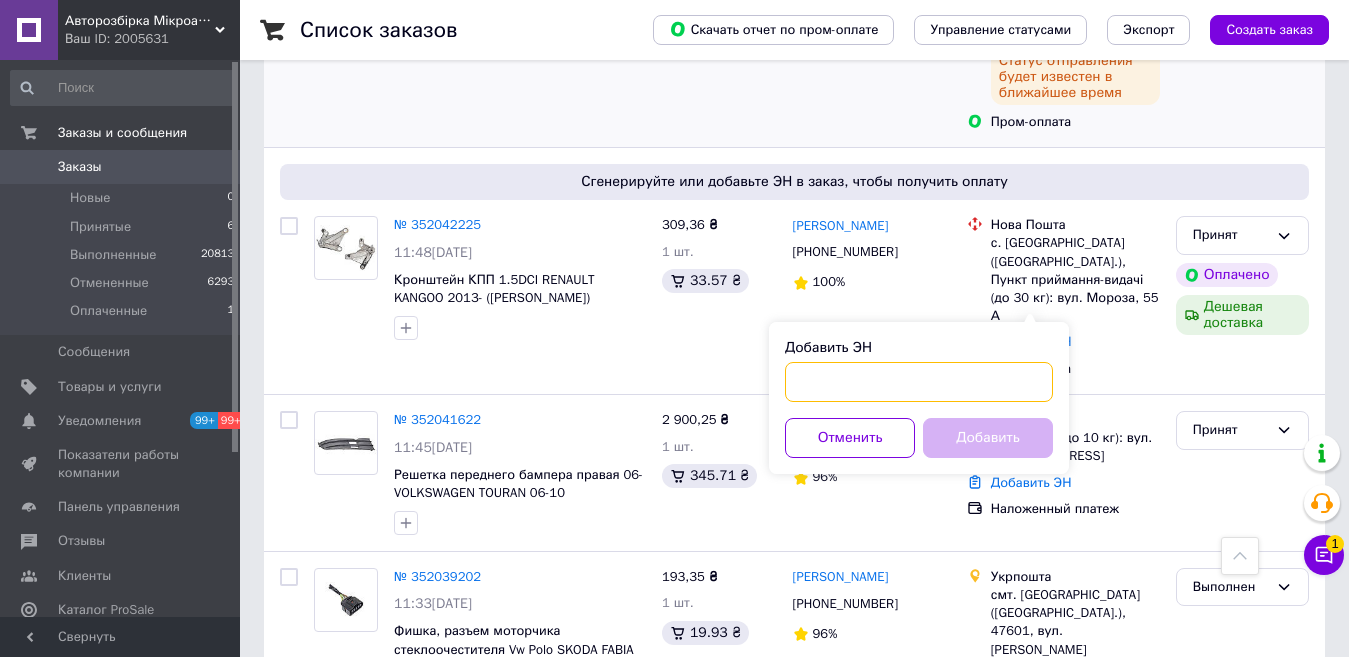 paste on "20451203088644" 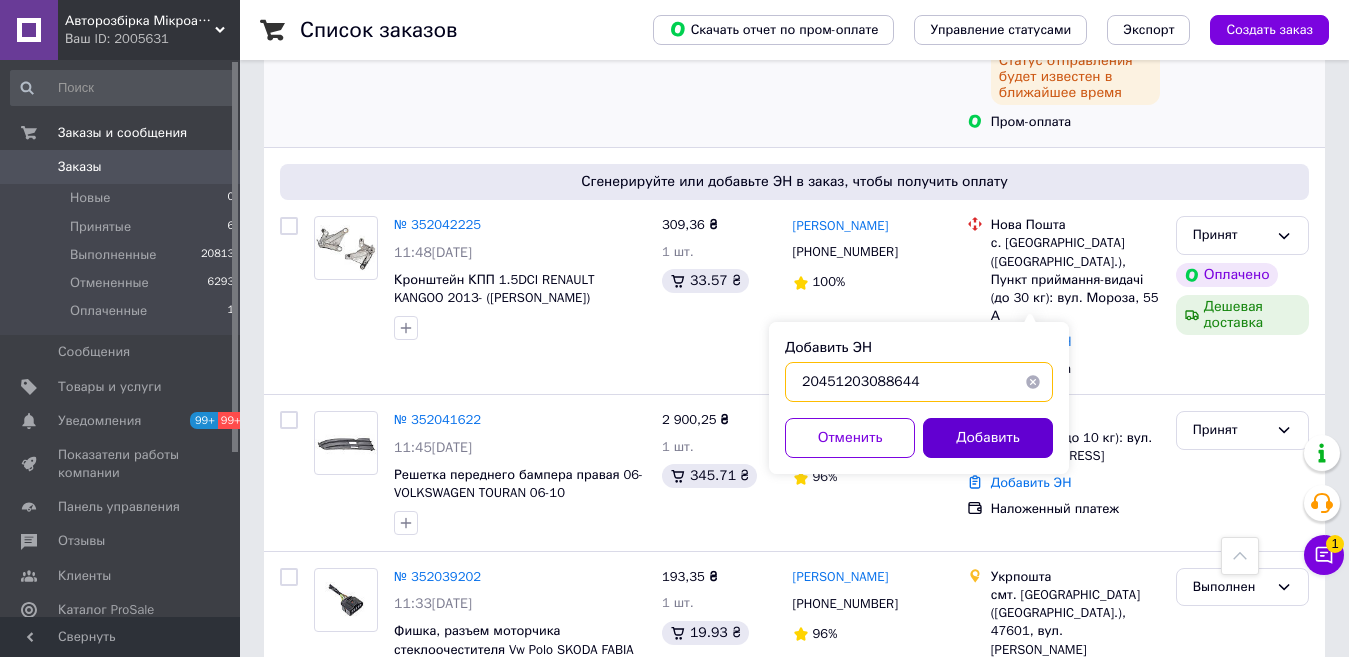 type on "20451203088644" 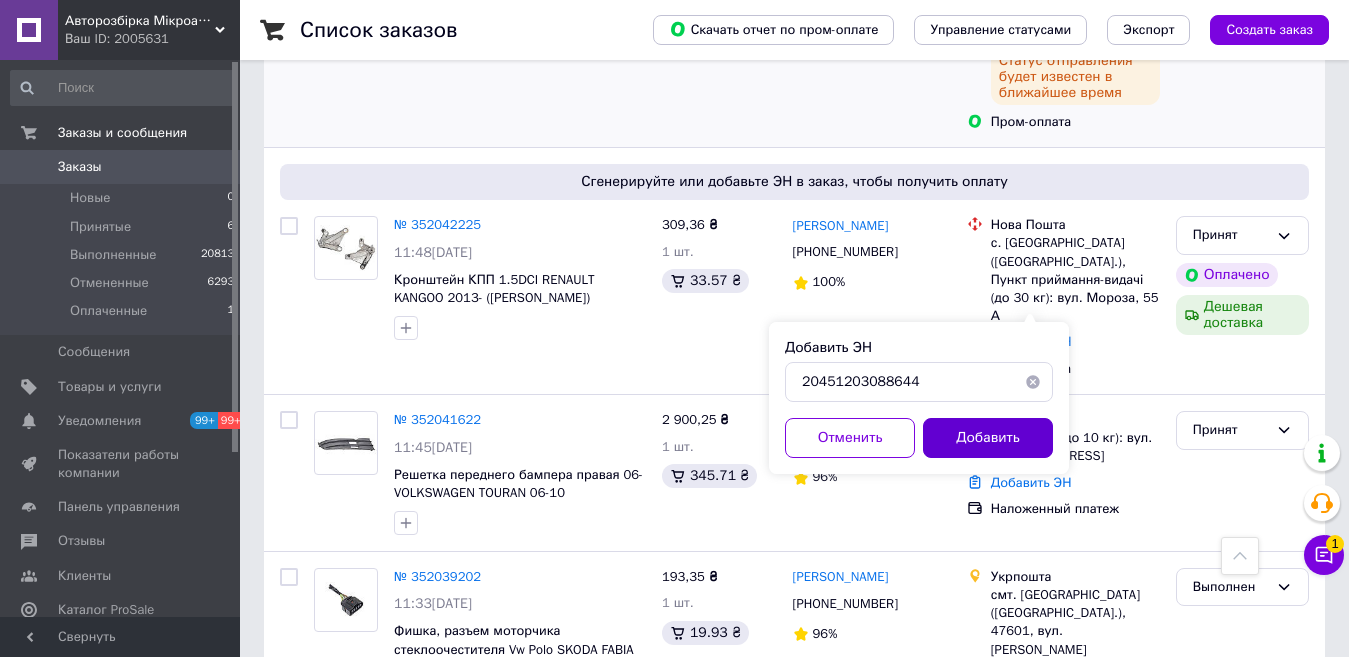 click on "Добавить" at bounding box center [988, 438] 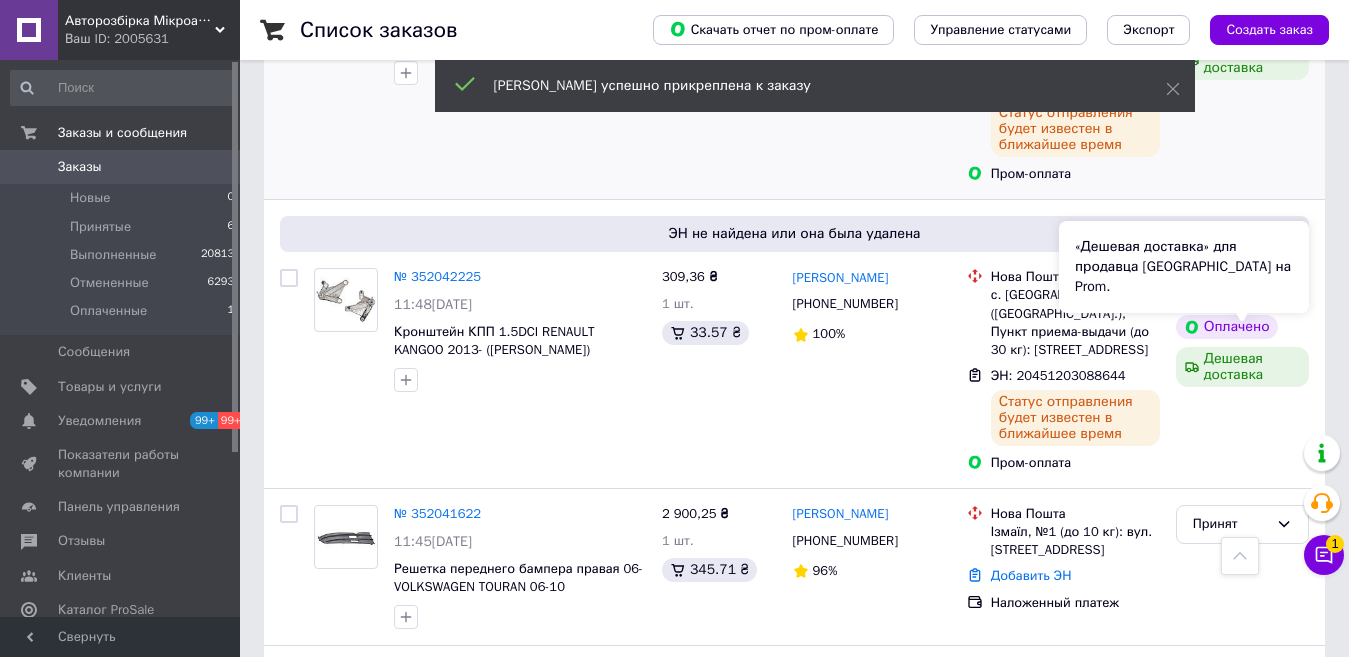 scroll, scrollTop: 900, scrollLeft: 0, axis: vertical 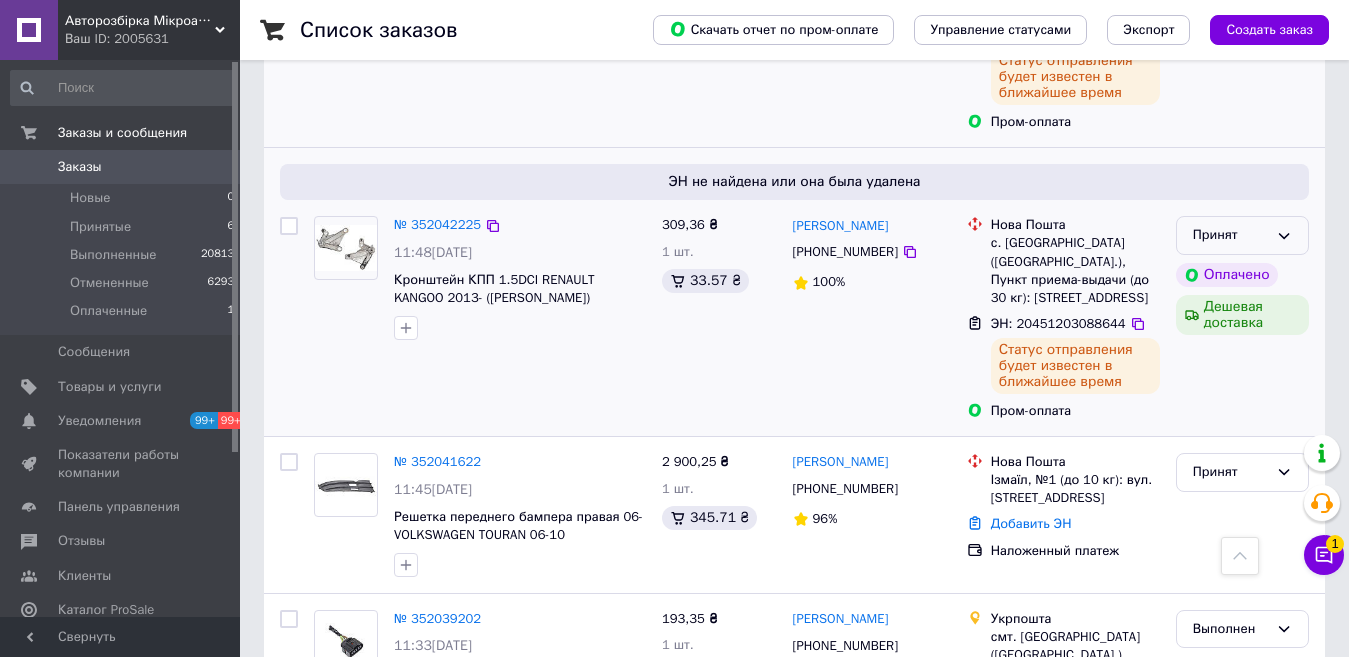 click 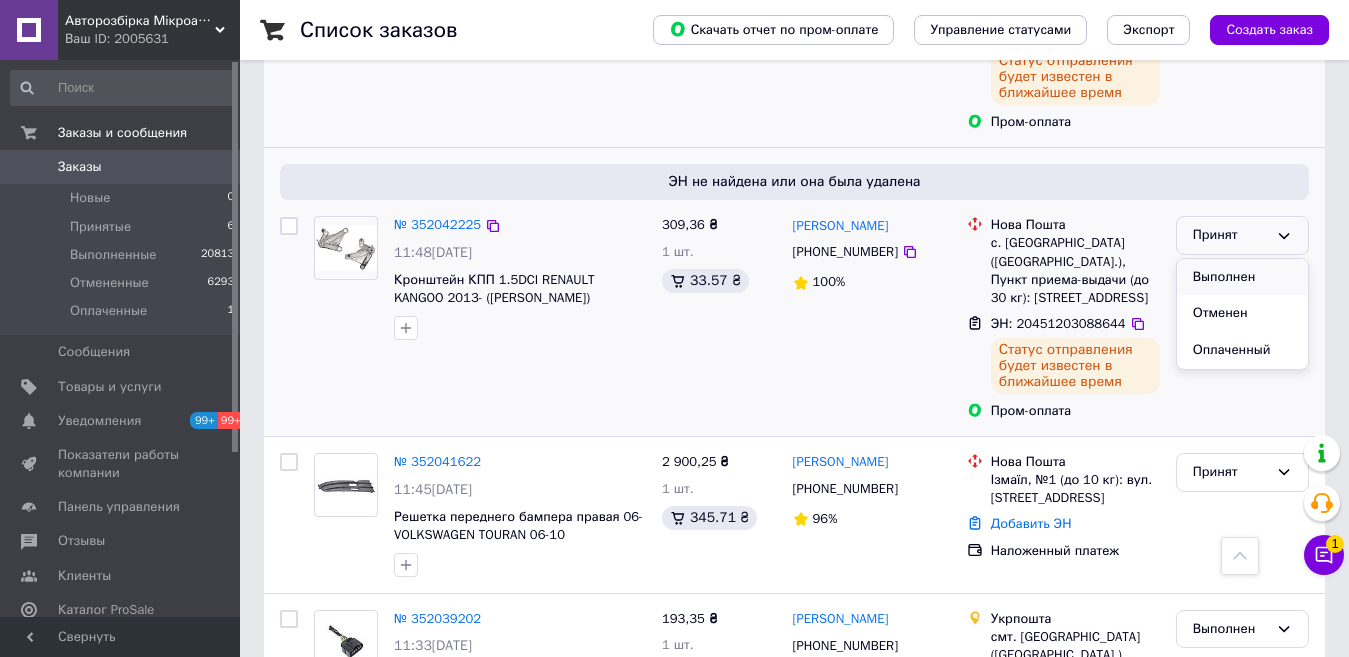 click on "Выполнен" at bounding box center [1242, 277] 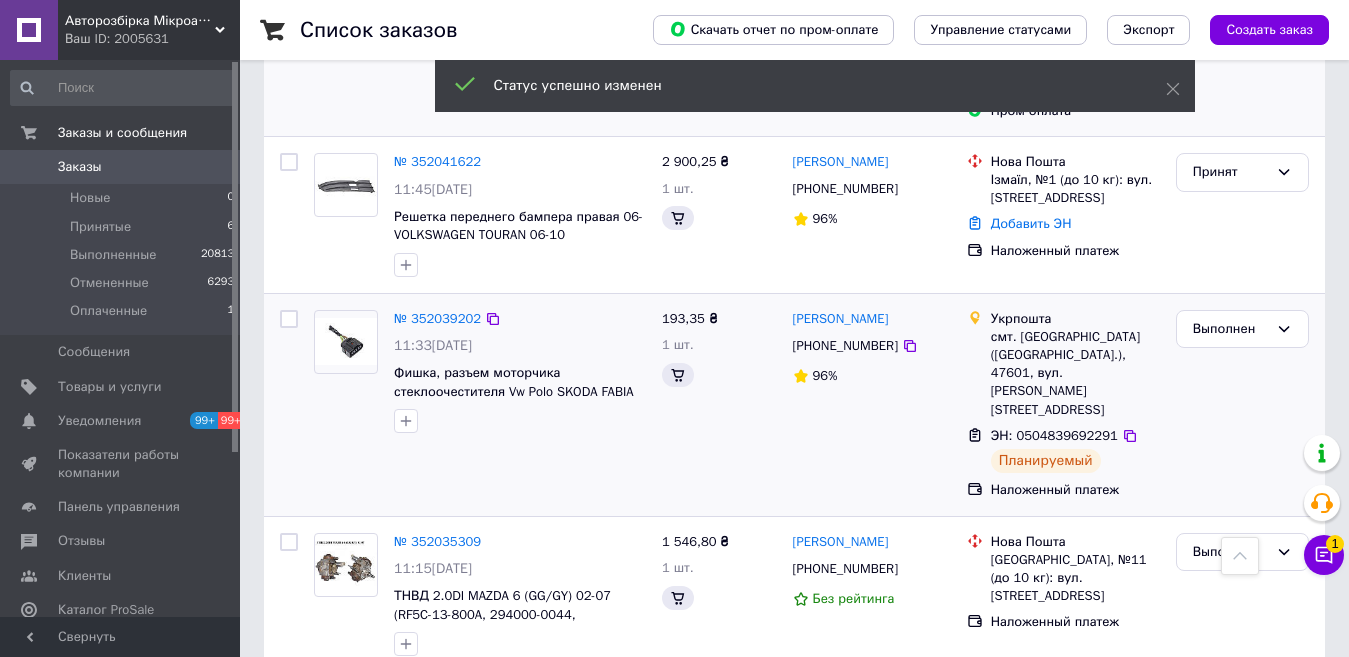 scroll, scrollTop: 1200, scrollLeft: 0, axis: vertical 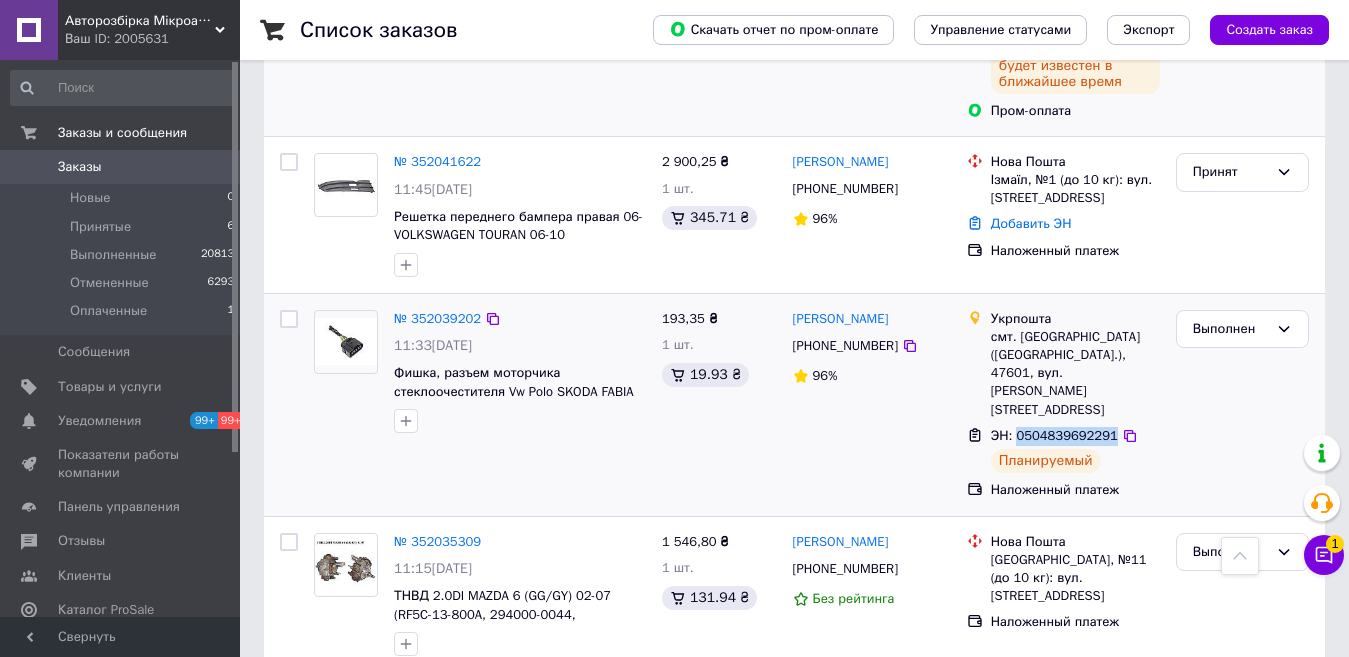 drag, startPoint x: 1013, startPoint y: 375, endPoint x: 1106, endPoint y: 380, distance: 93.13431 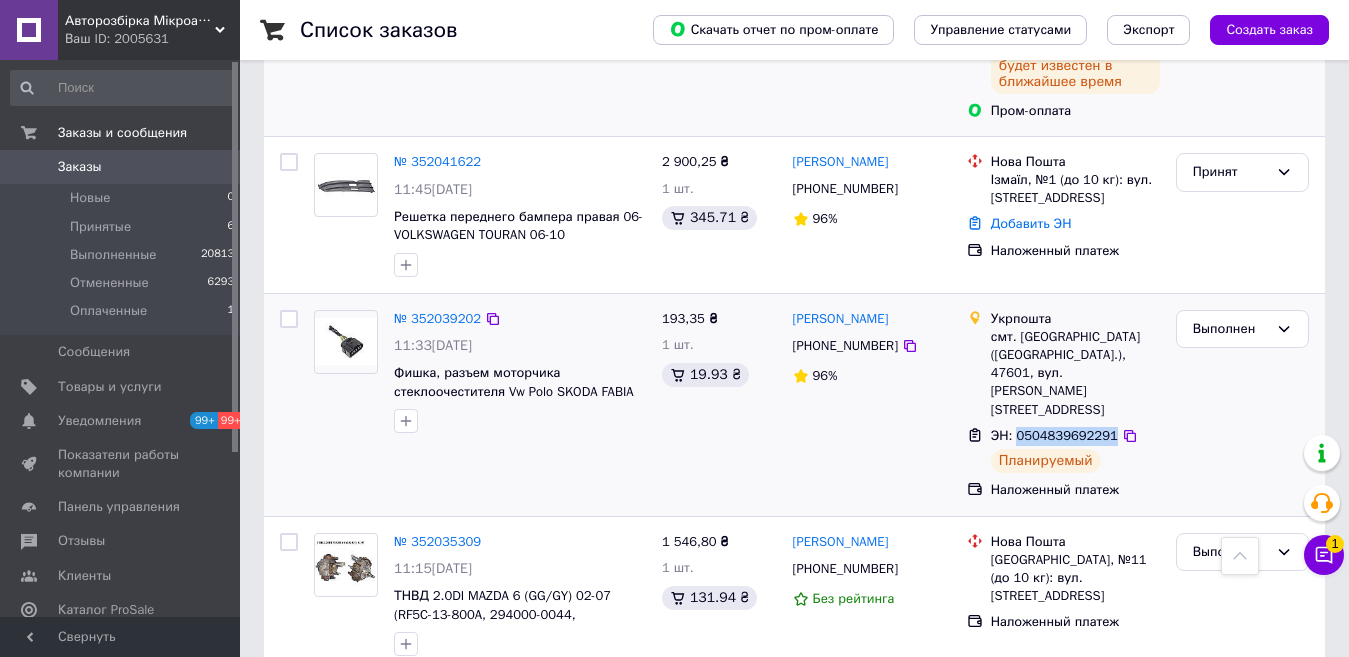 click on "ЭН: 0504839692291" at bounding box center (1054, 436) 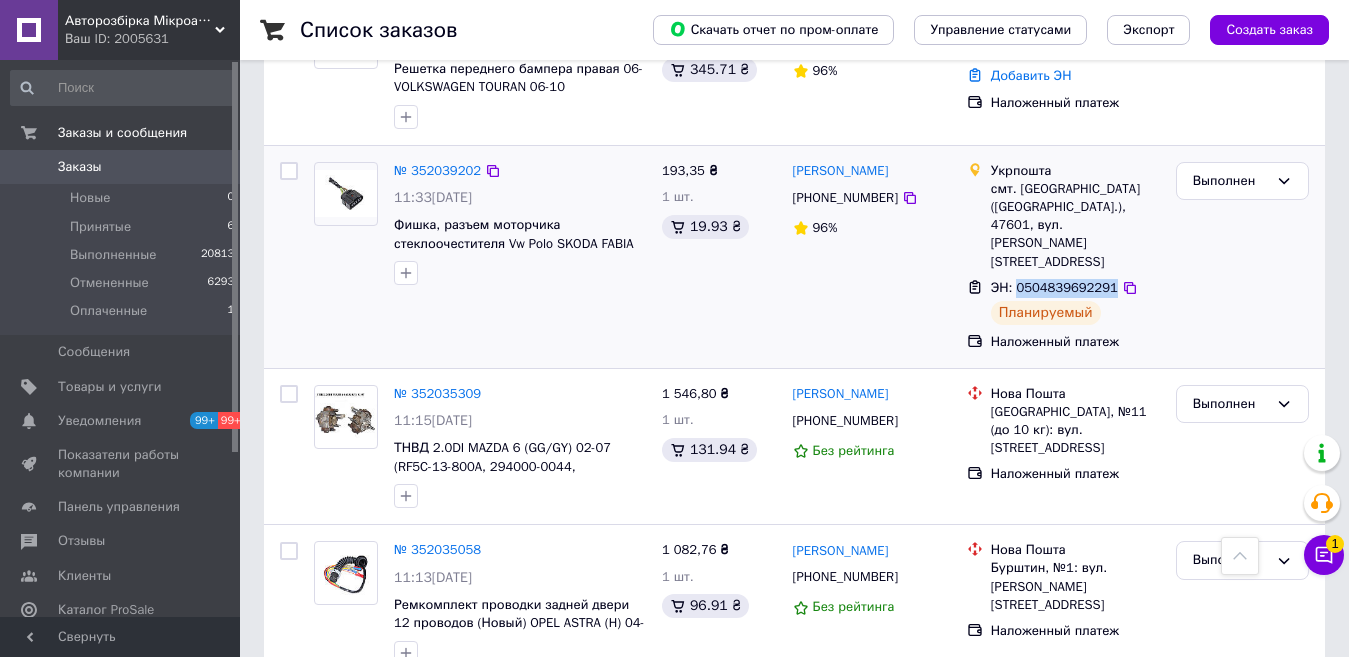 scroll, scrollTop: 1500, scrollLeft: 0, axis: vertical 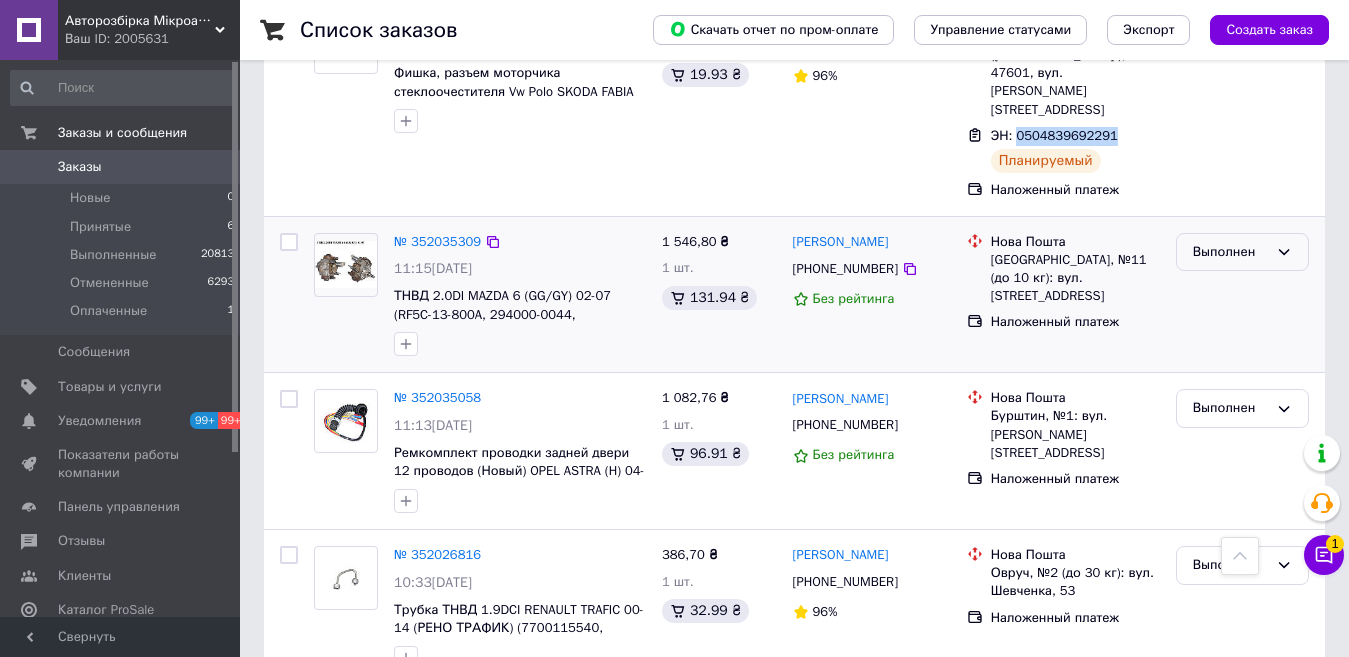 click 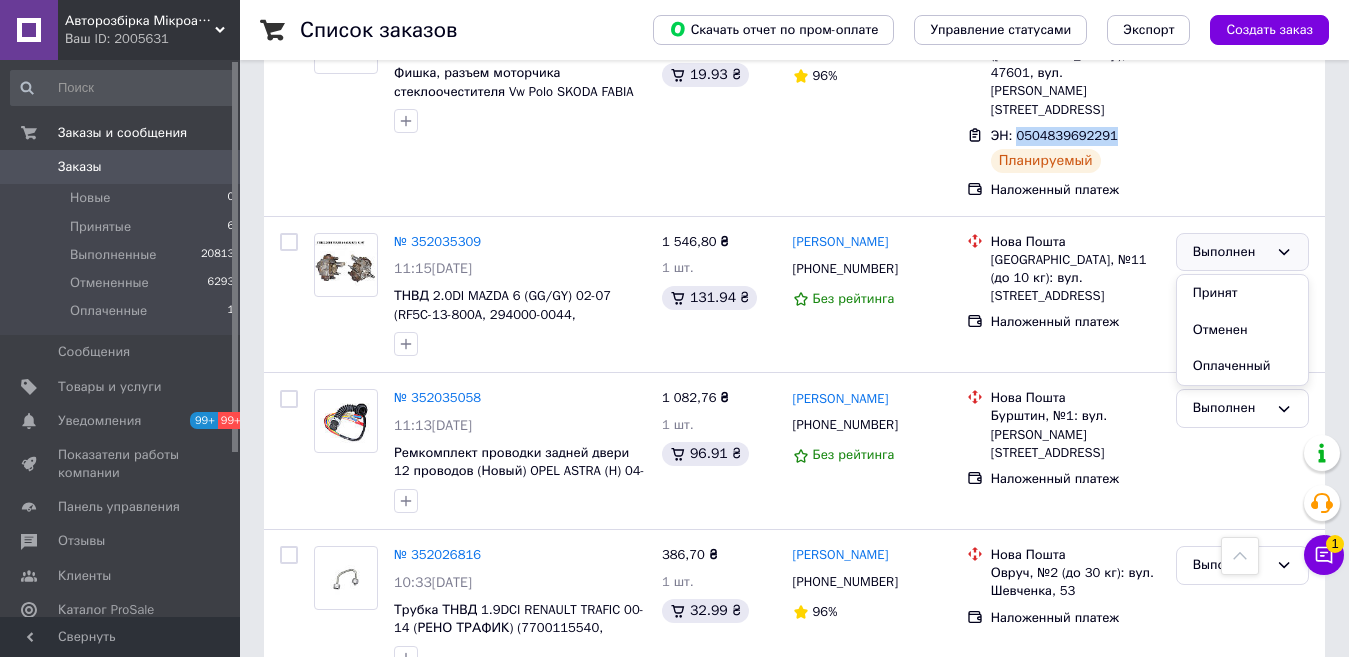 drag, startPoint x: 1220, startPoint y: 236, endPoint x: 446, endPoint y: 630, distance: 868.51135 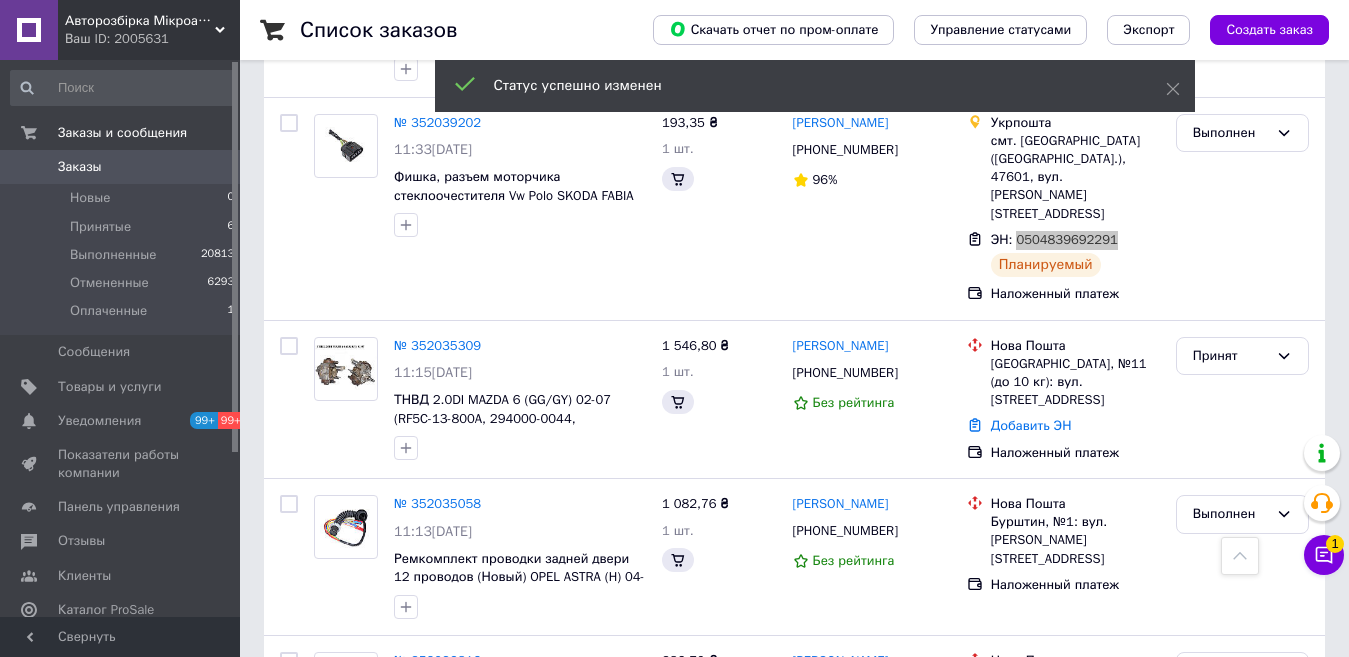 scroll, scrollTop: 1500, scrollLeft: 0, axis: vertical 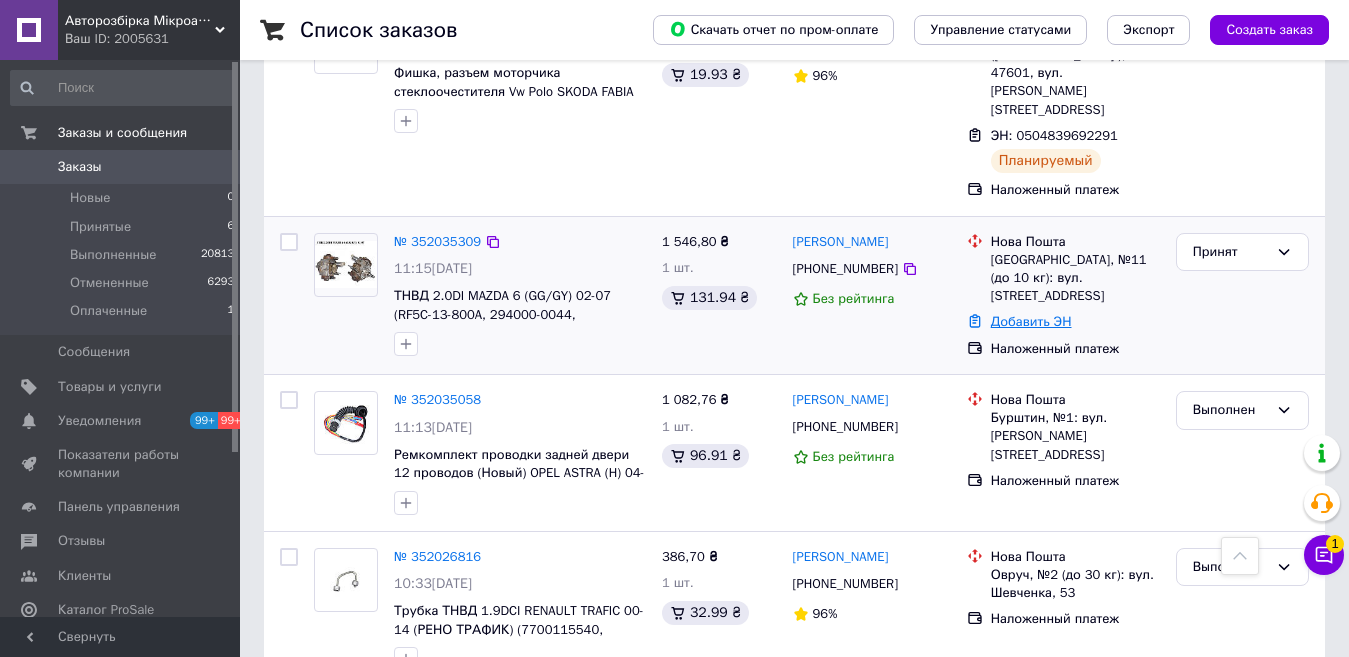 click on "Добавить ЭН" at bounding box center (1031, 321) 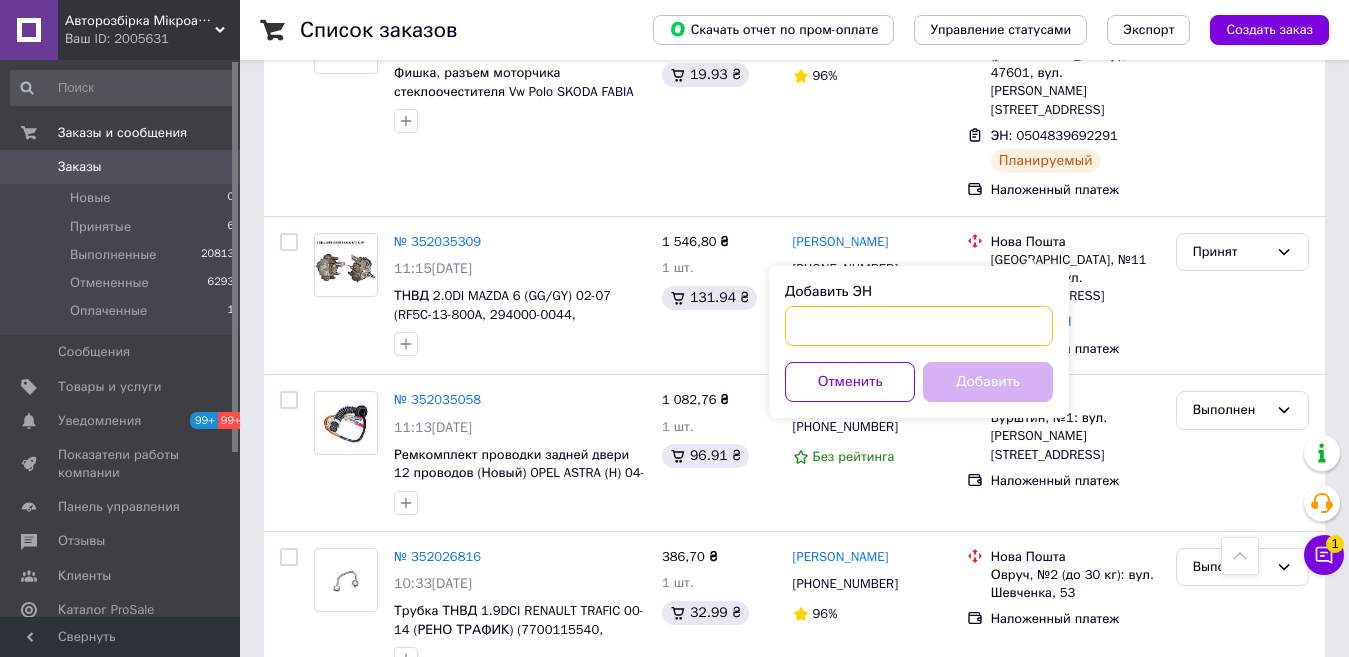 paste on "20451202937119" 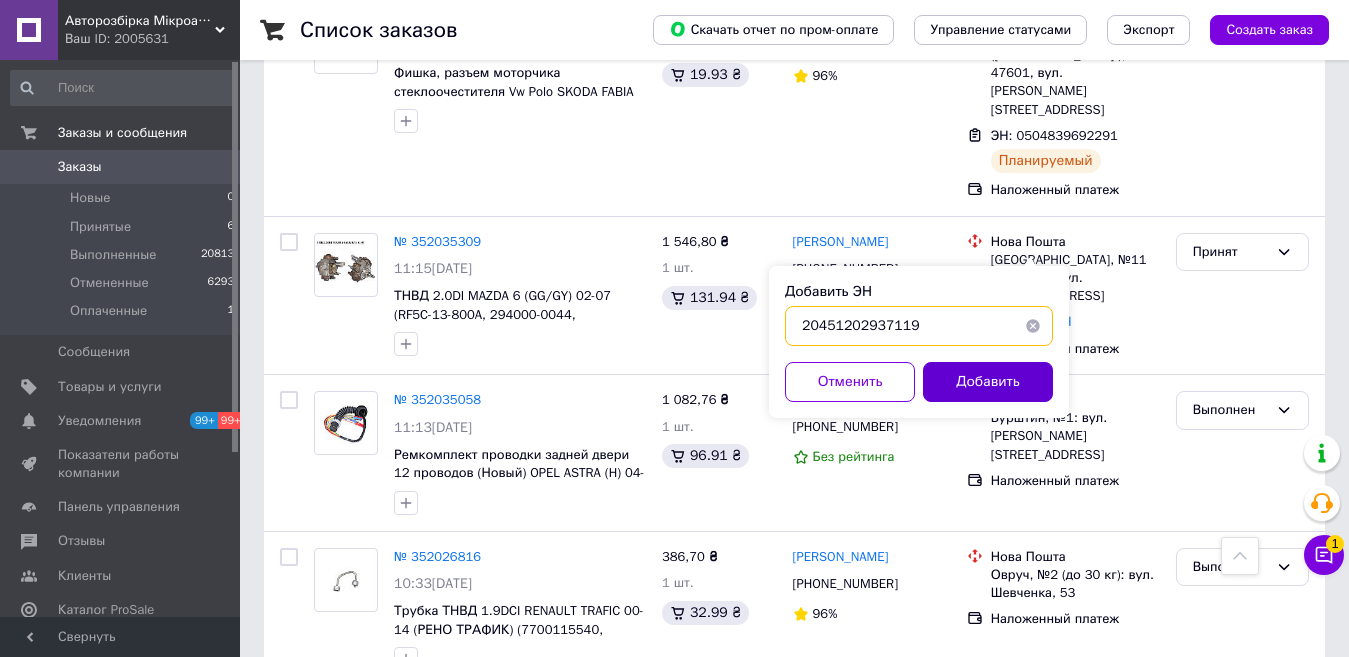 type on "20451202937119" 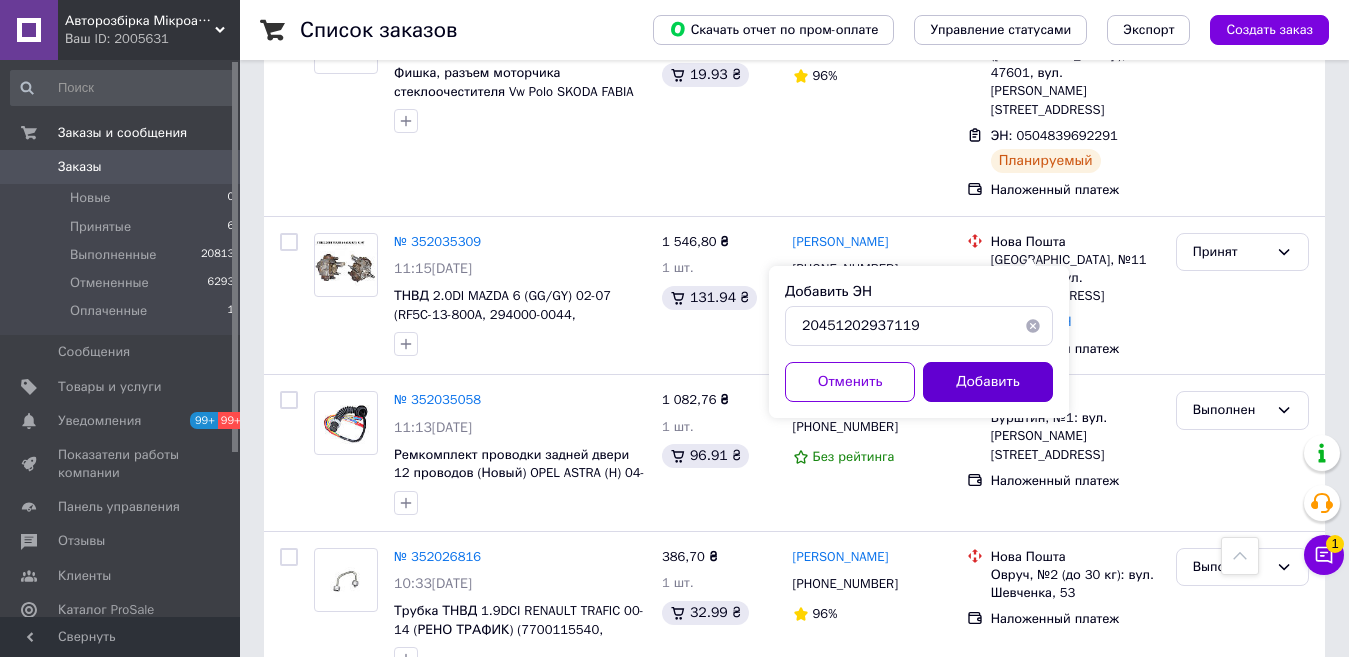 click on "Добавить" at bounding box center [988, 382] 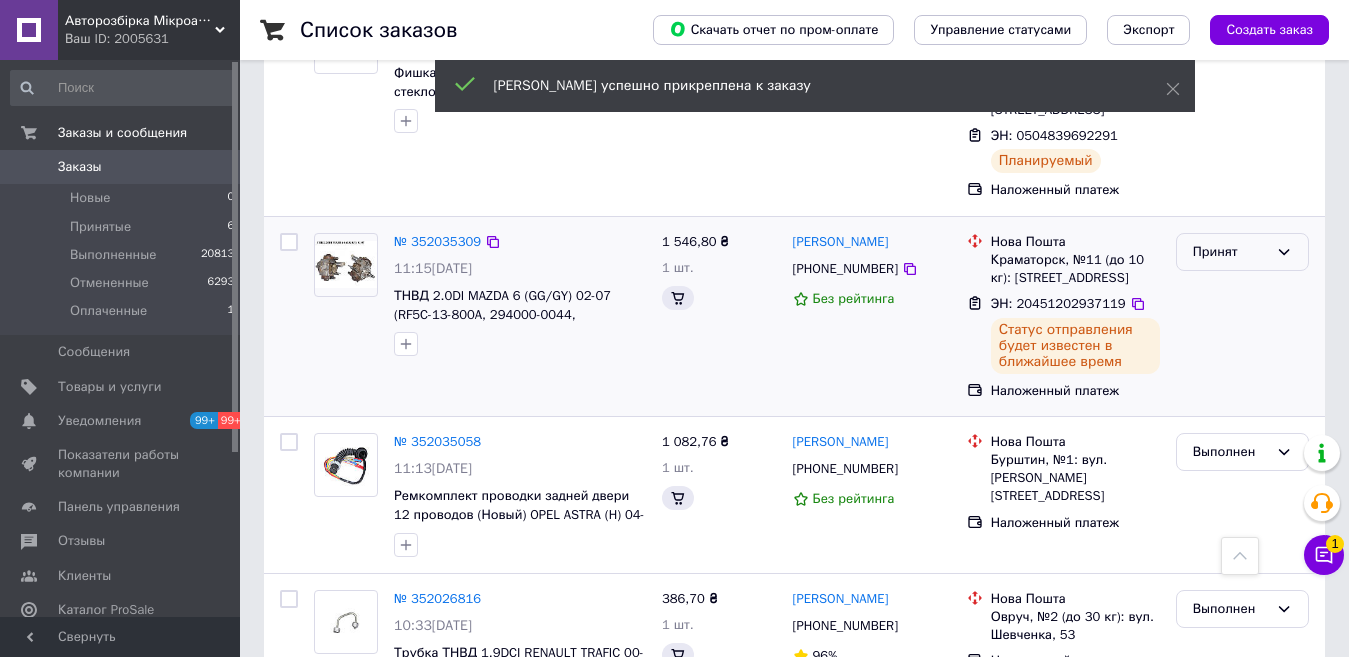click 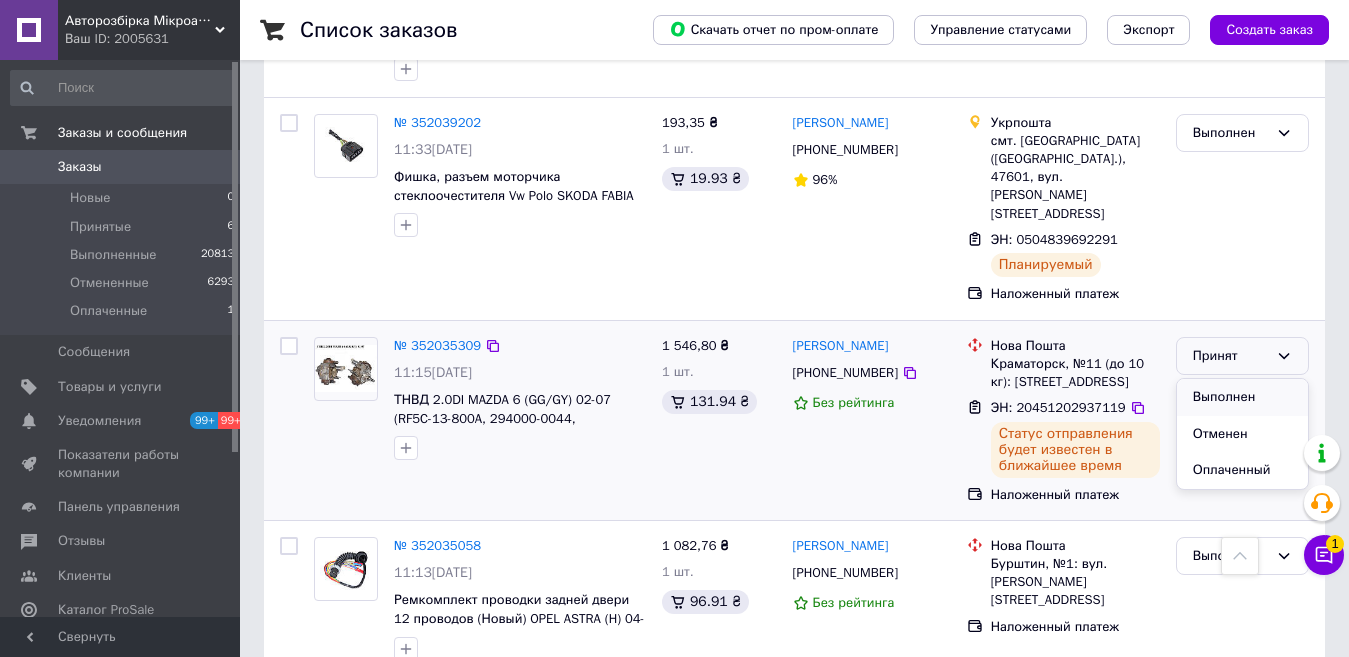 scroll, scrollTop: 1500, scrollLeft: 0, axis: vertical 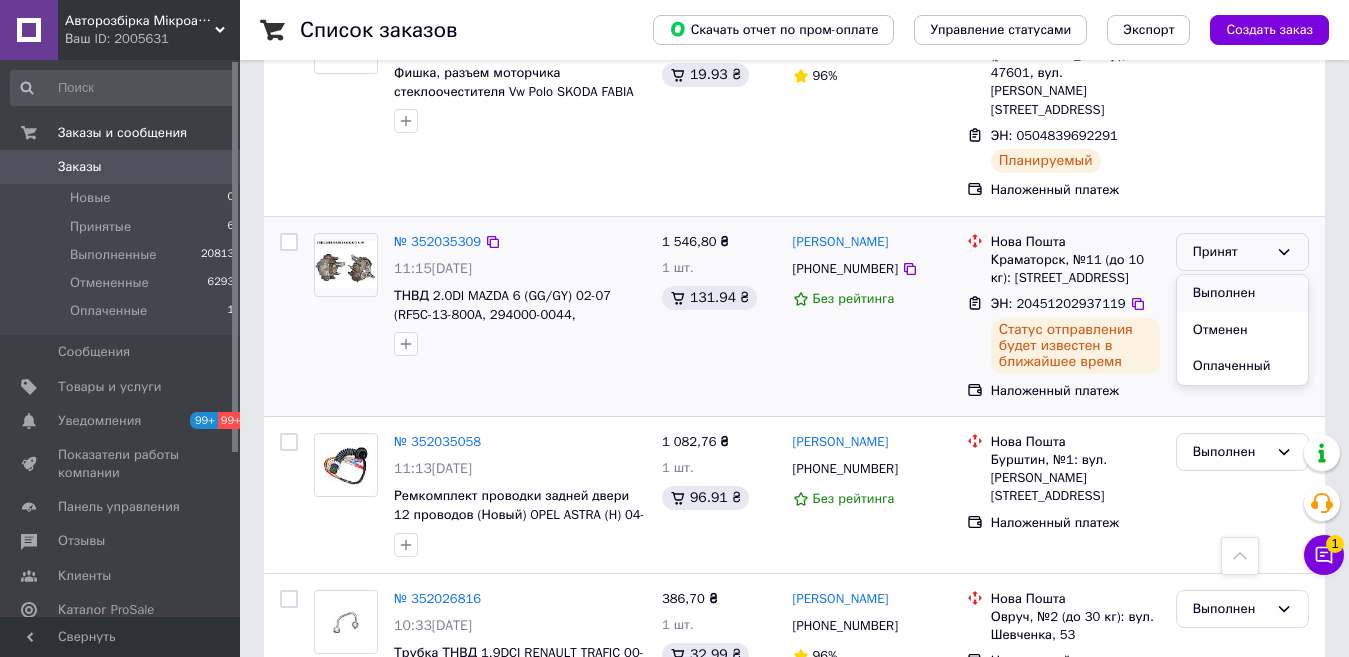 click on "Выполнен" at bounding box center [1242, 293] 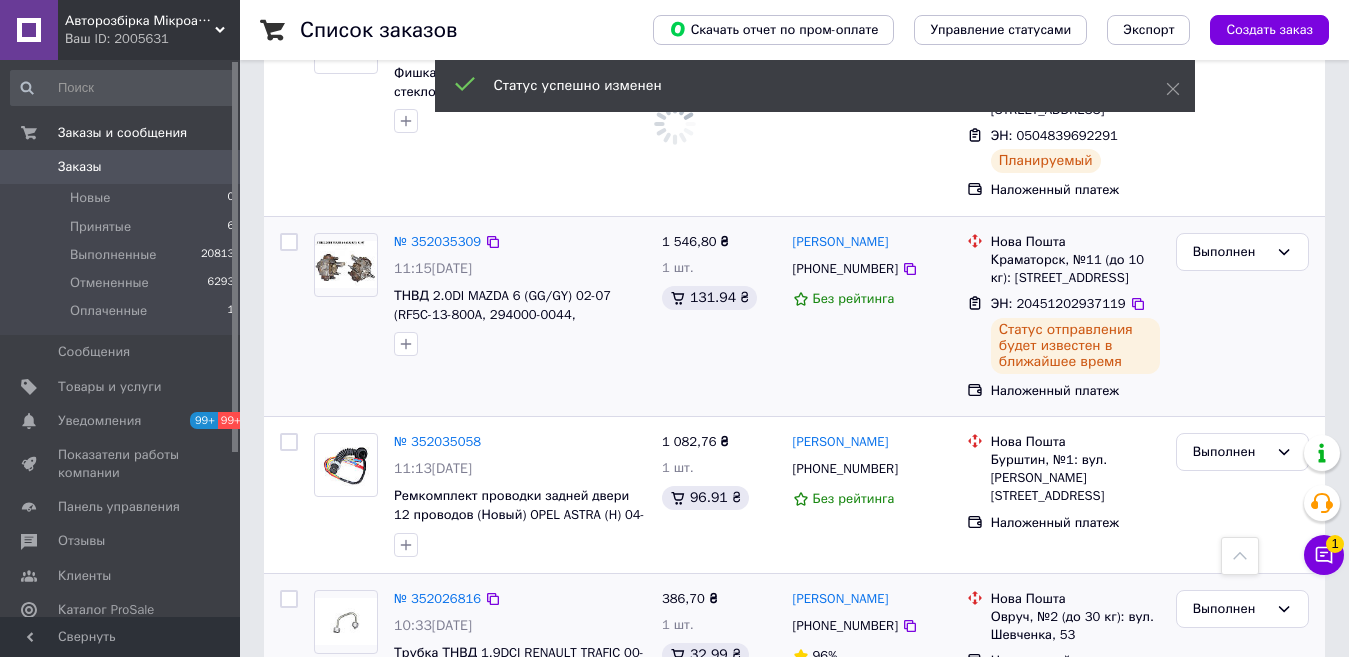 scroll, scrollTop: 1700, scrollLeft: 0, axis: vertical 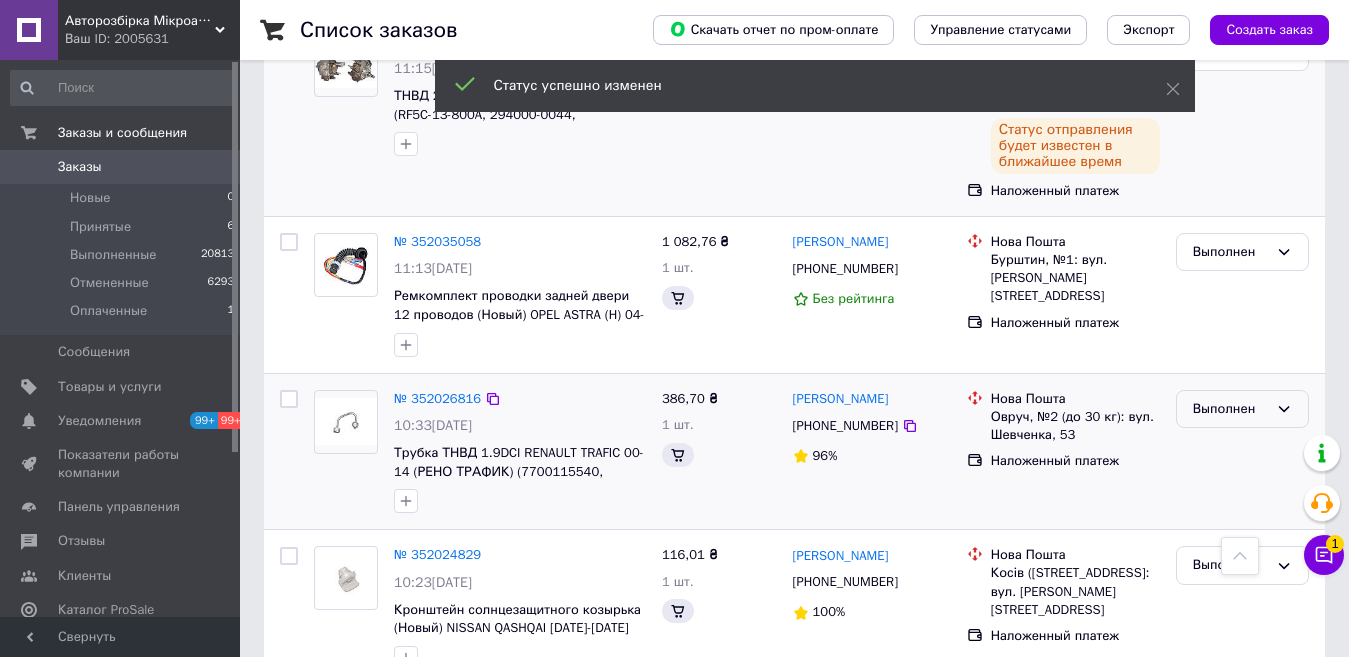 click 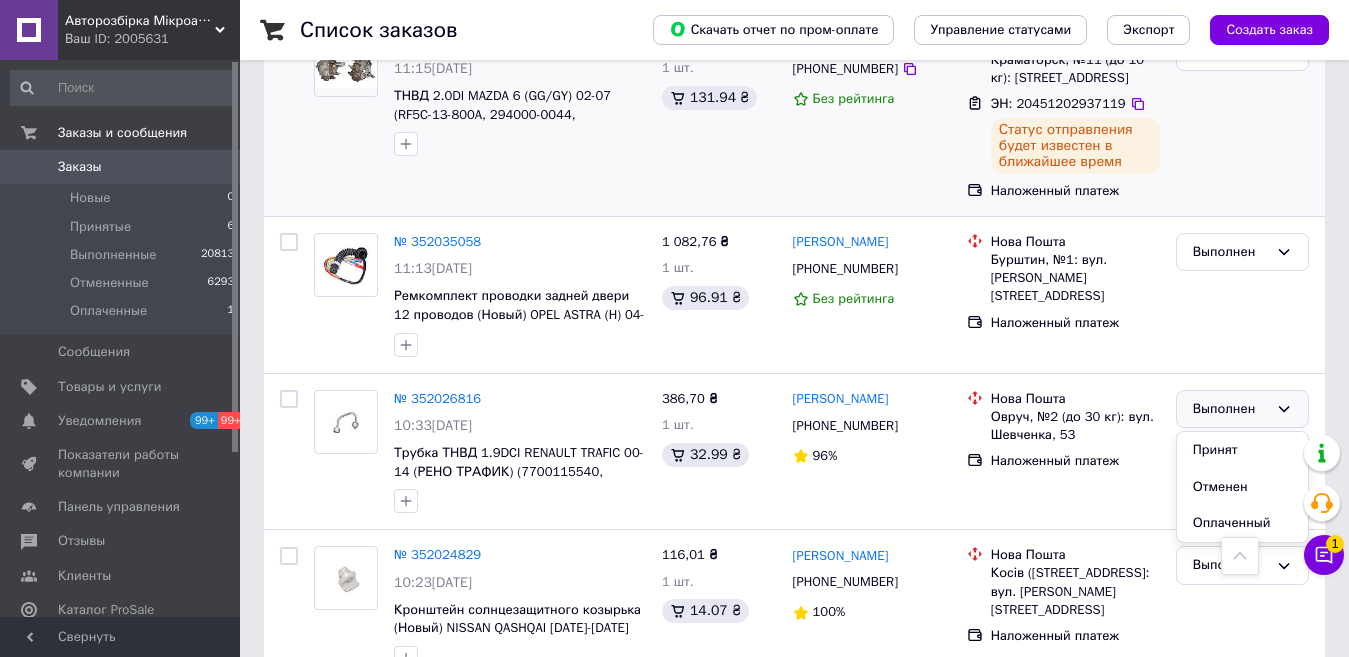 drag, startPoint x: 1200, startPoint y: 389, endPoint x: 618, endPoint y: 650, distance: 637.84406 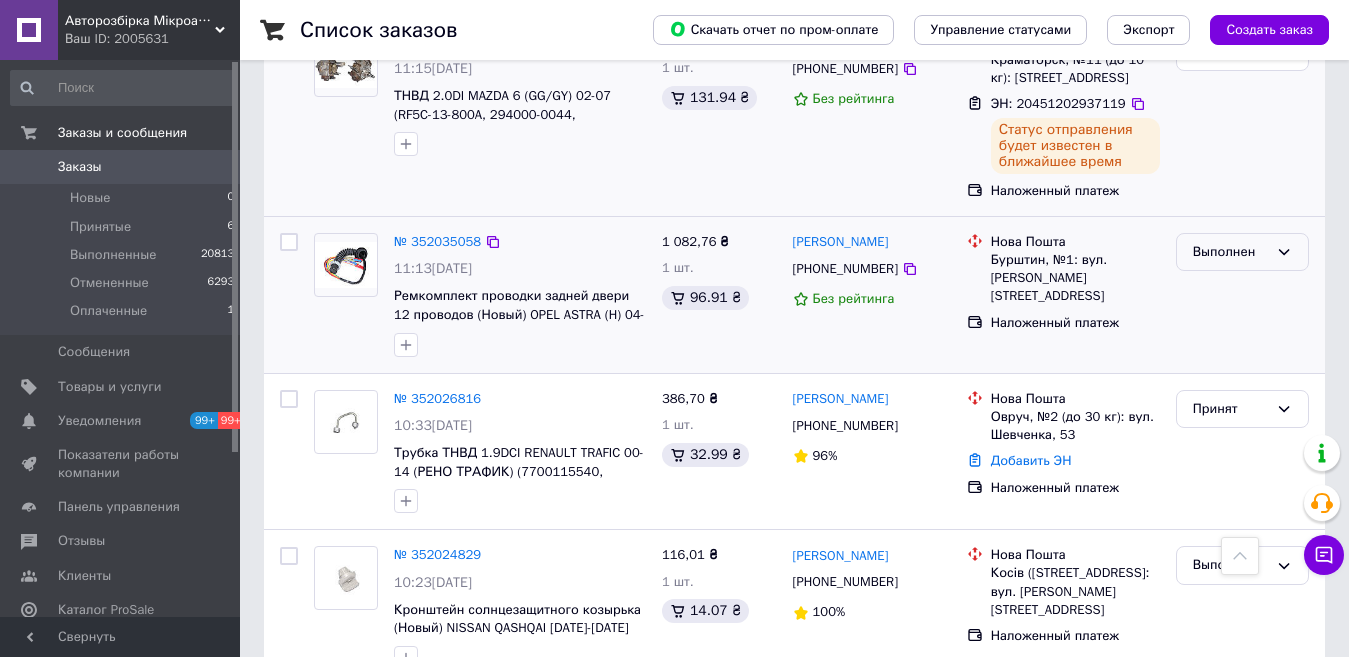 click 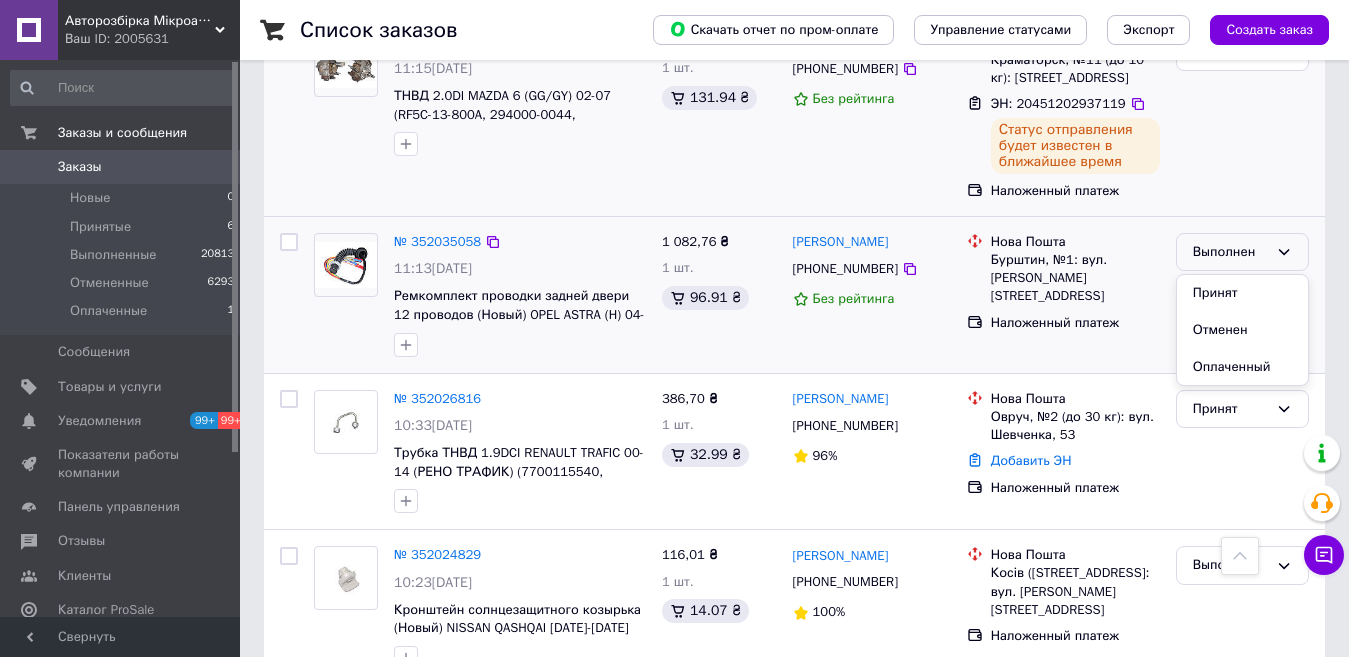 click on "Принят" at bounding box center (1242, 293) 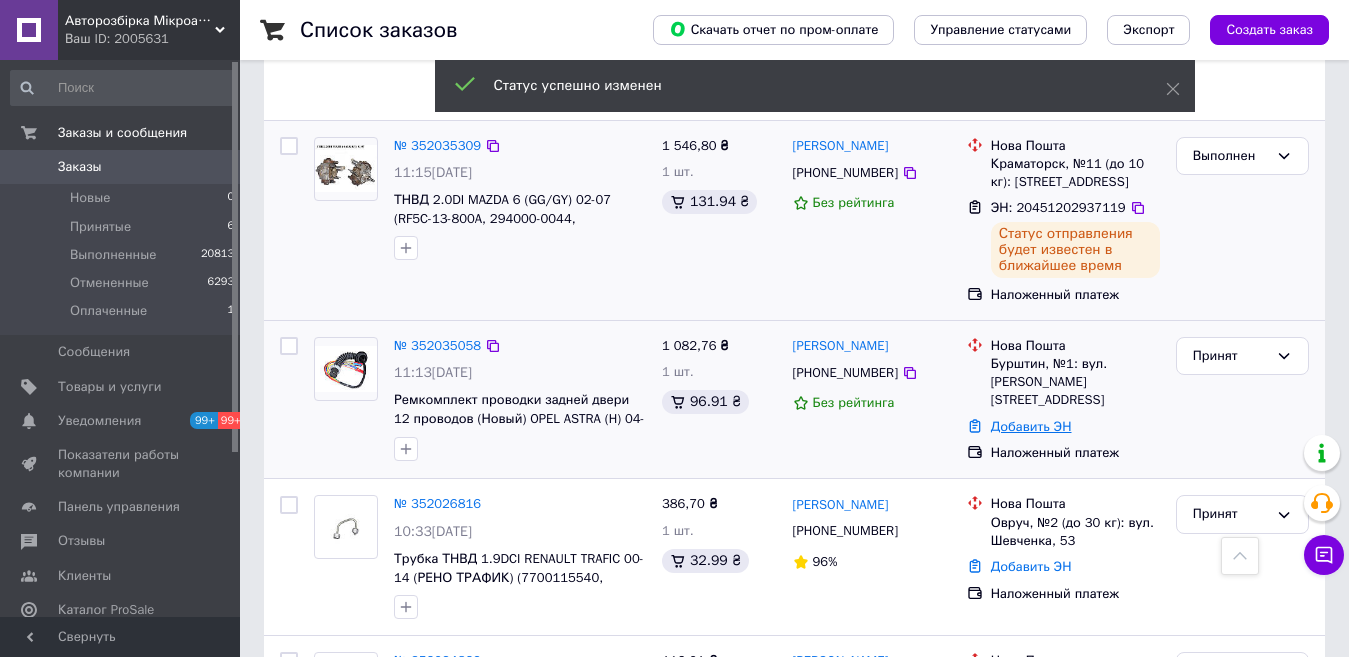 scroll, scrollTop: 1668, scrollLeft: 0, axis: vertical 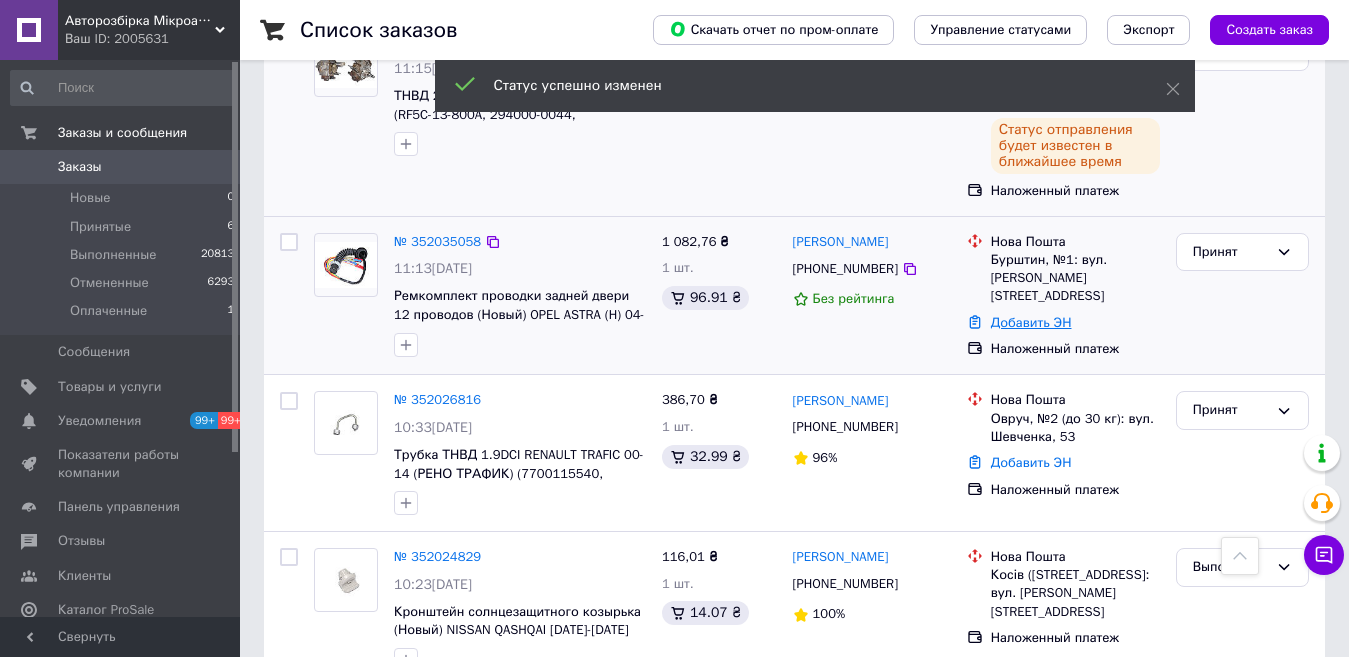 click on "Добавить ЭН" at bounding box center [1031, 322] 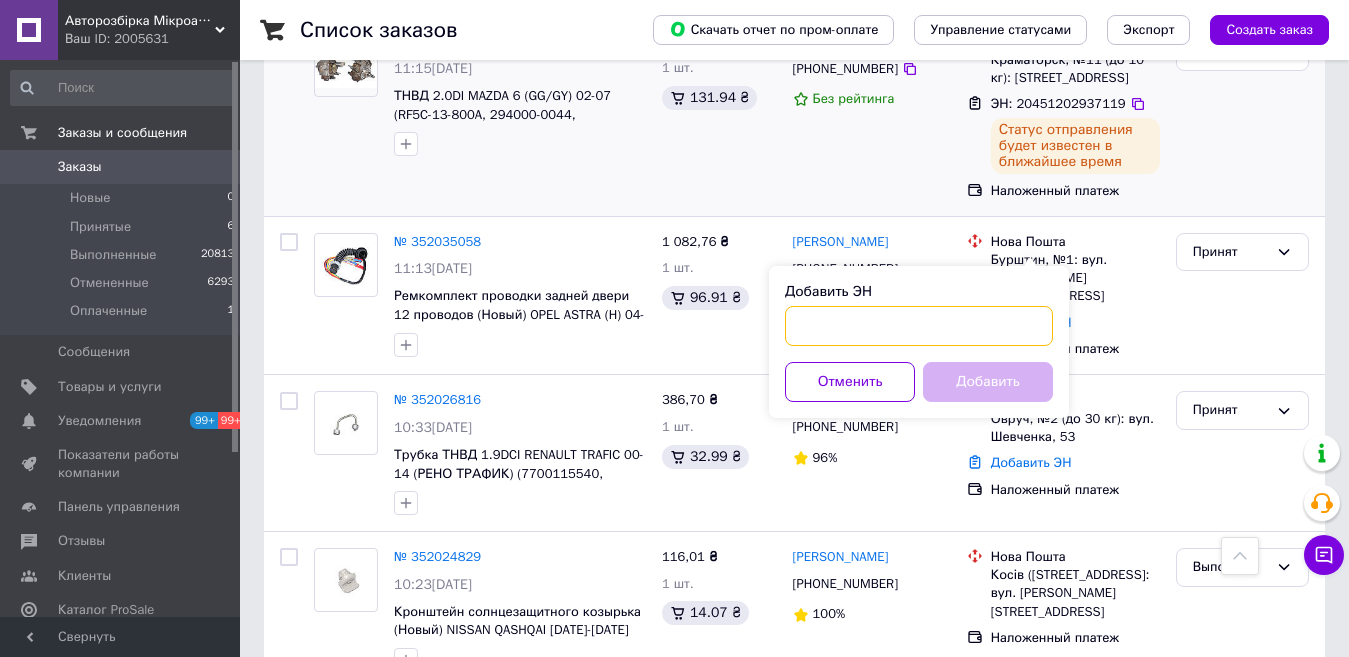 paste on "20451202935261" 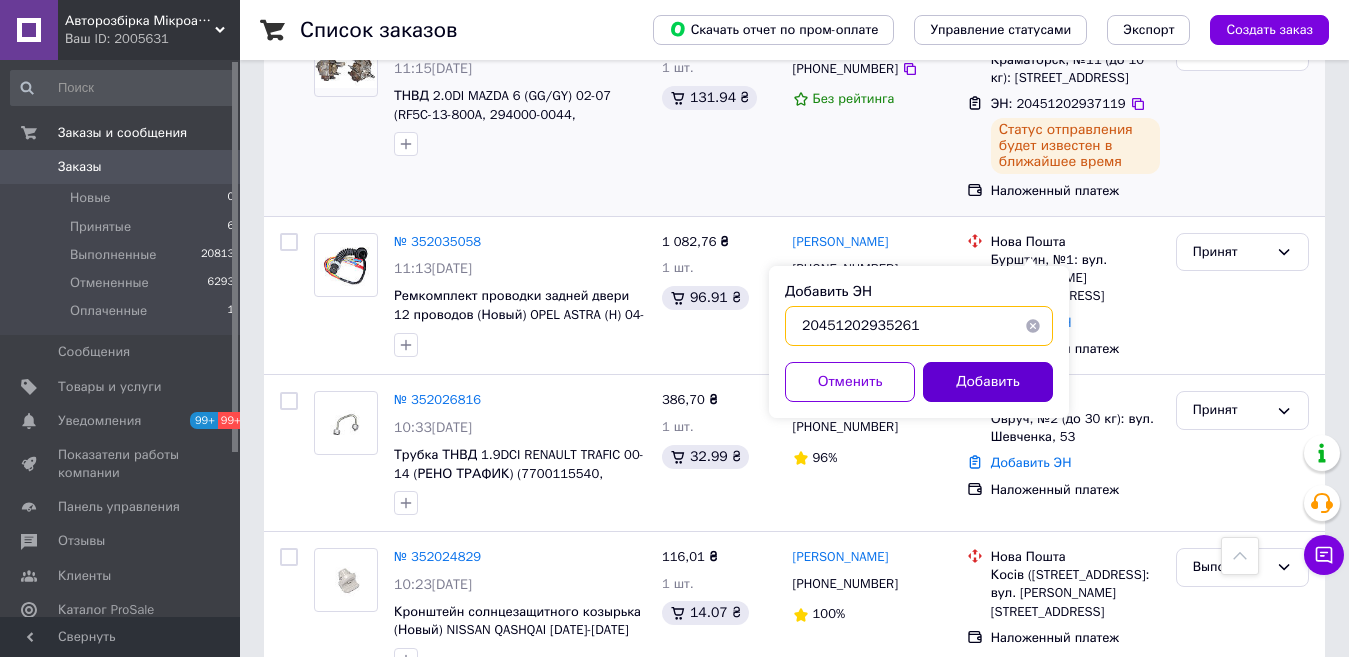 type on "20451202935261" 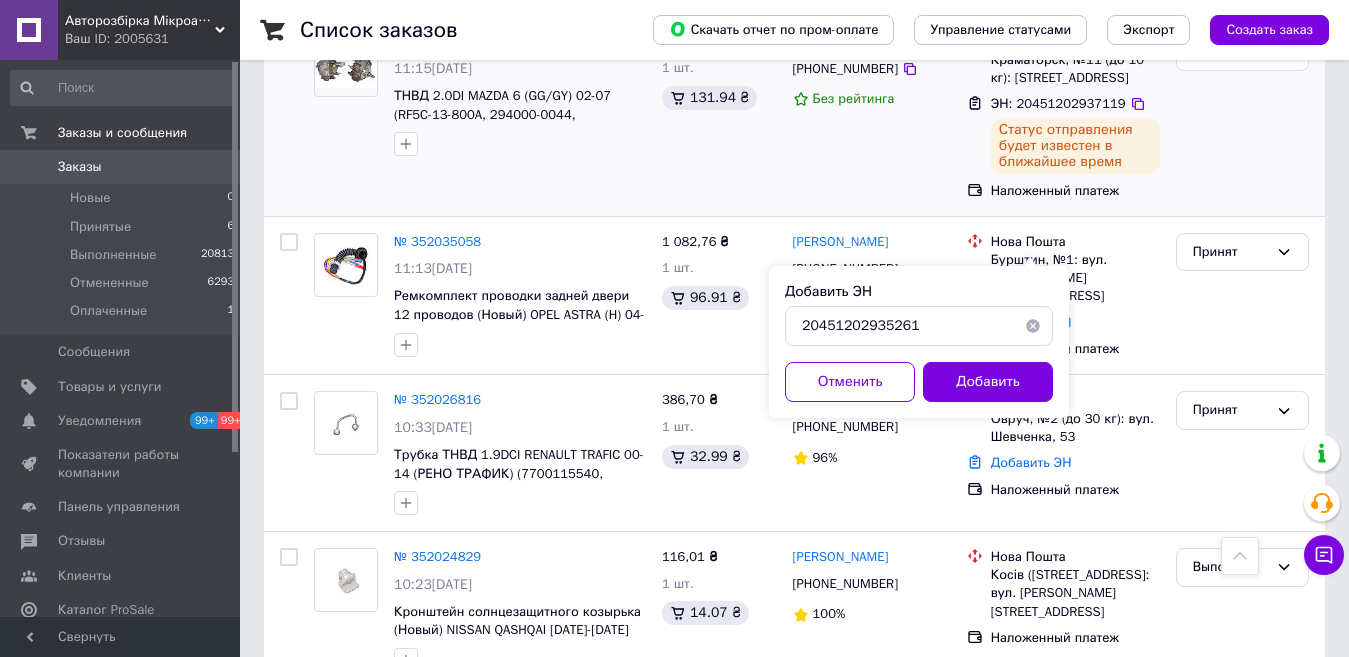 drag, startPoint x: 1011, startPoint y: 376, endPoint x: 998, endPoint y: 375, distance: 13.038404 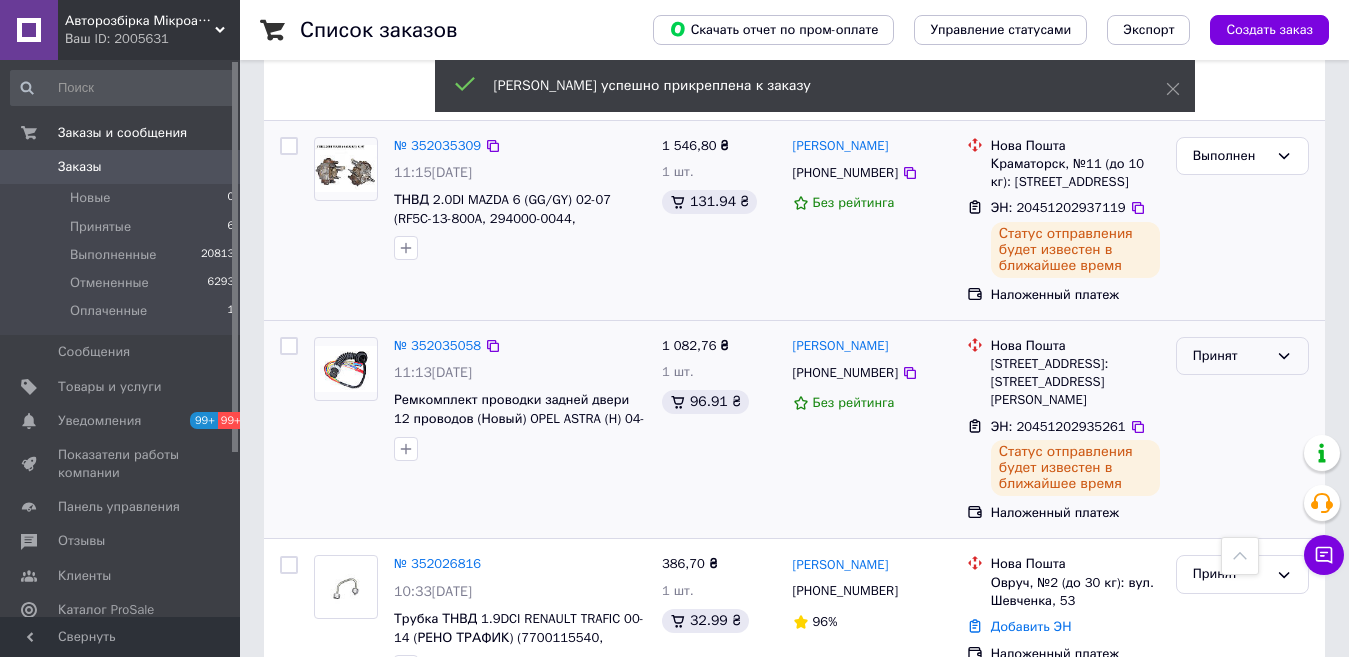 scroll, scrollTop: 1668, scrollLeft: 0, axis: vertical 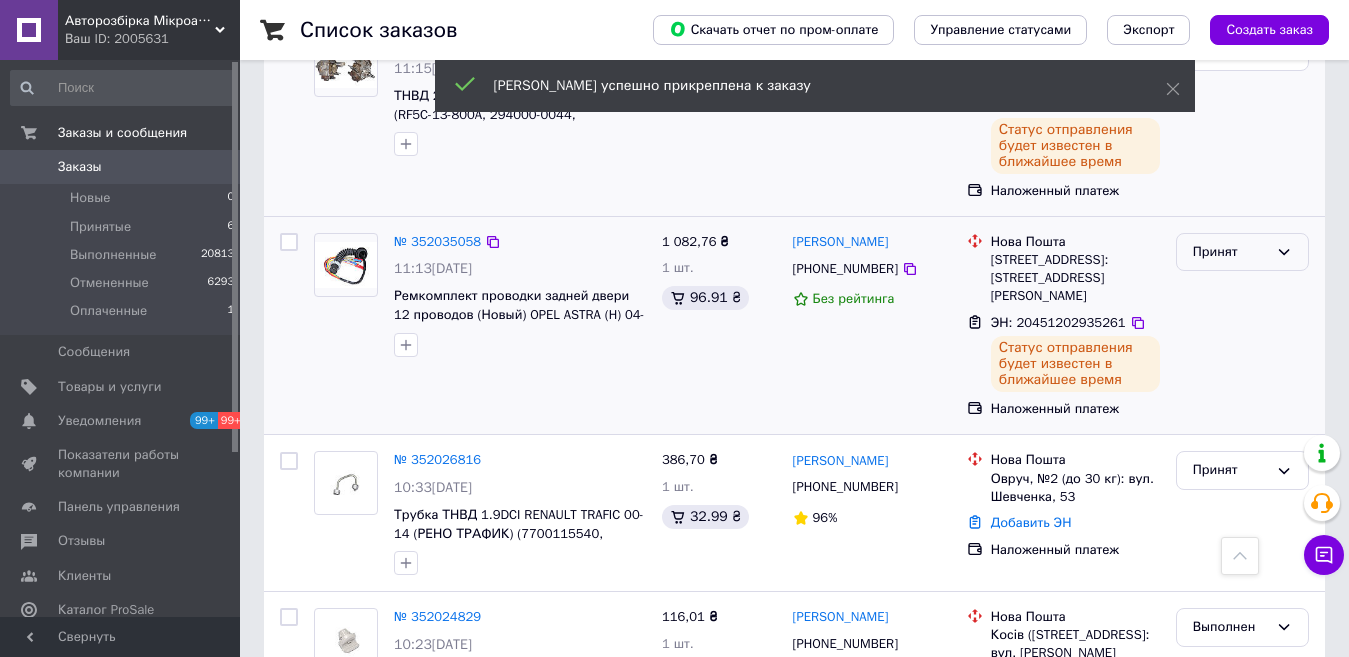 drag, startPoint x: 1285, startPoint y: 192, endPoint x: 1259, endPoint y: 212, distance: 32.80244 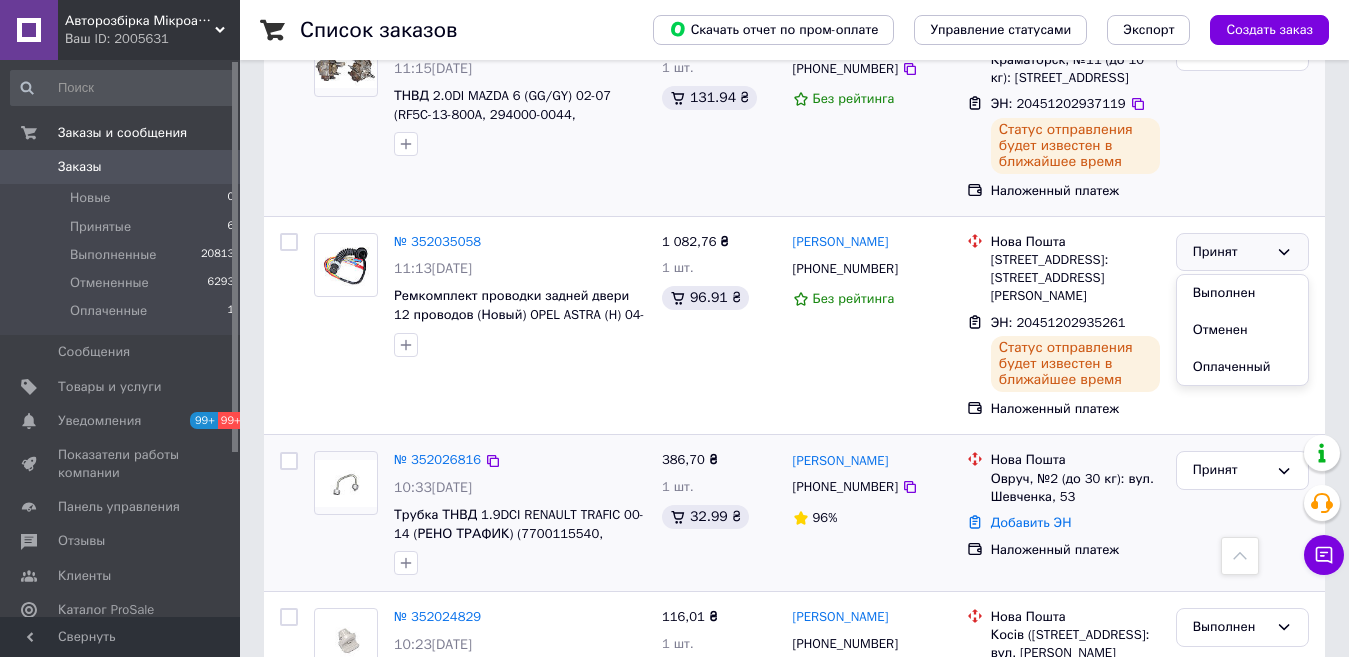 drag, startPoint x: 1223, startPoint y: 237, endPoint x: 944, endPoint y: 415, distance: 330.94562 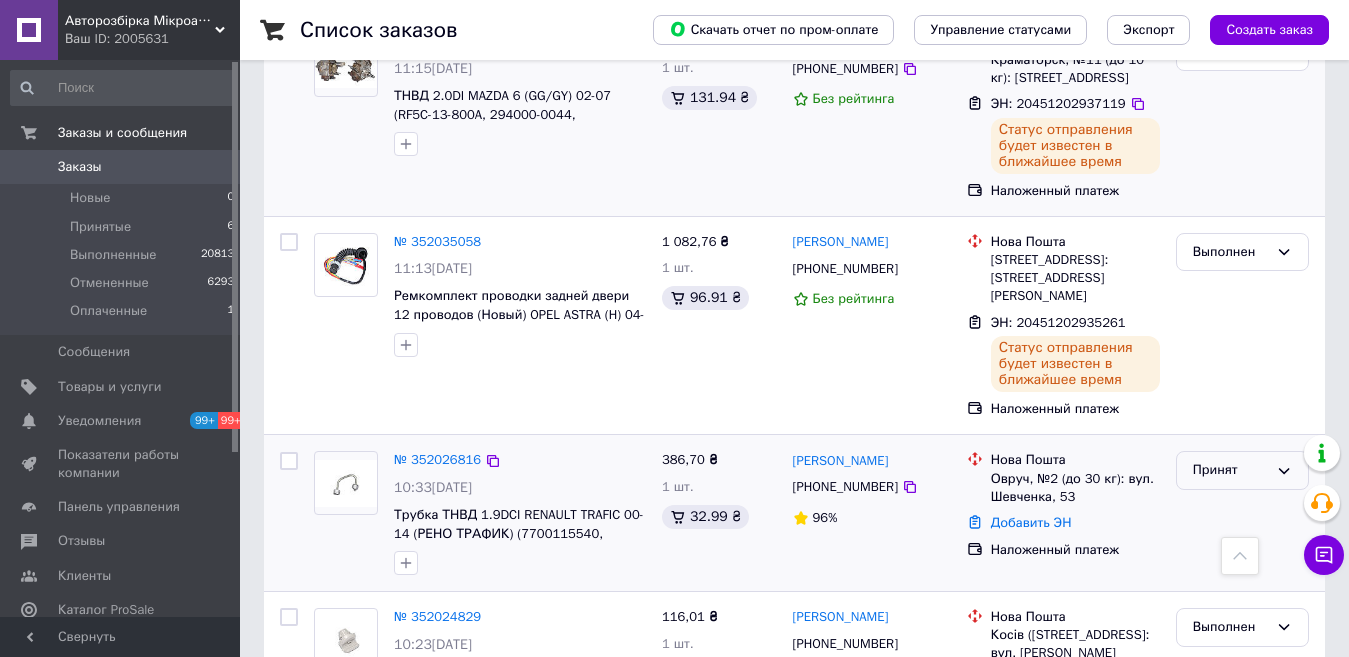 click 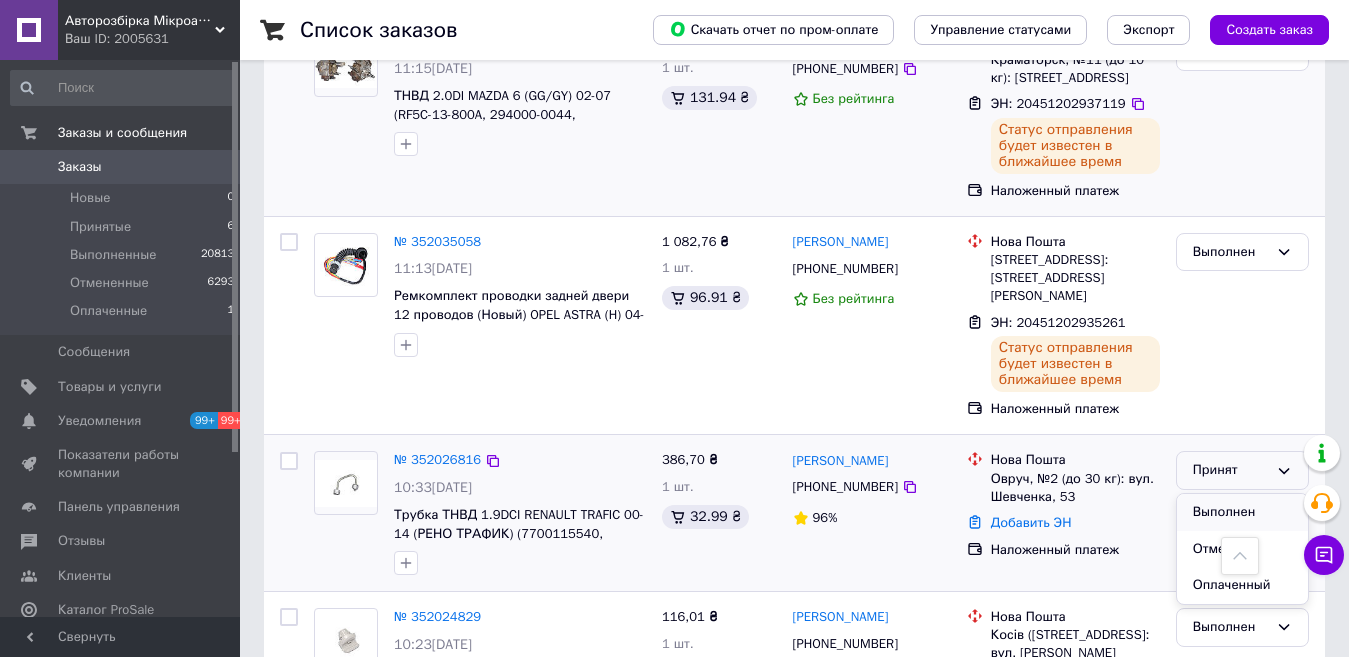 click on "Выполнен" at bounding box center [1242, 512] 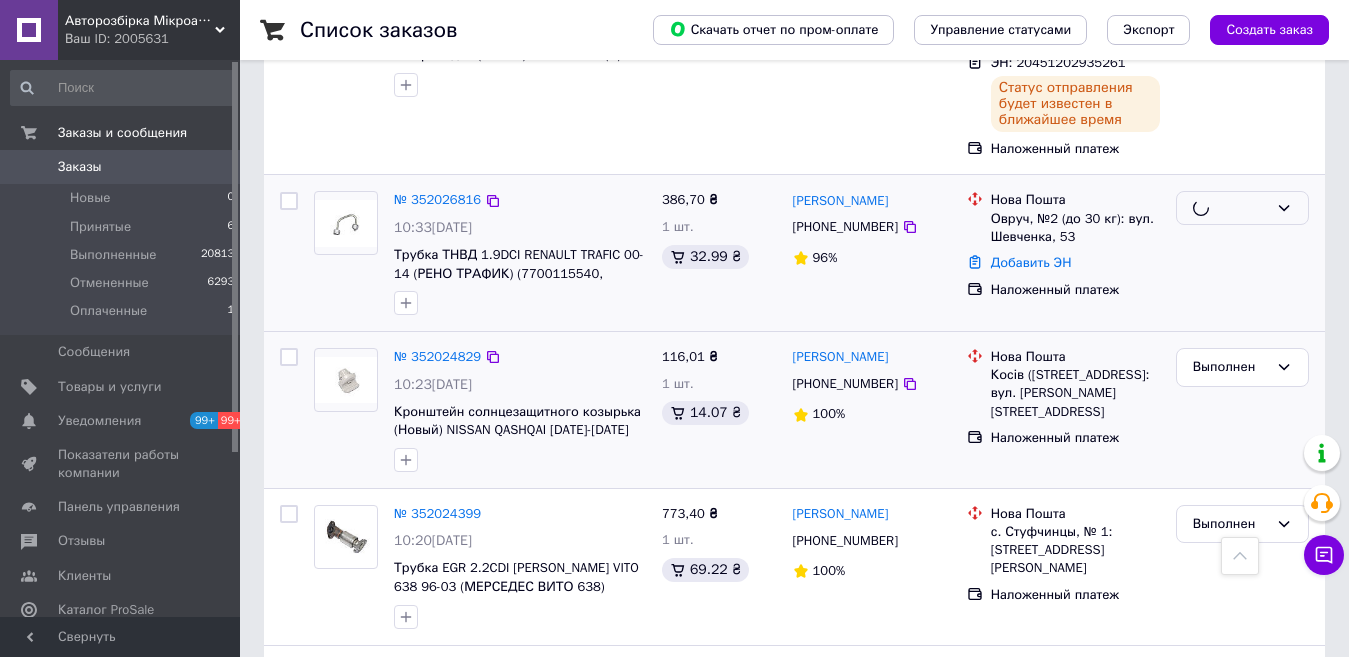scroll, scrollTop: 1968, scrollLeft: 0, axis: vertical 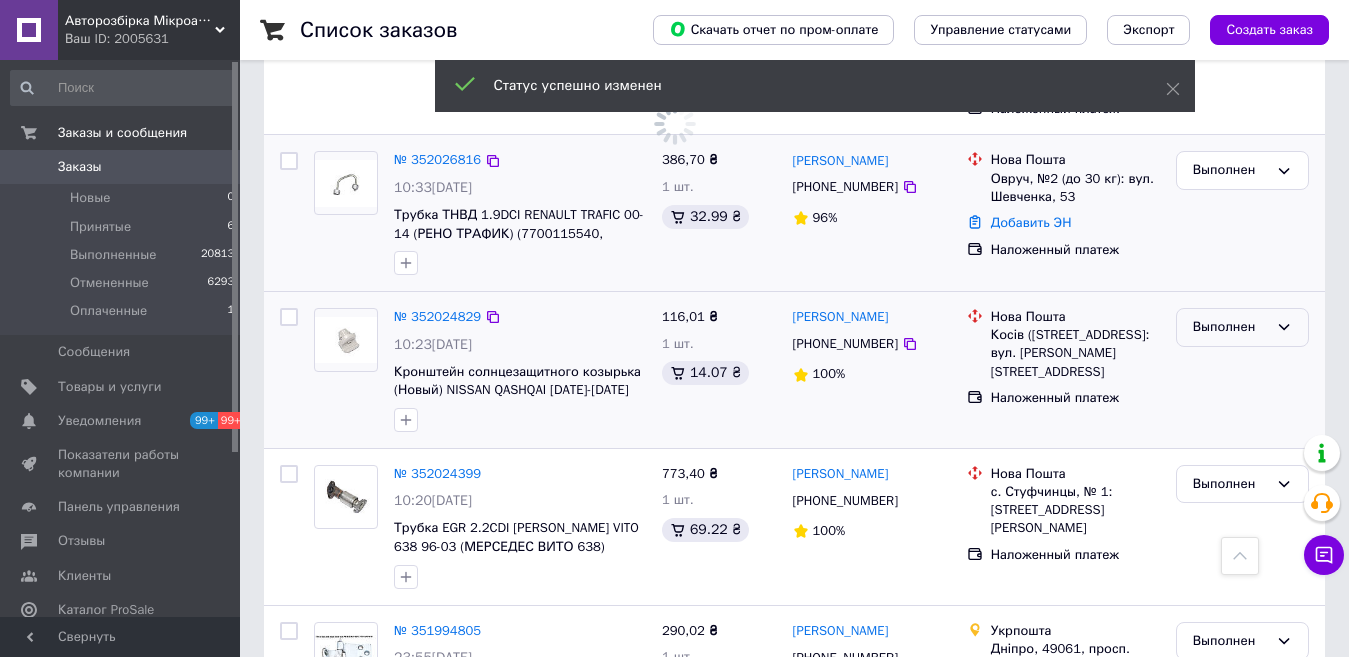 click 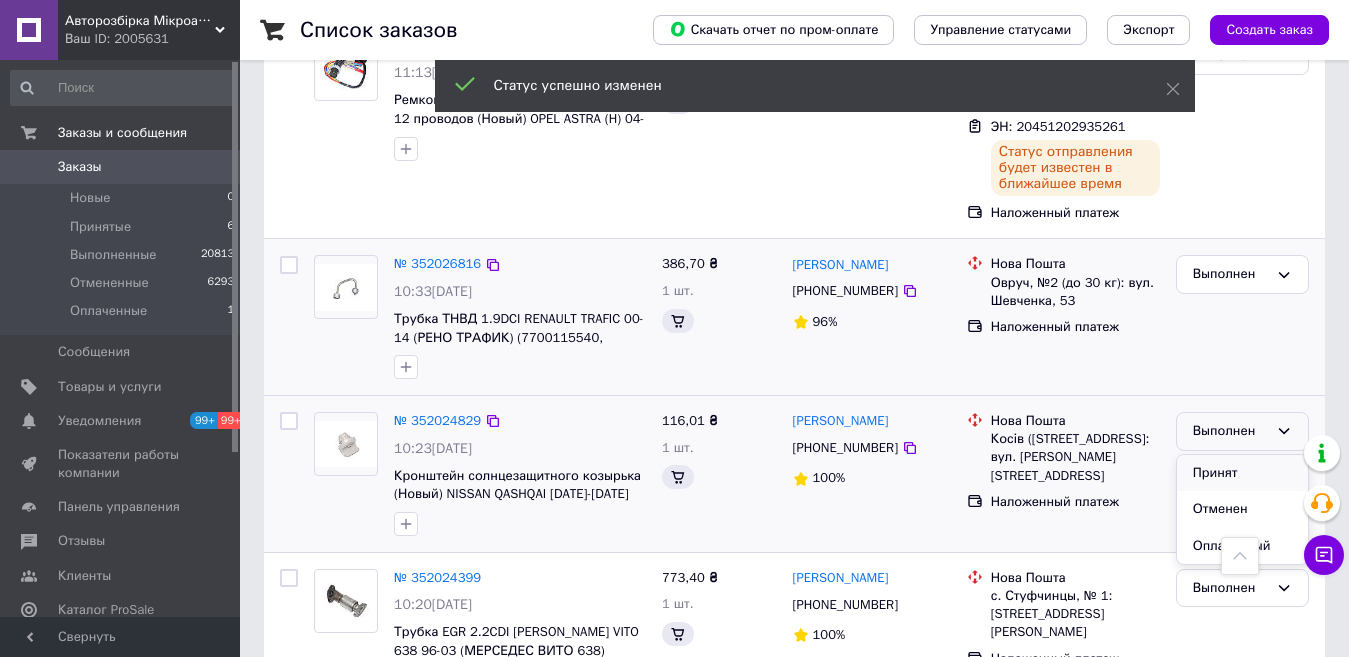 click on "Принят" at bounding box center (1242, 473) 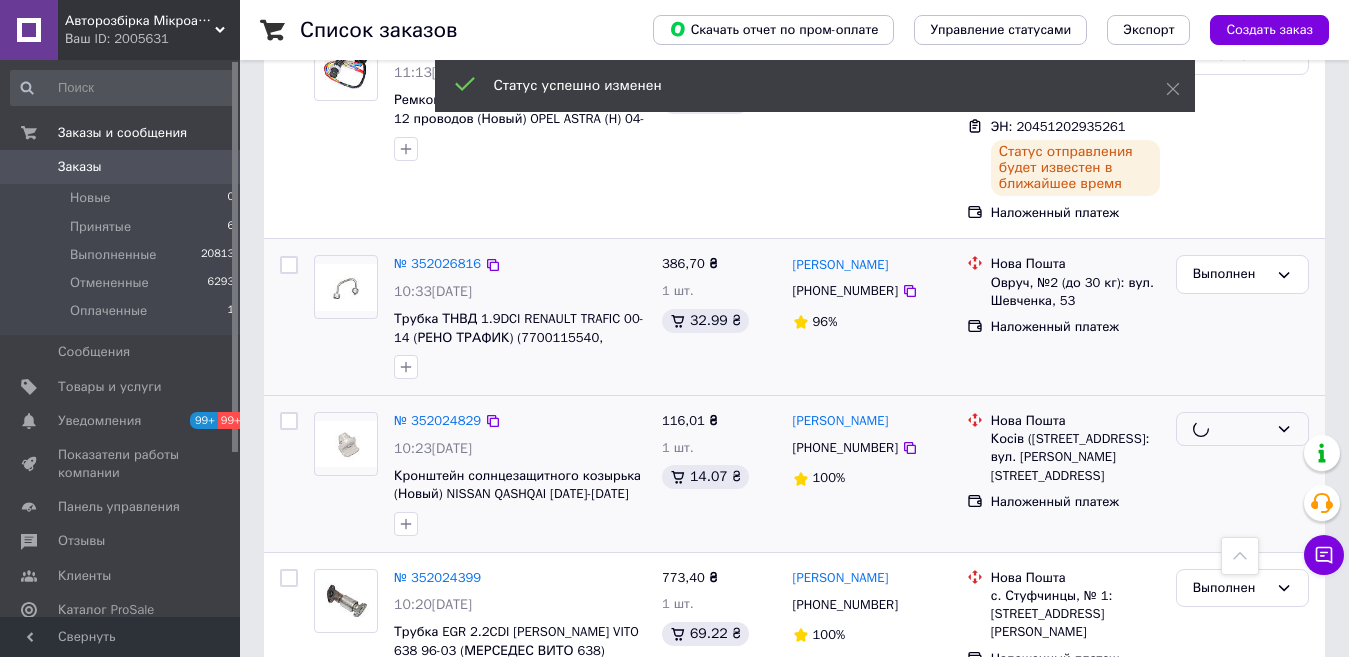 scroll, scrollTop: 1936, scrollLeft: 0, axis: vertical 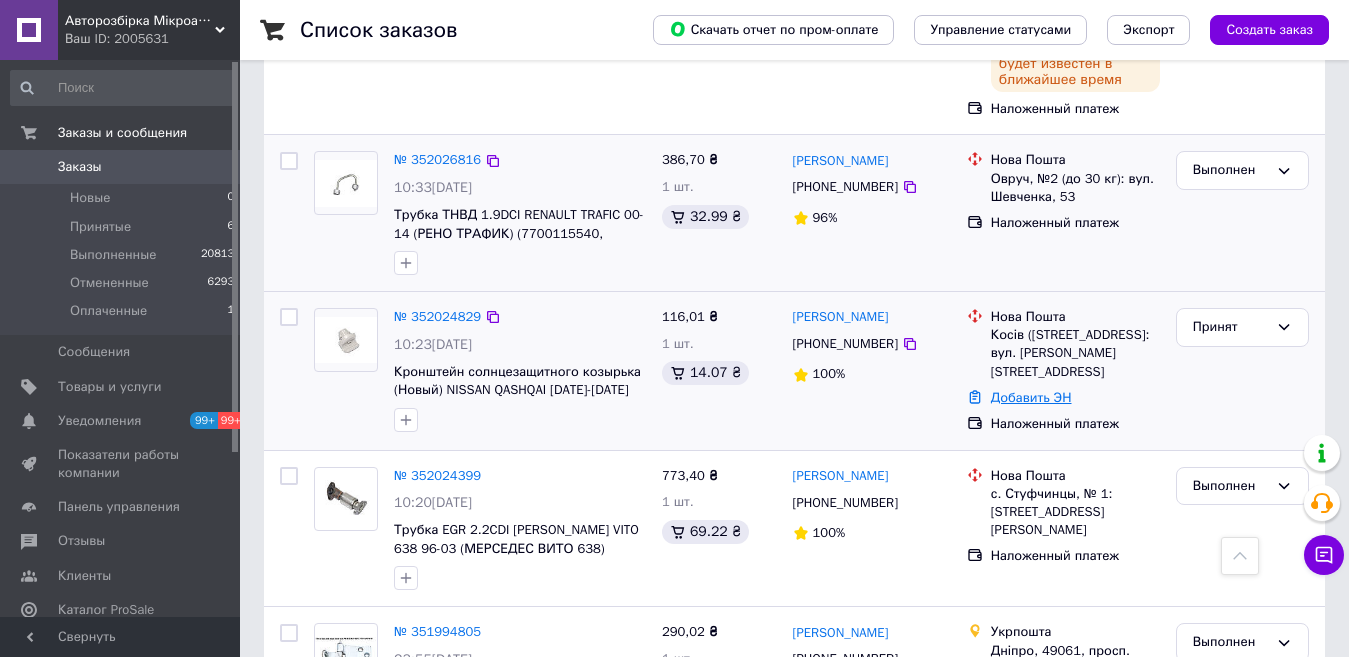 click on "Добавить ЭН" at bounding box center (1031, 397) 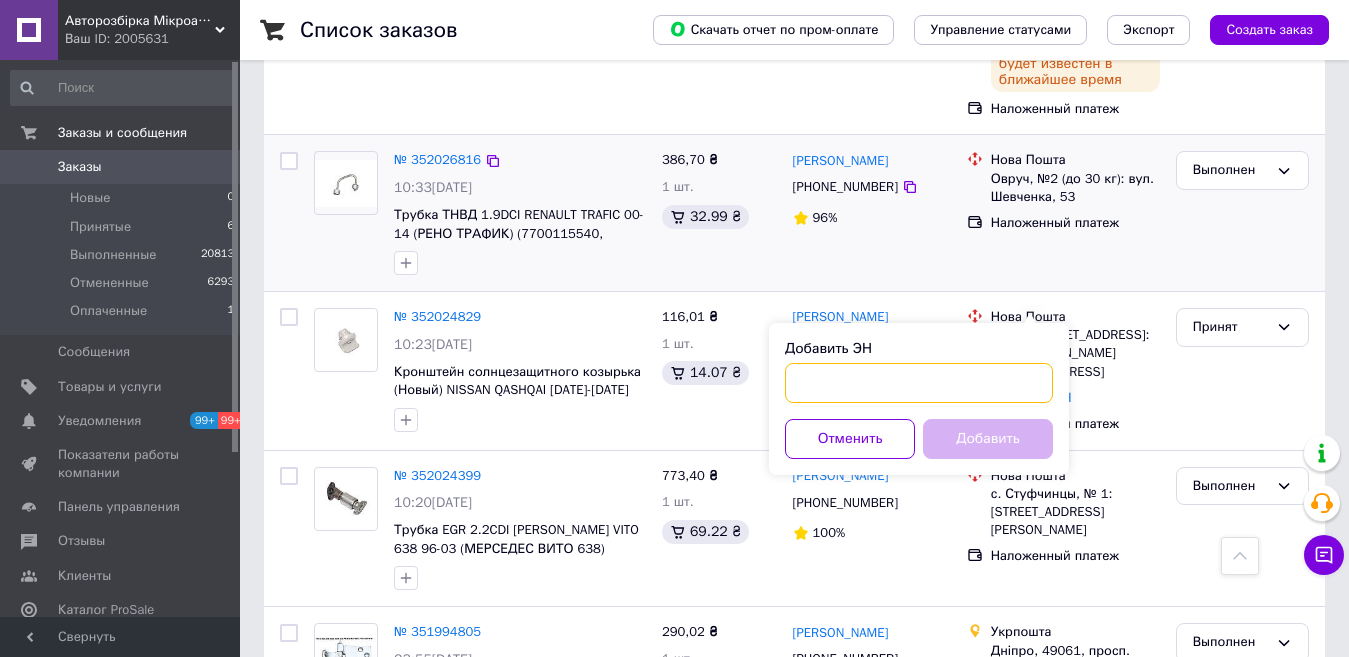 paste on "20451202921944" 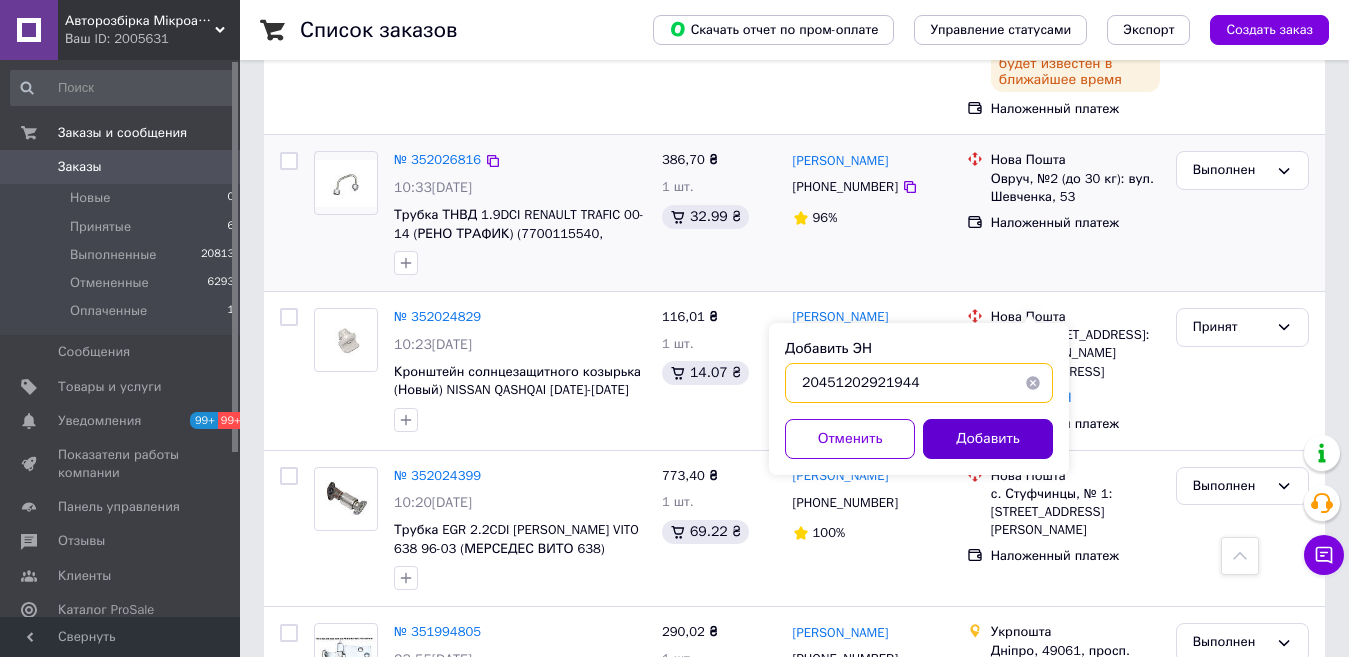 type on "20451202921944" 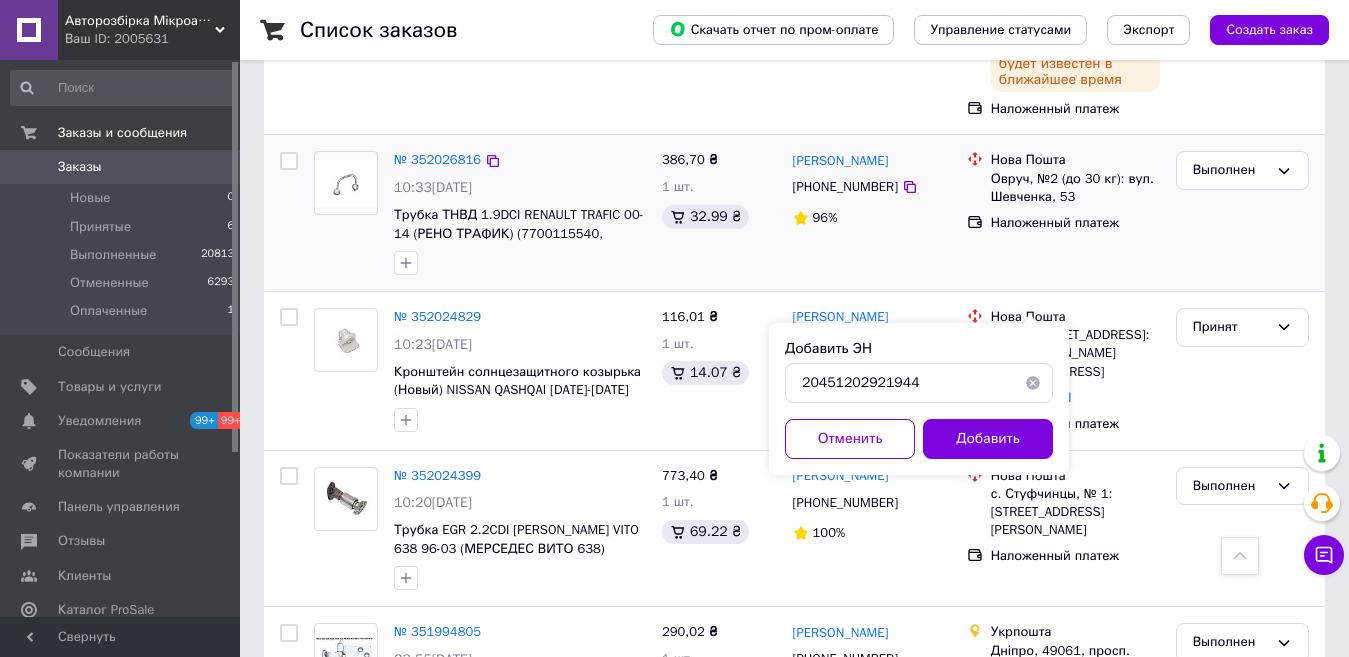 drag, startPoint x: 969, startPoint y: 438, endPoint x: 956, endPoint y: 434, distance: 13.601471 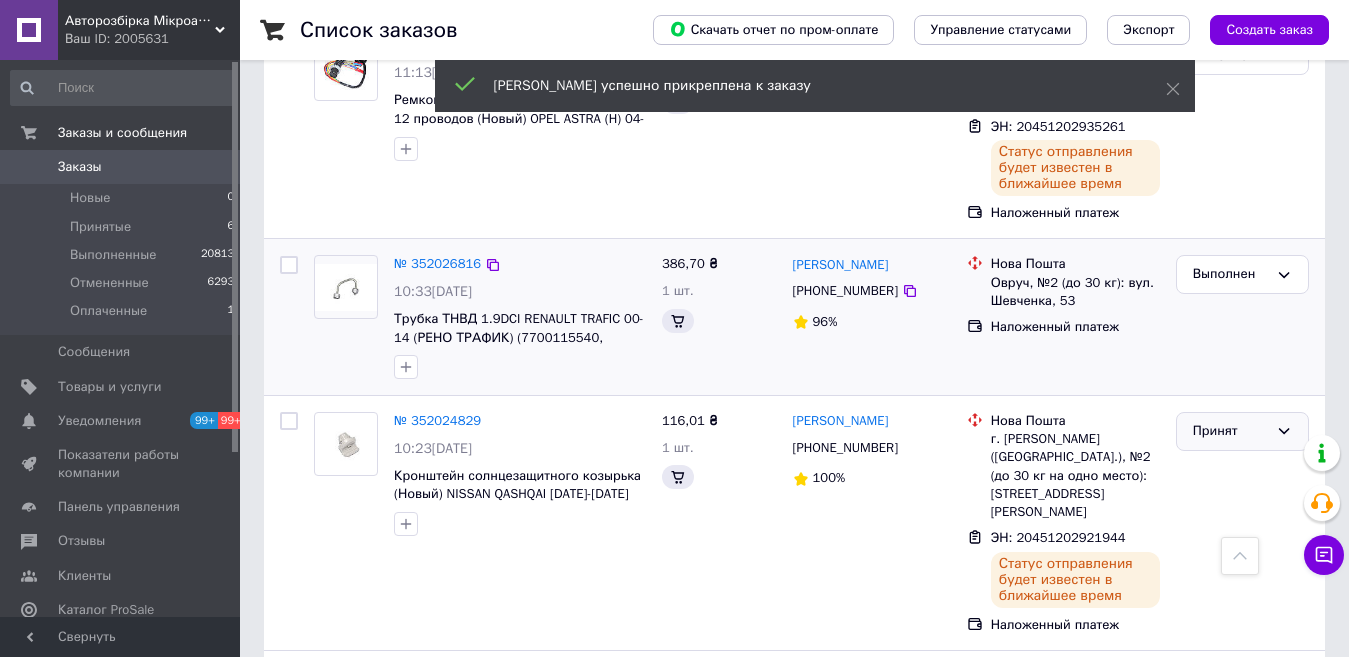 scroll, scrollTop: 1936, scrollLeft: 0, axis: vertical 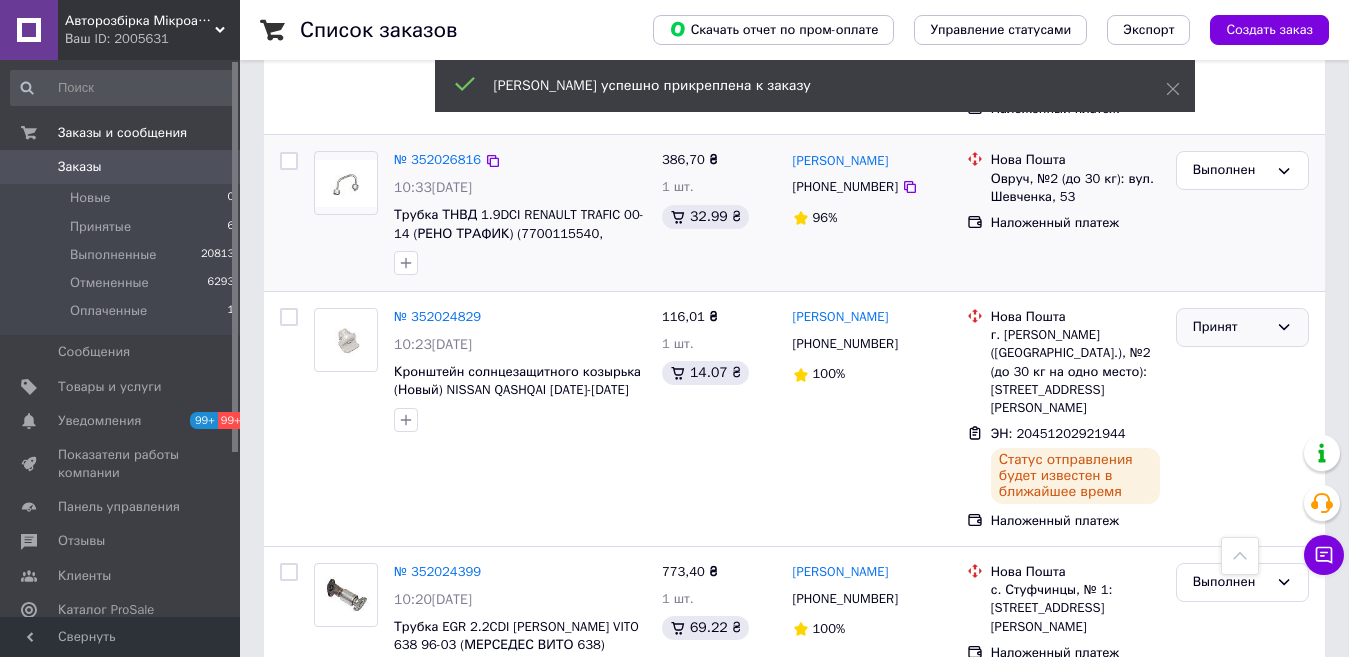 click 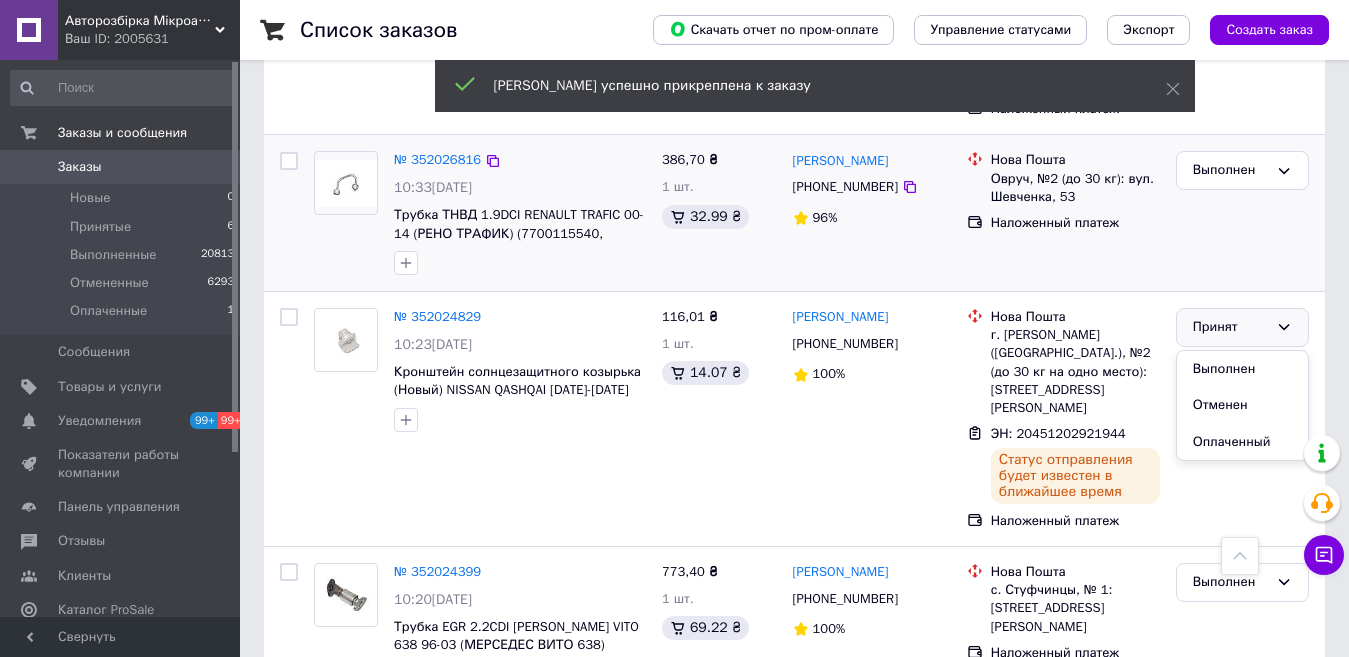 click on "Выполнен" at bounding box center (1242, 369) 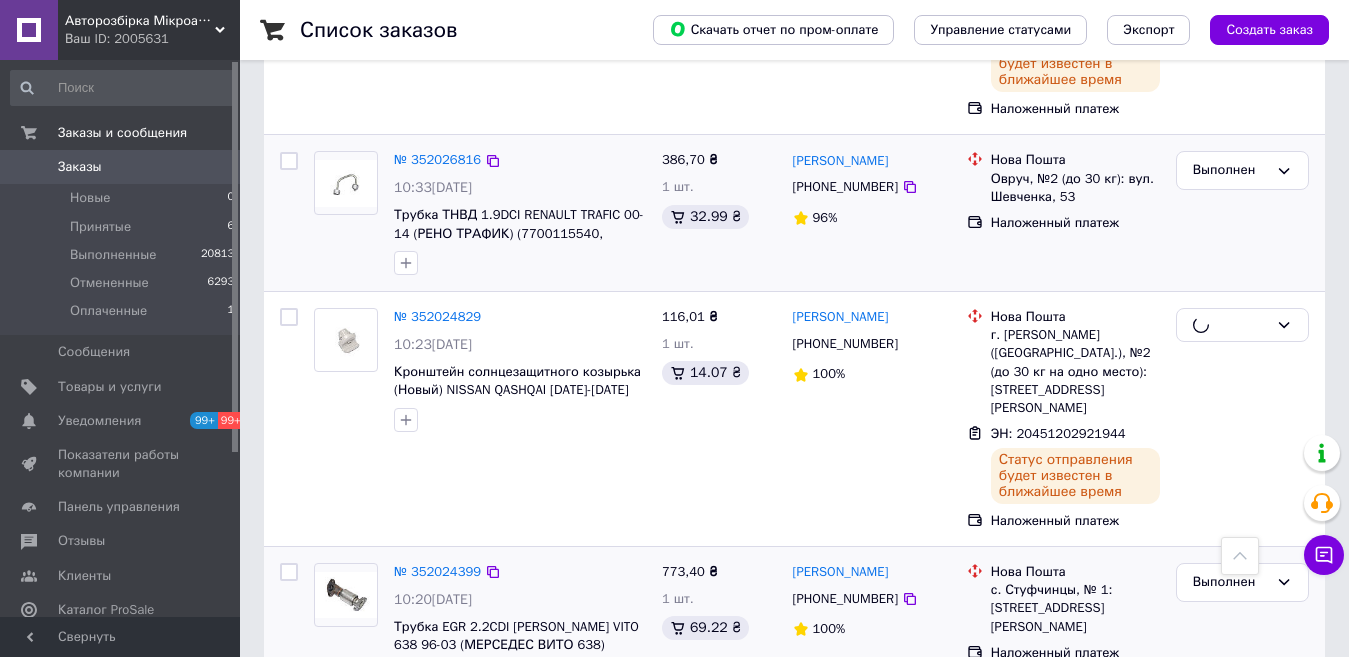 scroll, scrollTop: 2136, scrollLeft: 0, axis: vertical 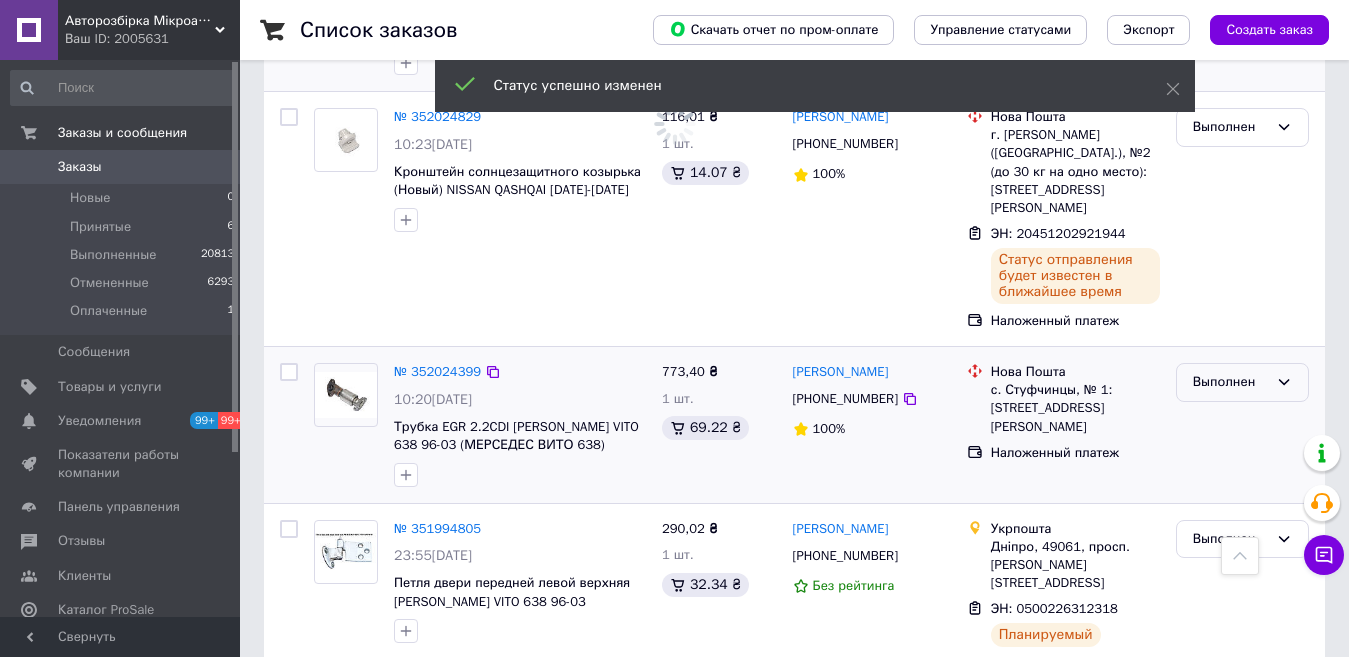 click 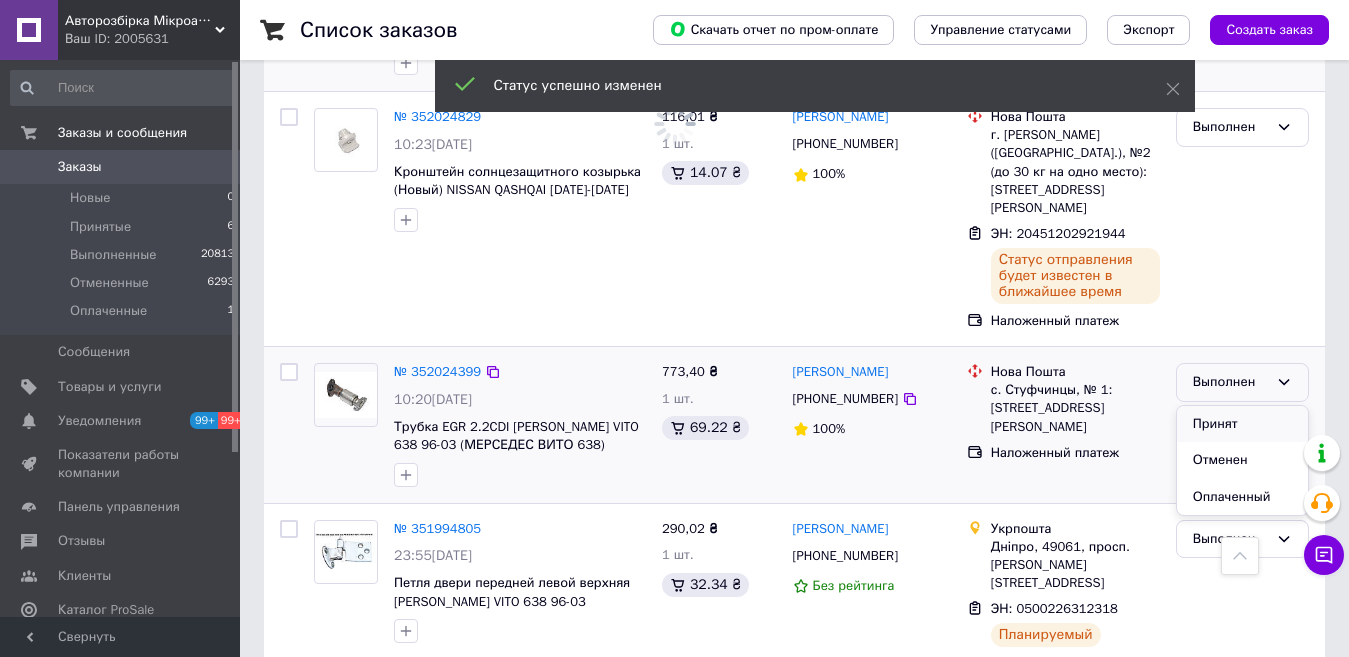 click on "Принят" at bounding box center (1242, 424) 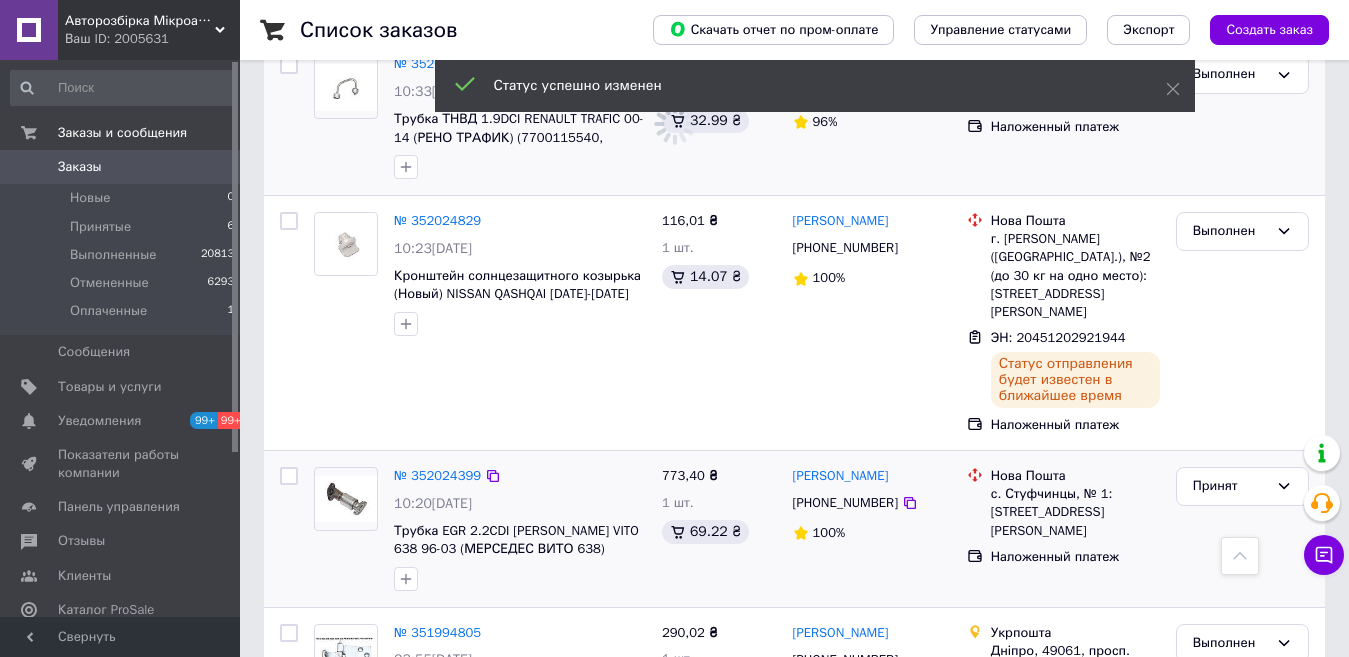 scroll, scrollTop: 2136, scrollLeft: 0, axis: vertical 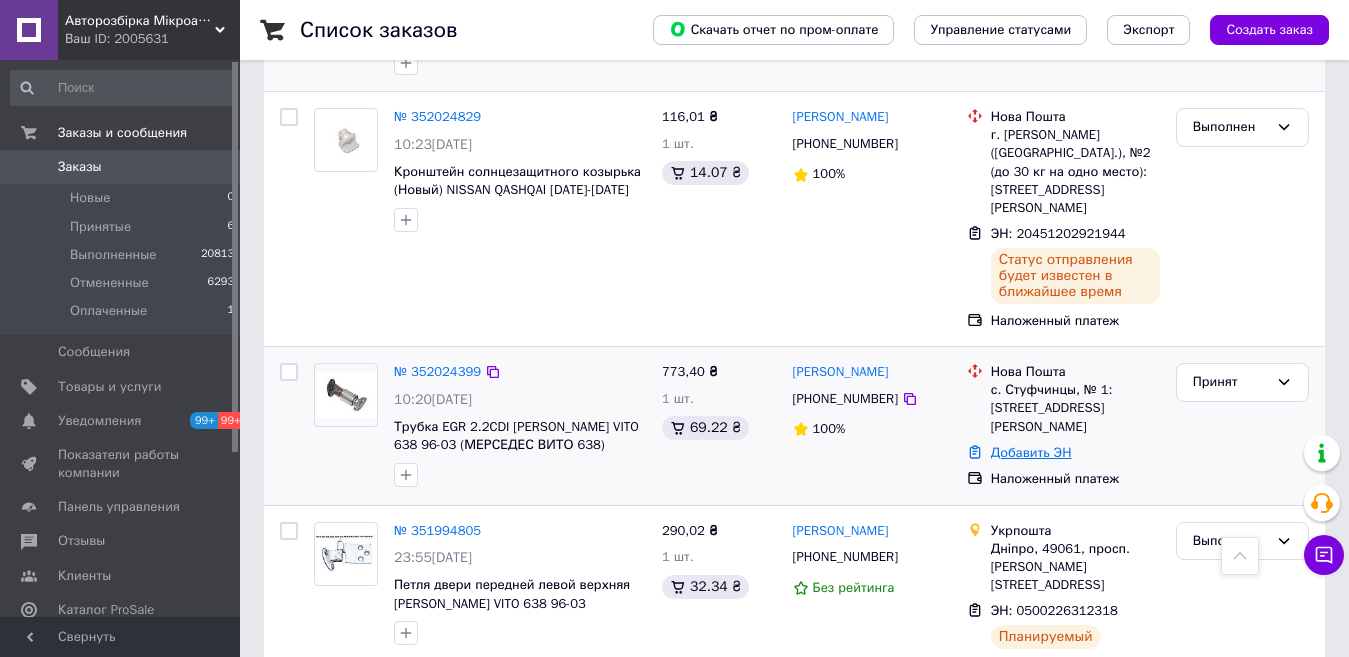 click on "Добавить ЭН" at bounding box center (1031, 452) 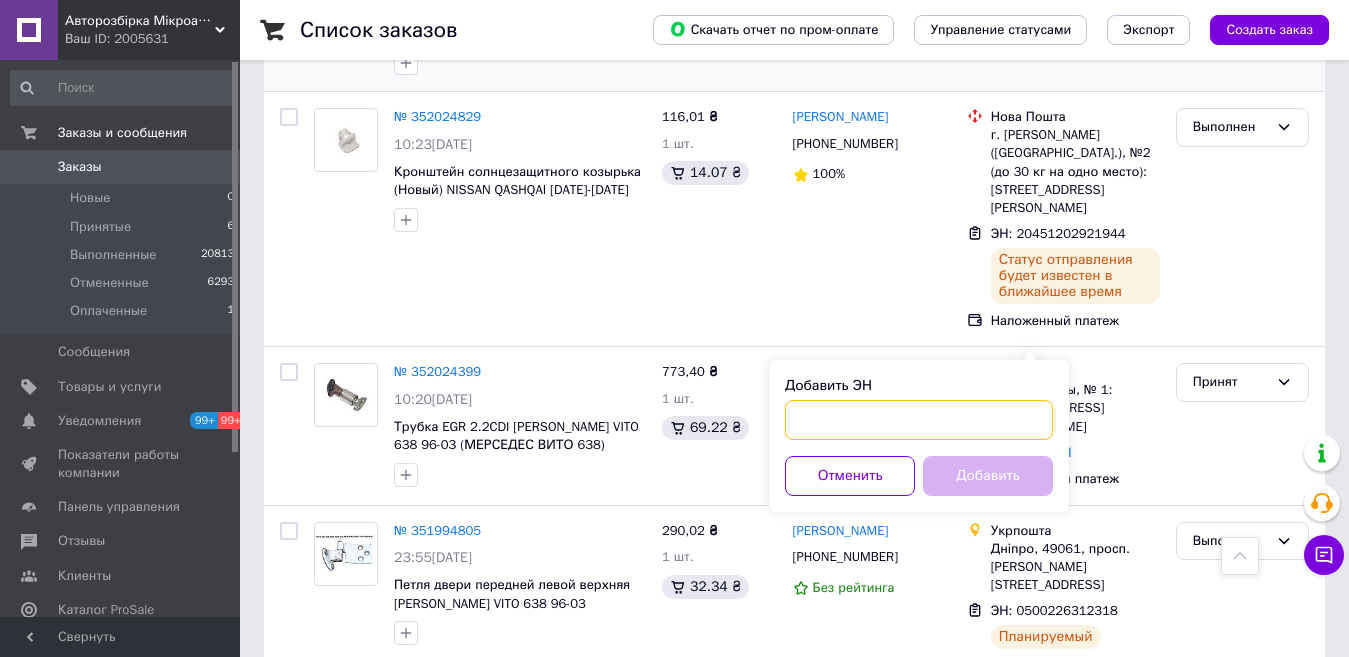 paste on "20451202918508" 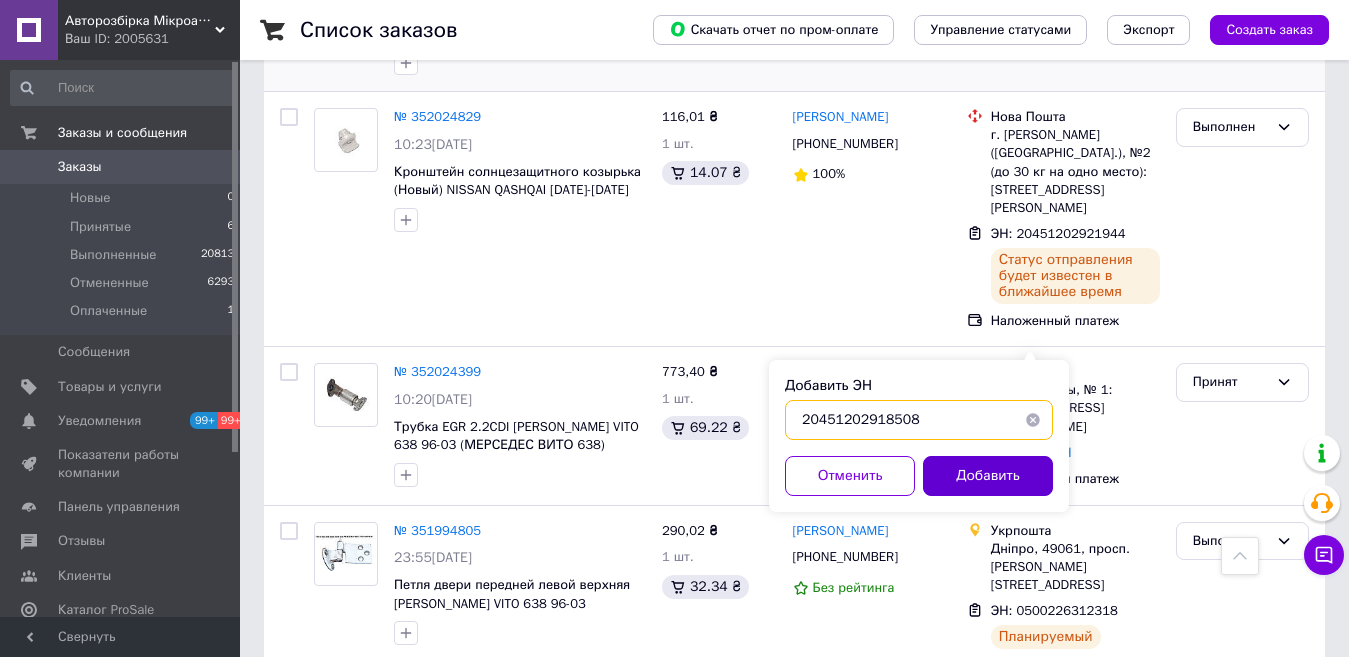 type on "20451202918508" 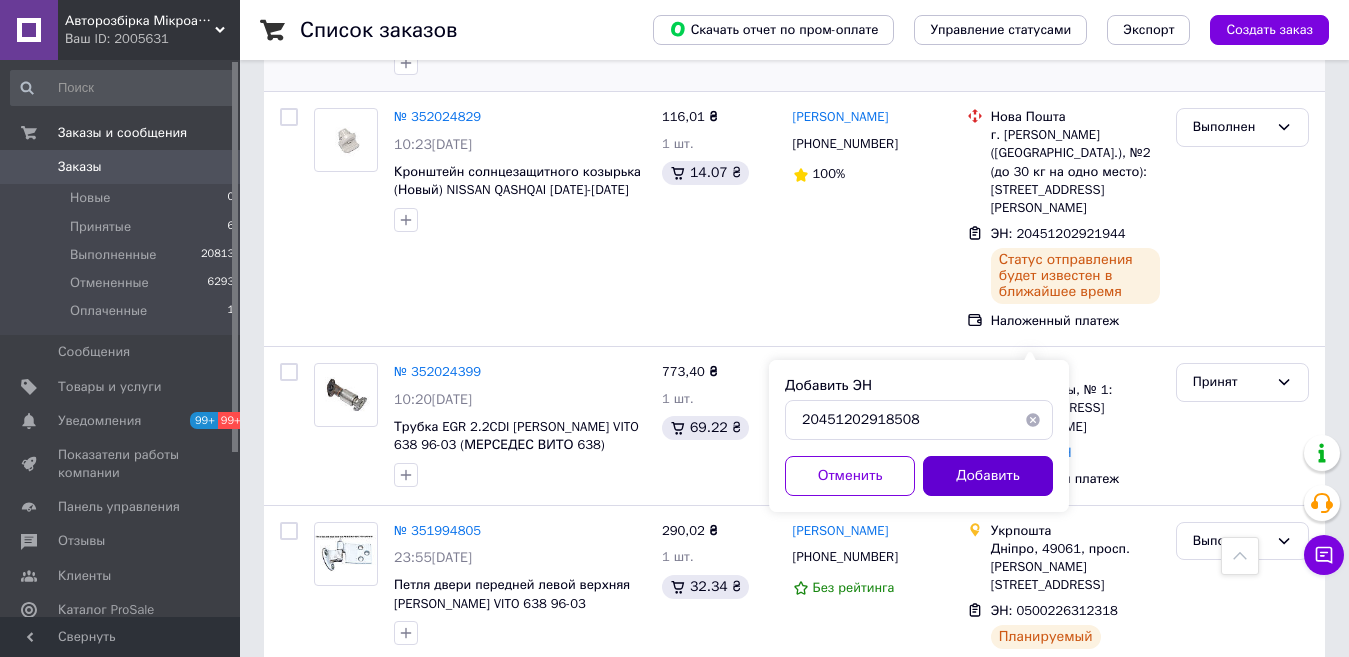 click on "Добавить" at bounding box center [988, 476] 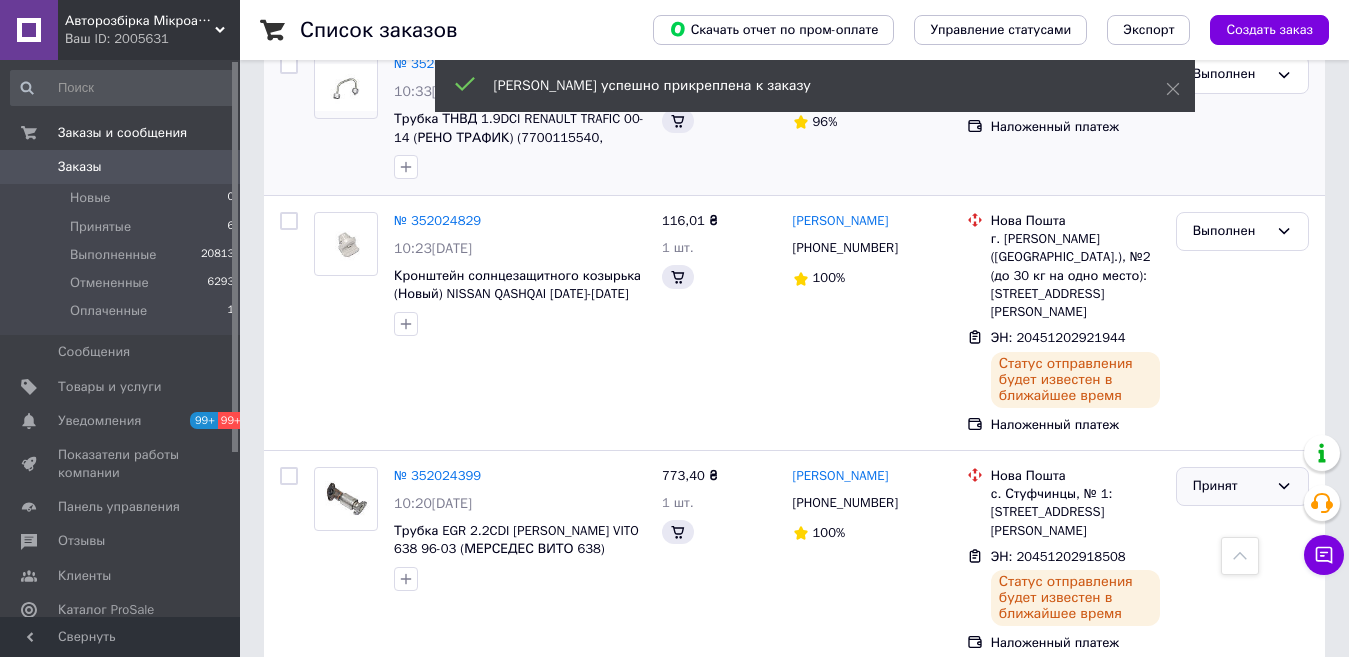 scroll, scrollTop: 2072, scrollLeft: 0, axis: vertical 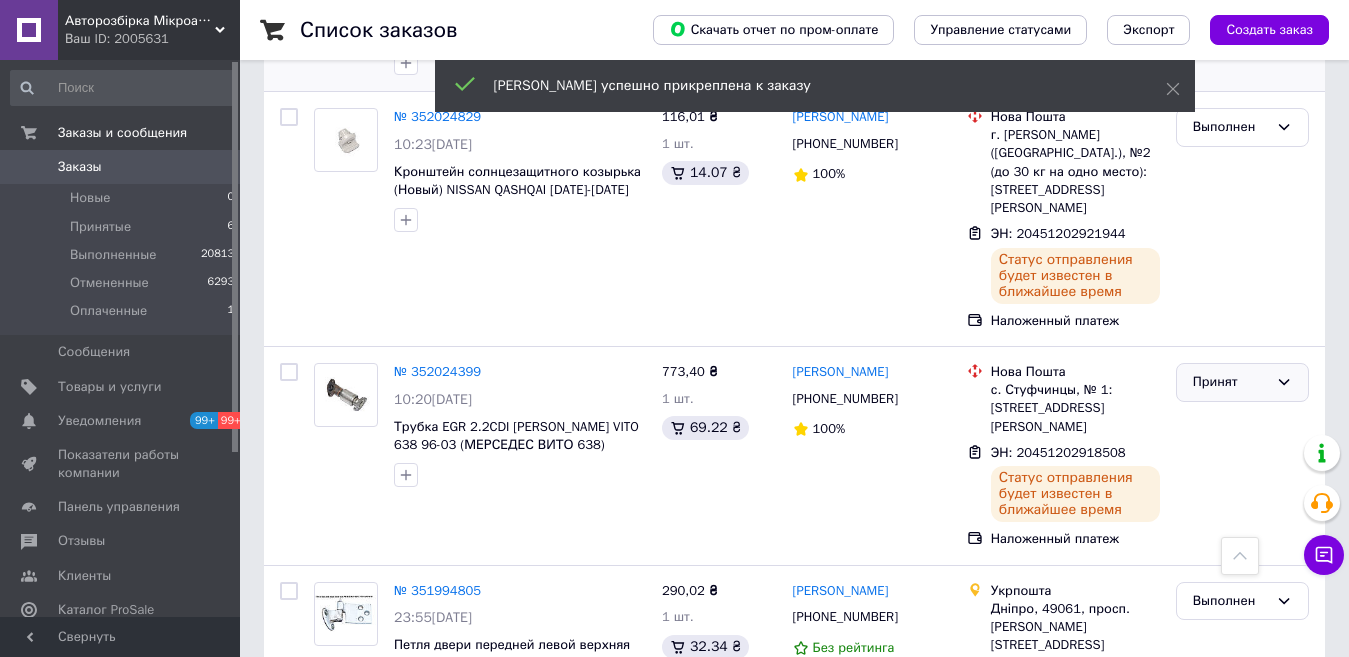 click 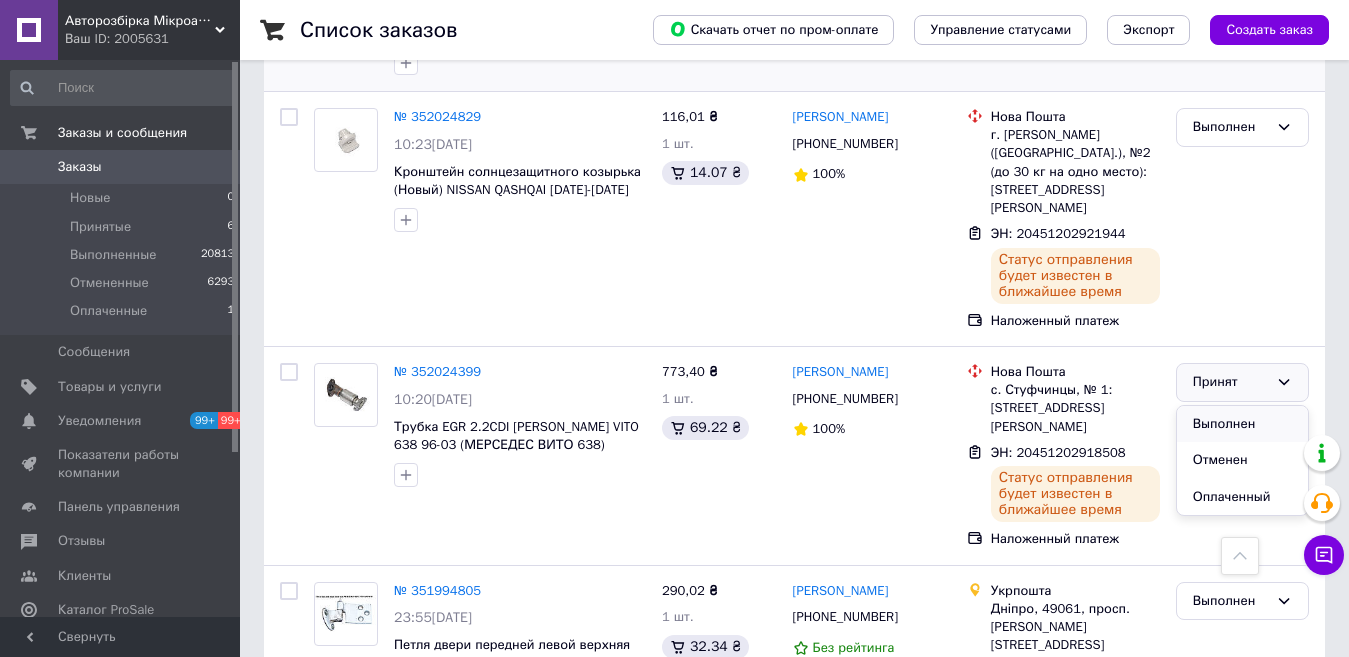 click on "Выполнен" at bounding box center (1242, 424) 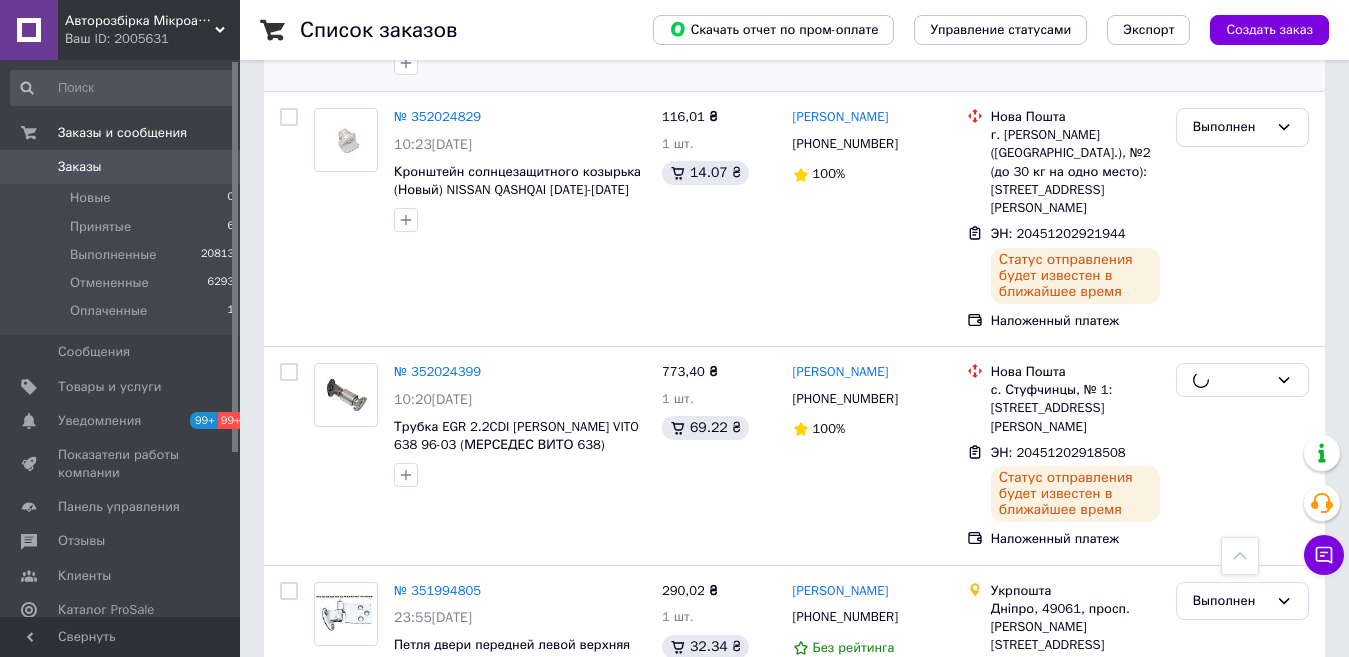 scroll, scrollTop: 2372, scrollLeft: 0, axis: vertical 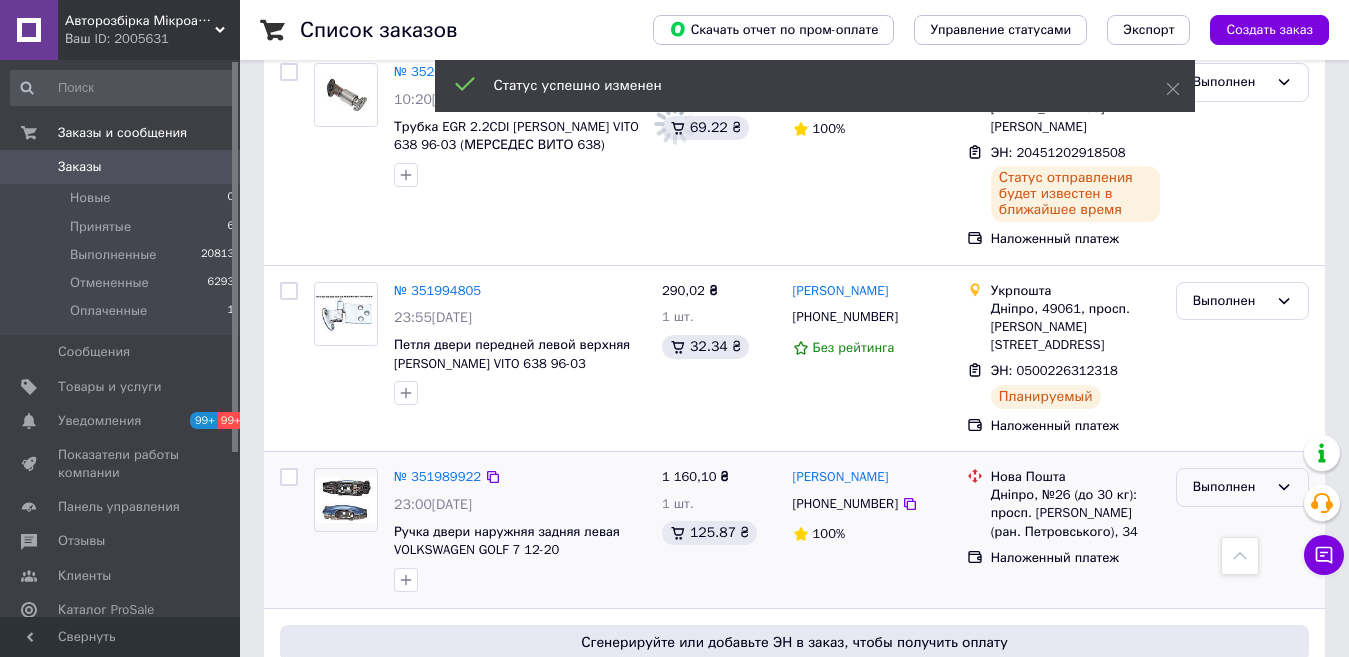click 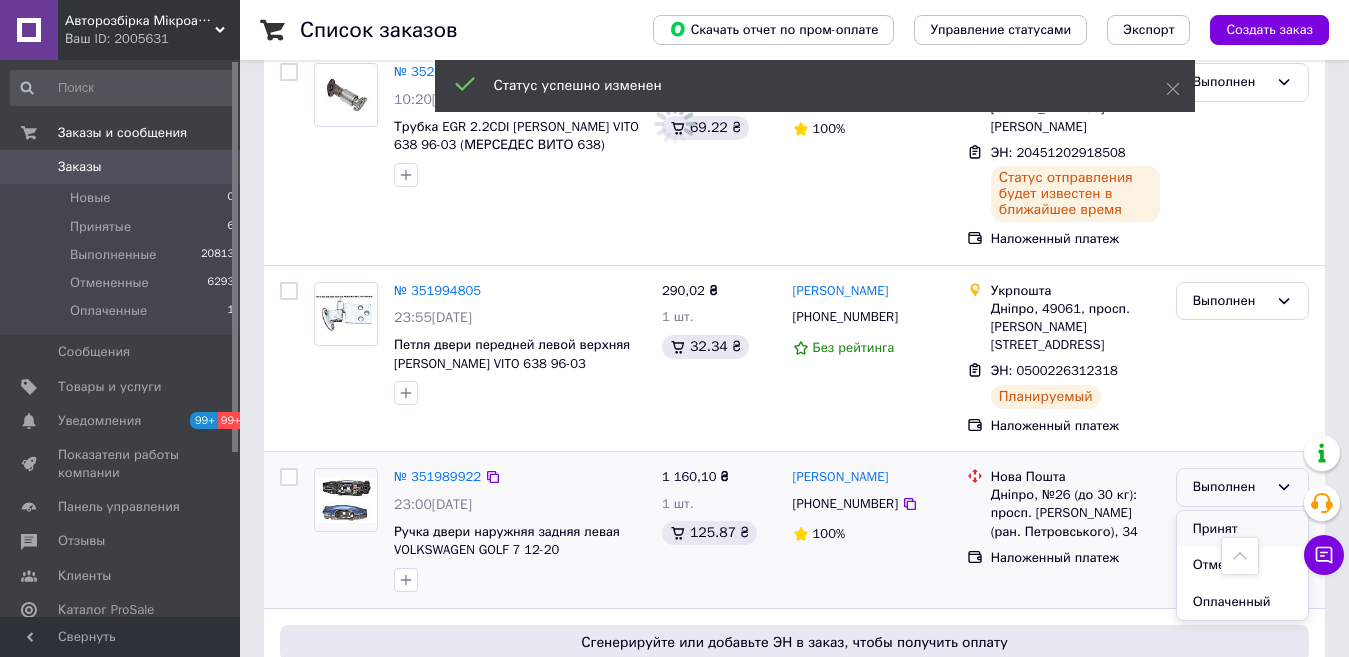 click on "Принят" at bounding box center (1242, 529) 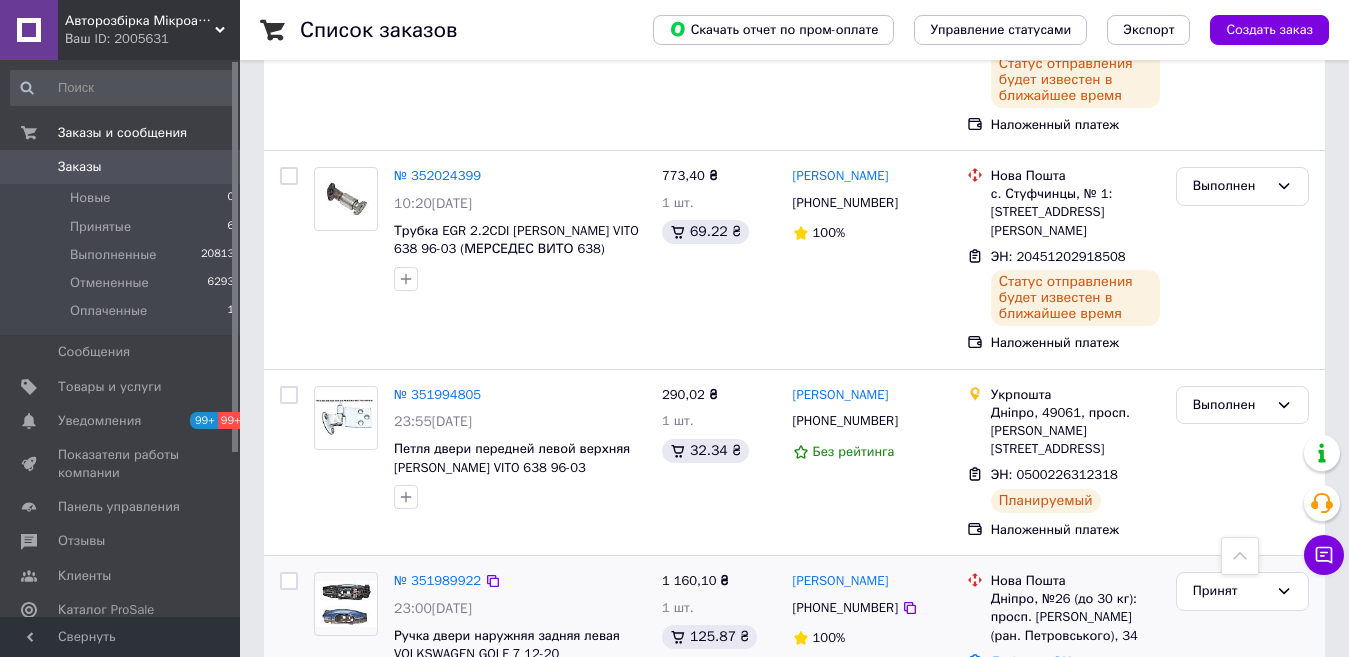 scroll, scrollTop: 2372, scrollLeft: 0, axis: vertical 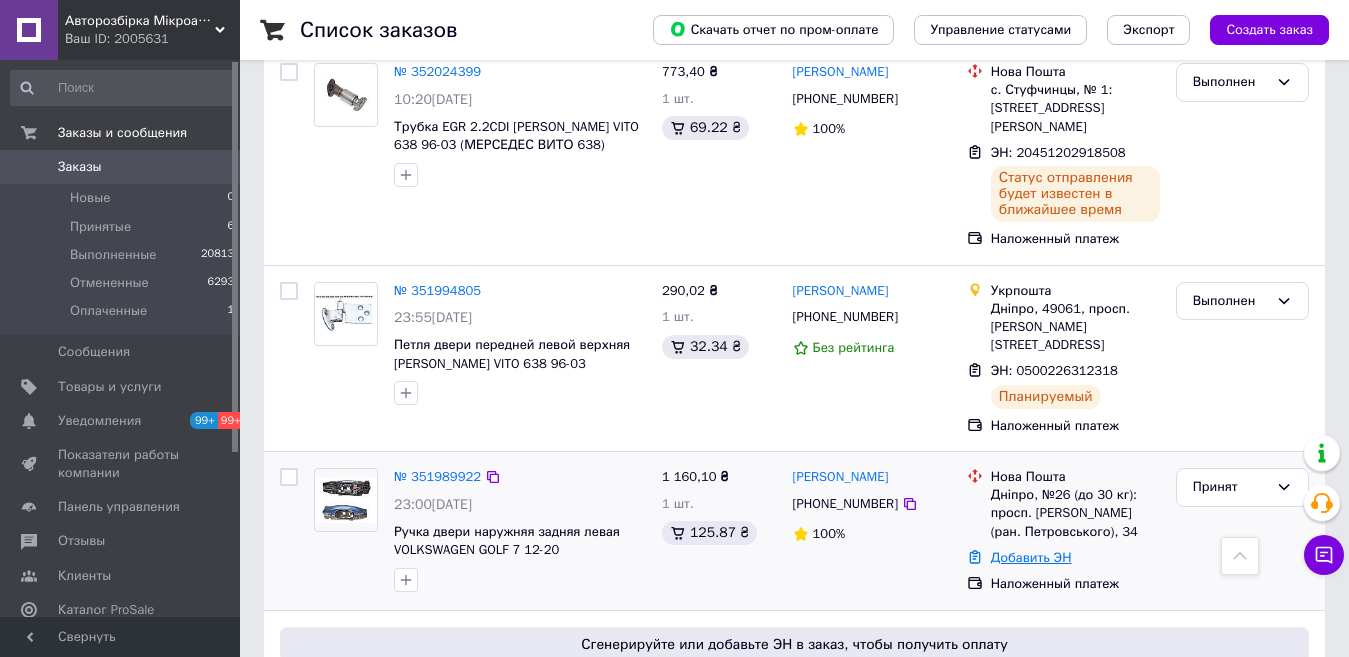 click on "Добавить ЭН" at bounding box center [1031, 557] 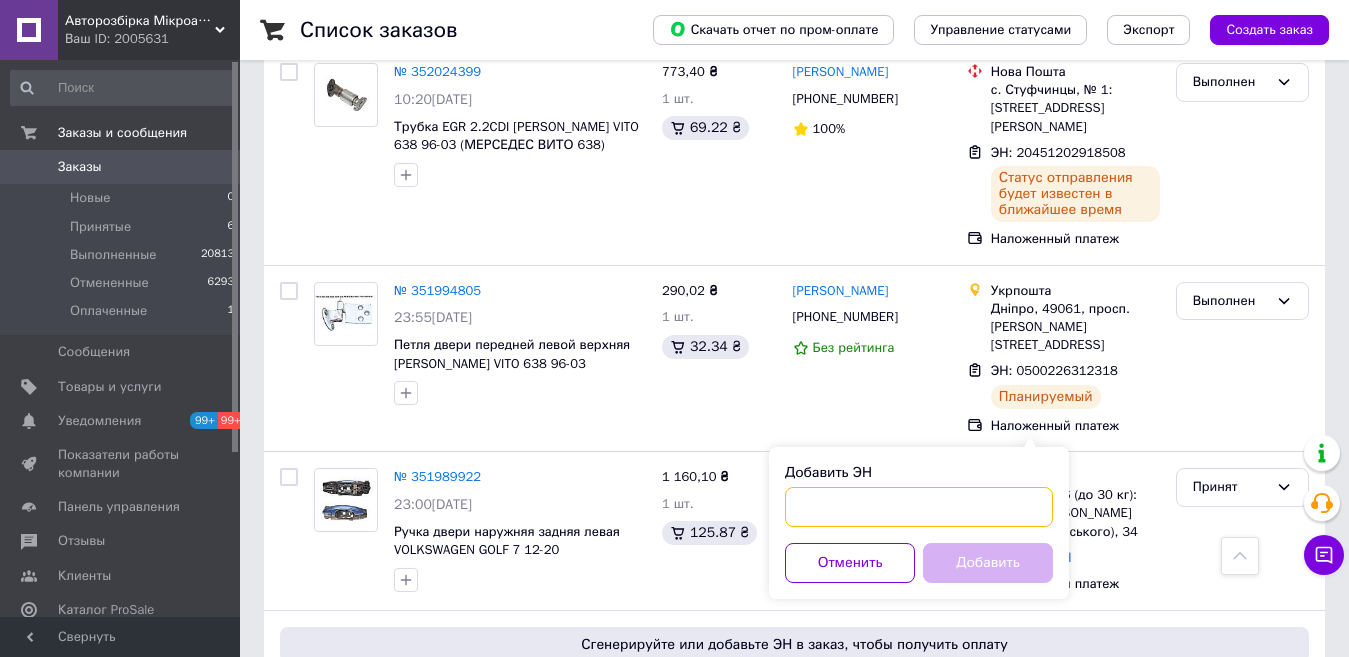 paste on "20451203093898" 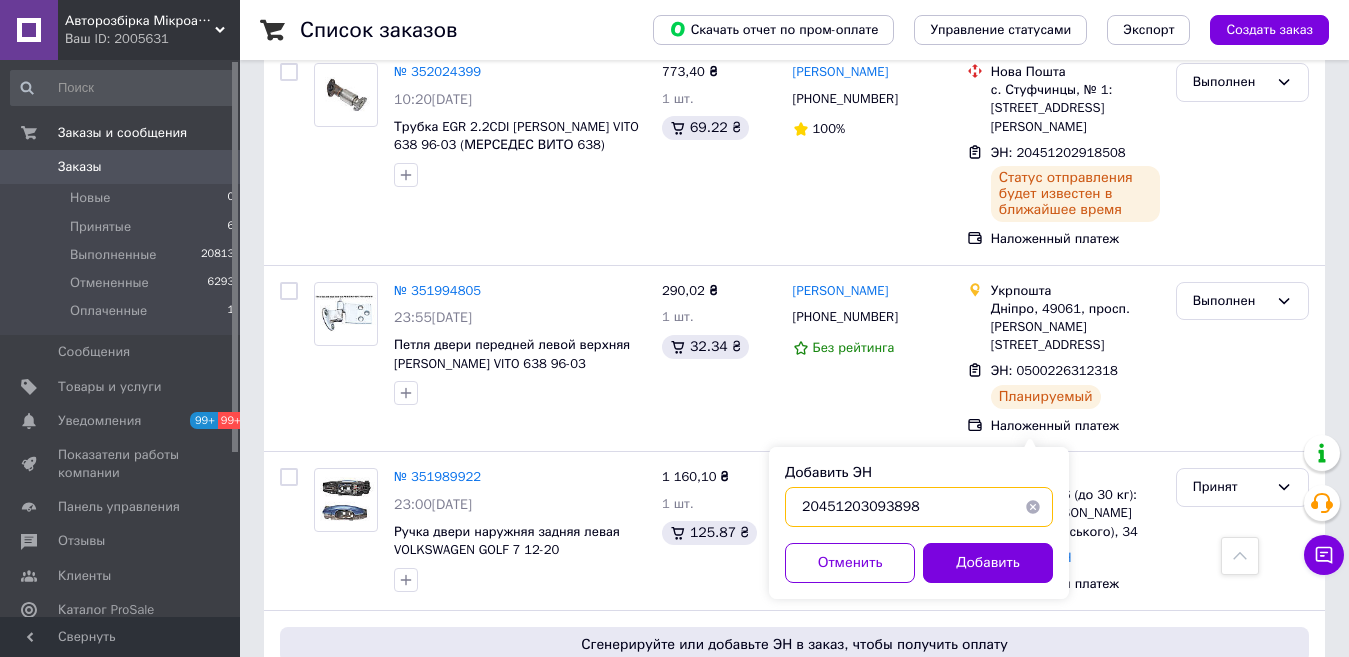 type on "20451203093898" 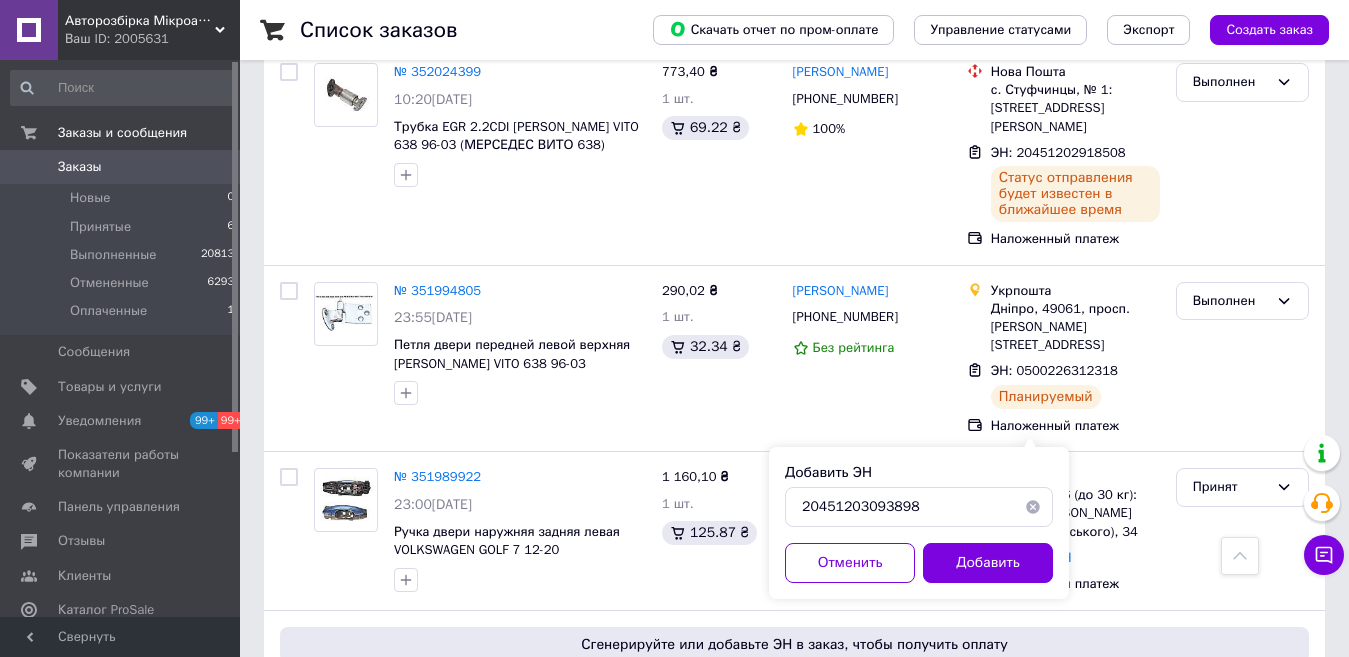 click on "Добавить" at bounding box center [988, 563] 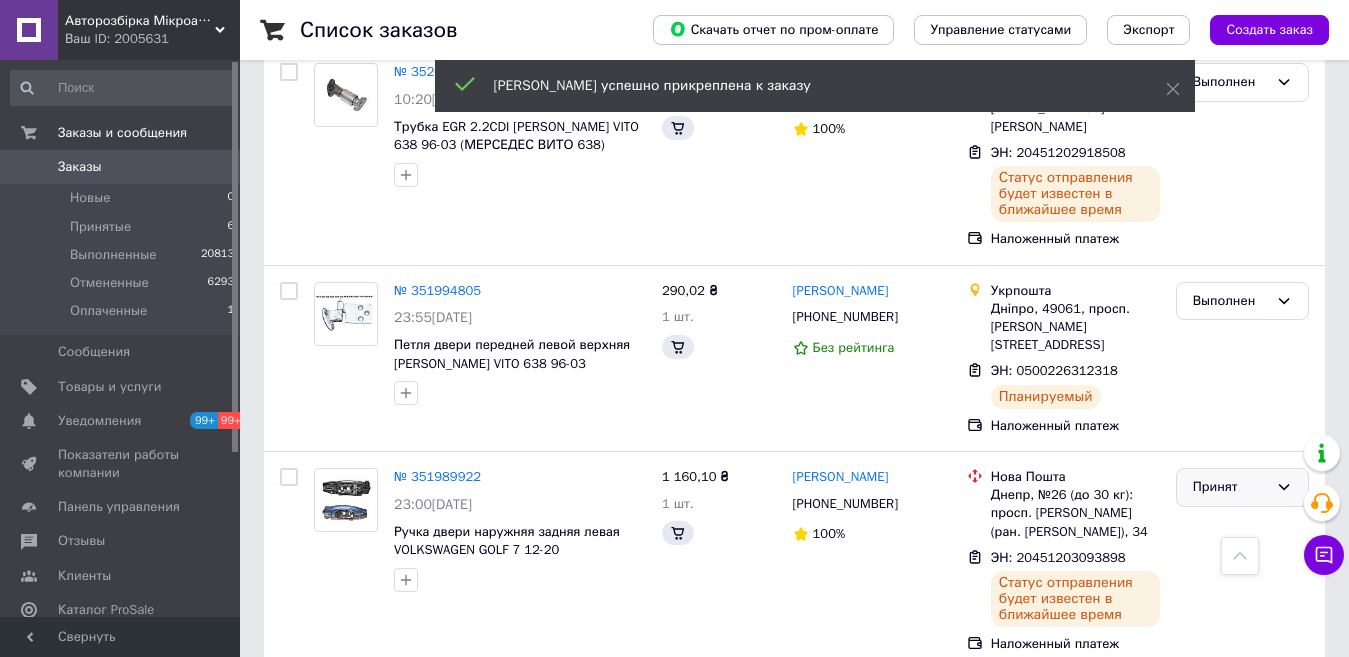click 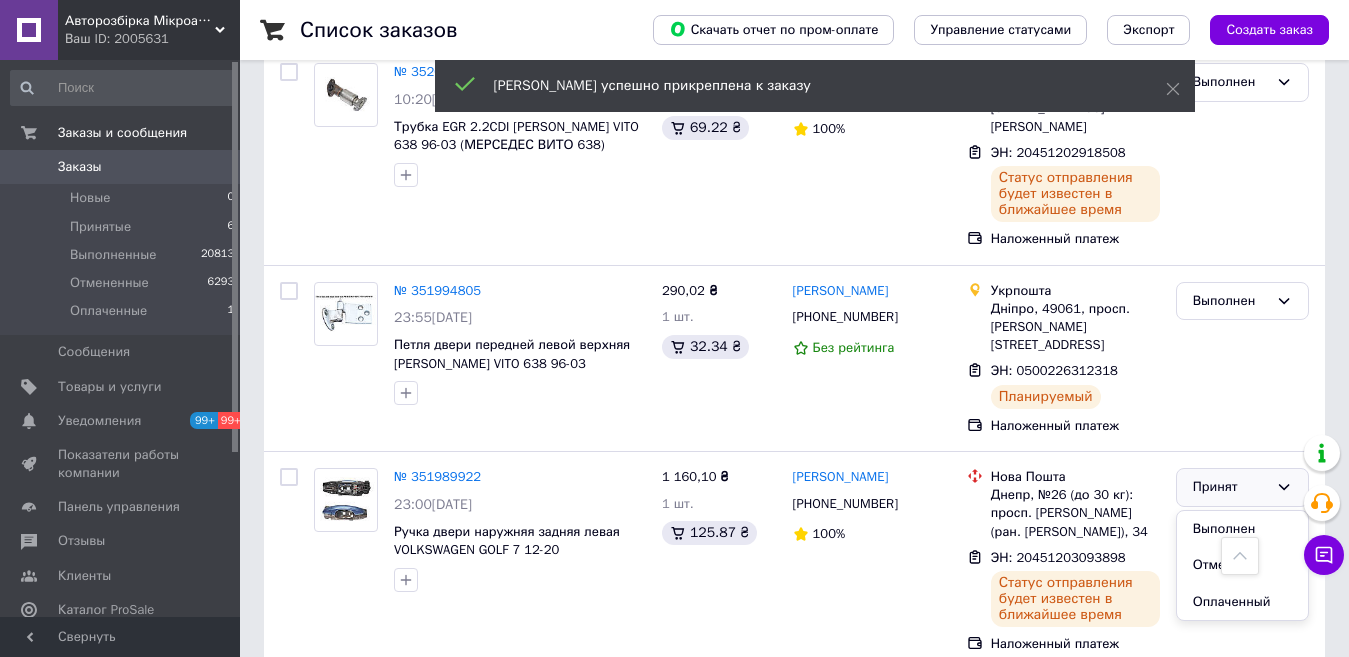 drag, startPoint x: 1231, startPoint y: 393, endPoint x: 1088, endPoint y: 428, distance: 147.22092 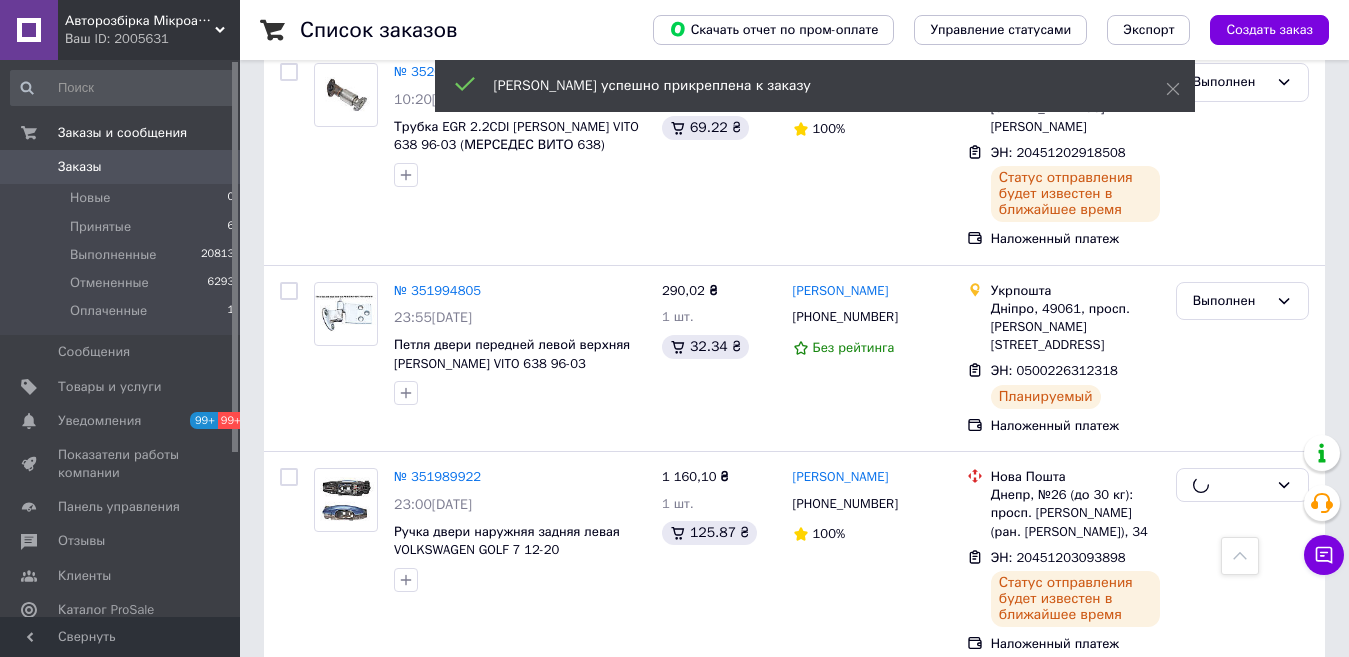 scroll, scrollTop: 2772, scrollLeft: 0, axis: vertical 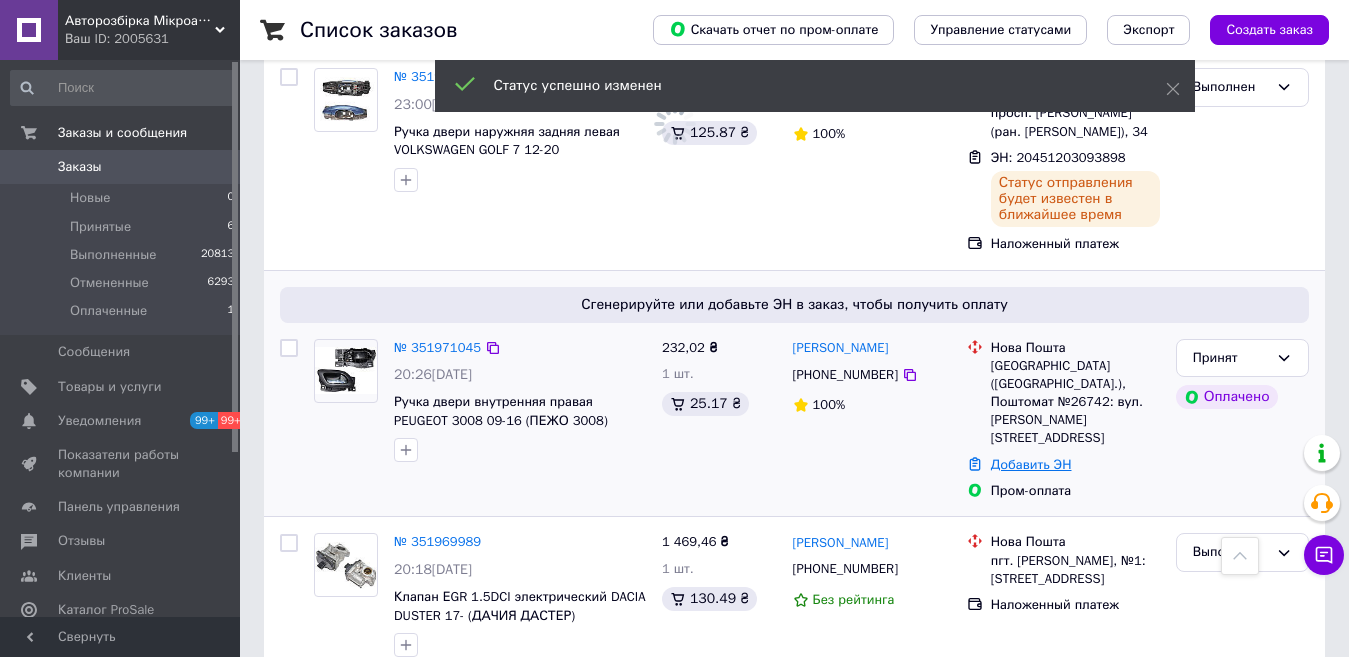 click on "Добавить ЭН" at bounding box center [1031, 464] 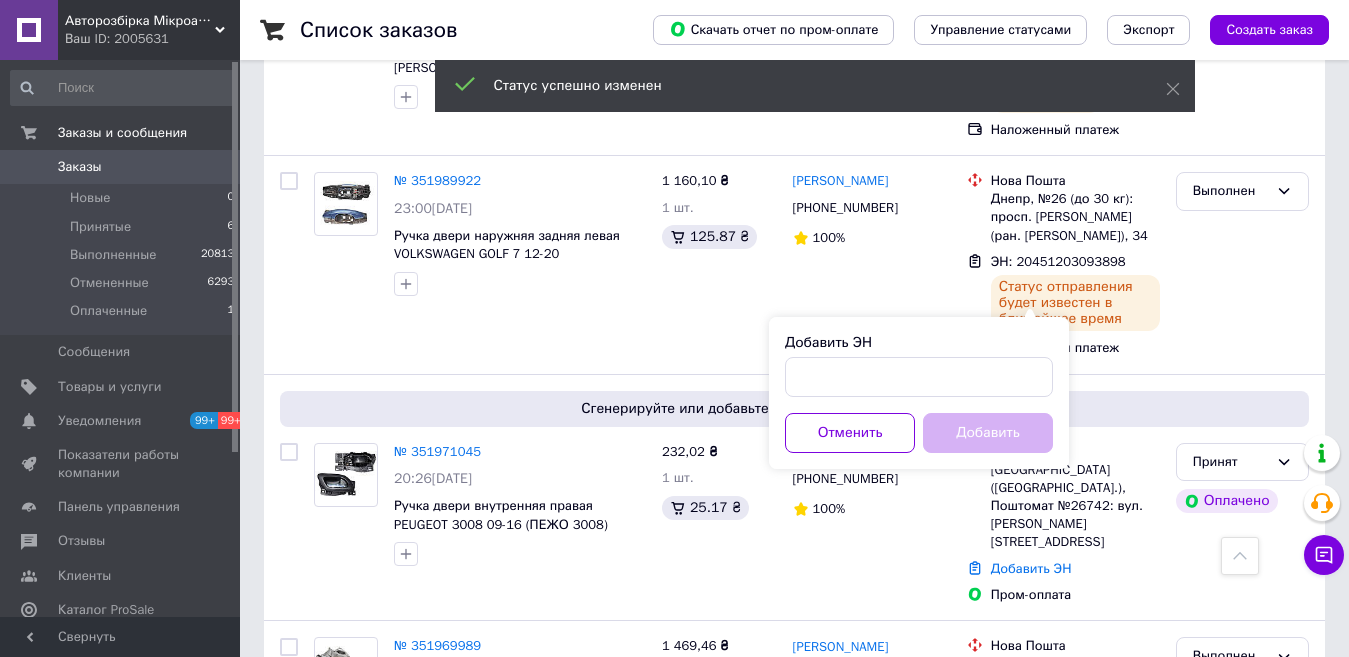 scroll, scrollTop: 2772, scrollLeft: 0, axis: vertical 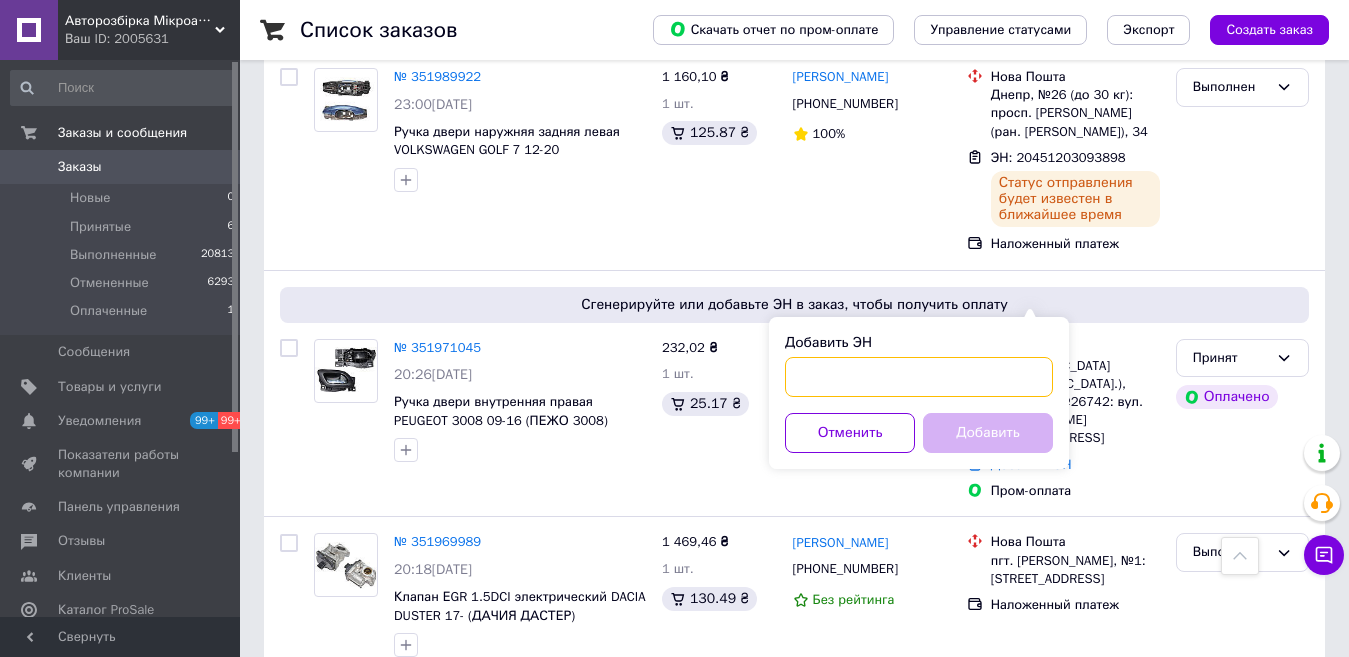 click on "Добавить ЭН" at bounding box center [919, 377] 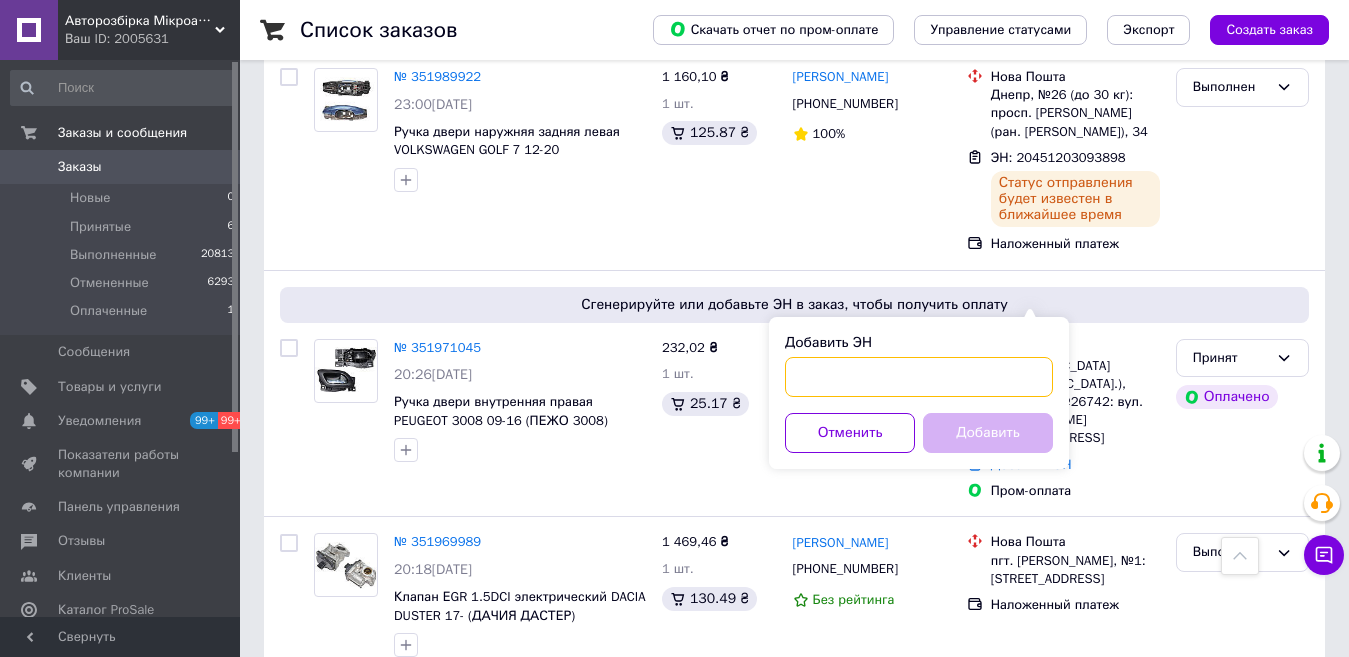 paste on "20451202927419" 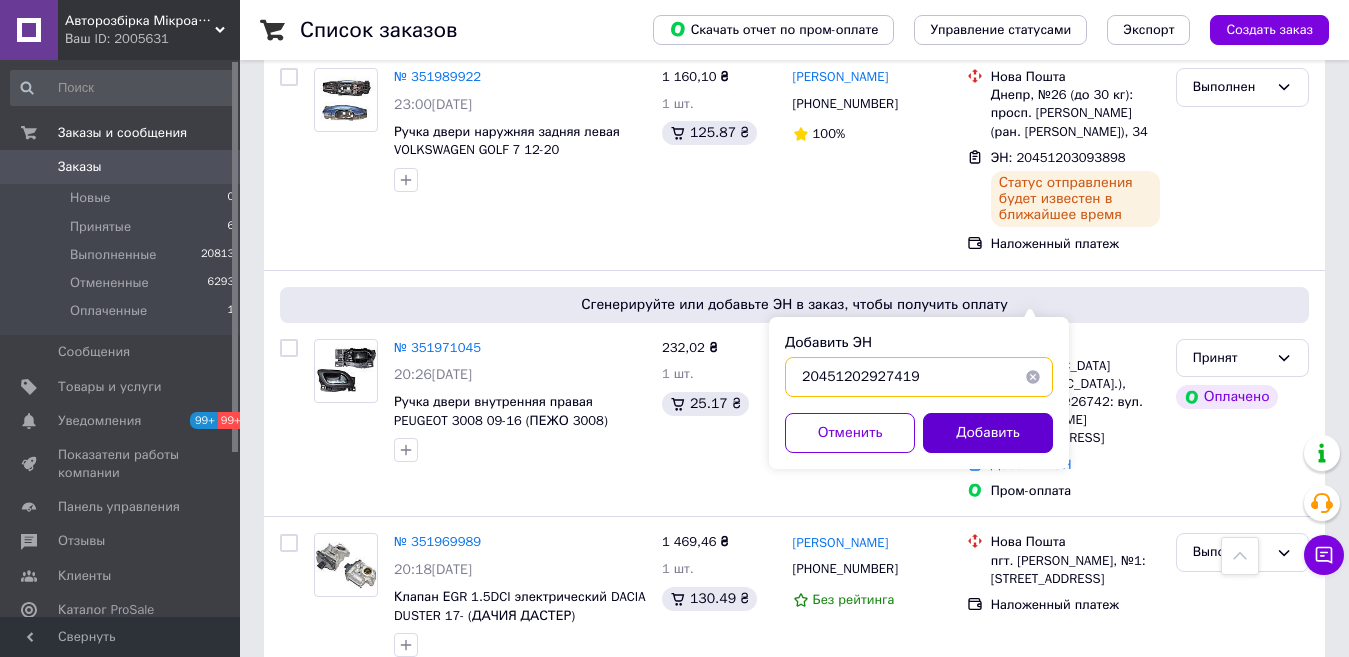 type on "20451202927419" 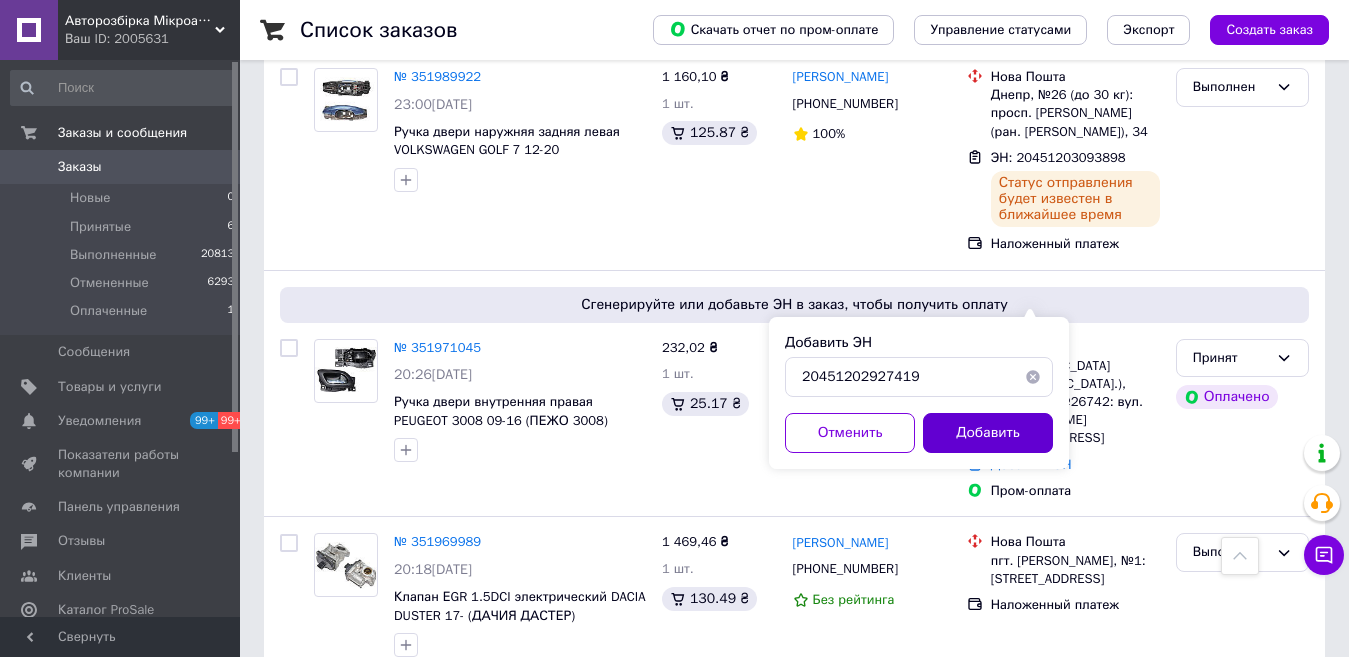 click on "Добавить" at bounding box center [988, 433] 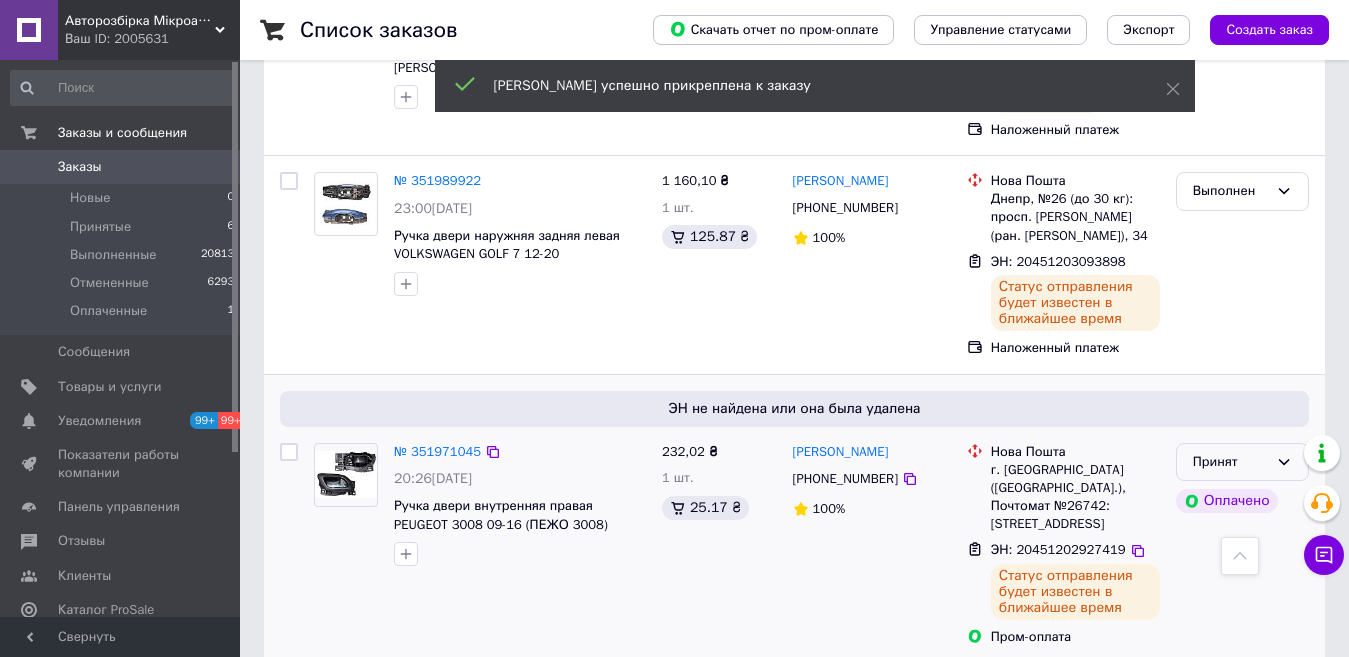 scroll, scrollTop: 2772, scrollLeft: 0, axis: vertical 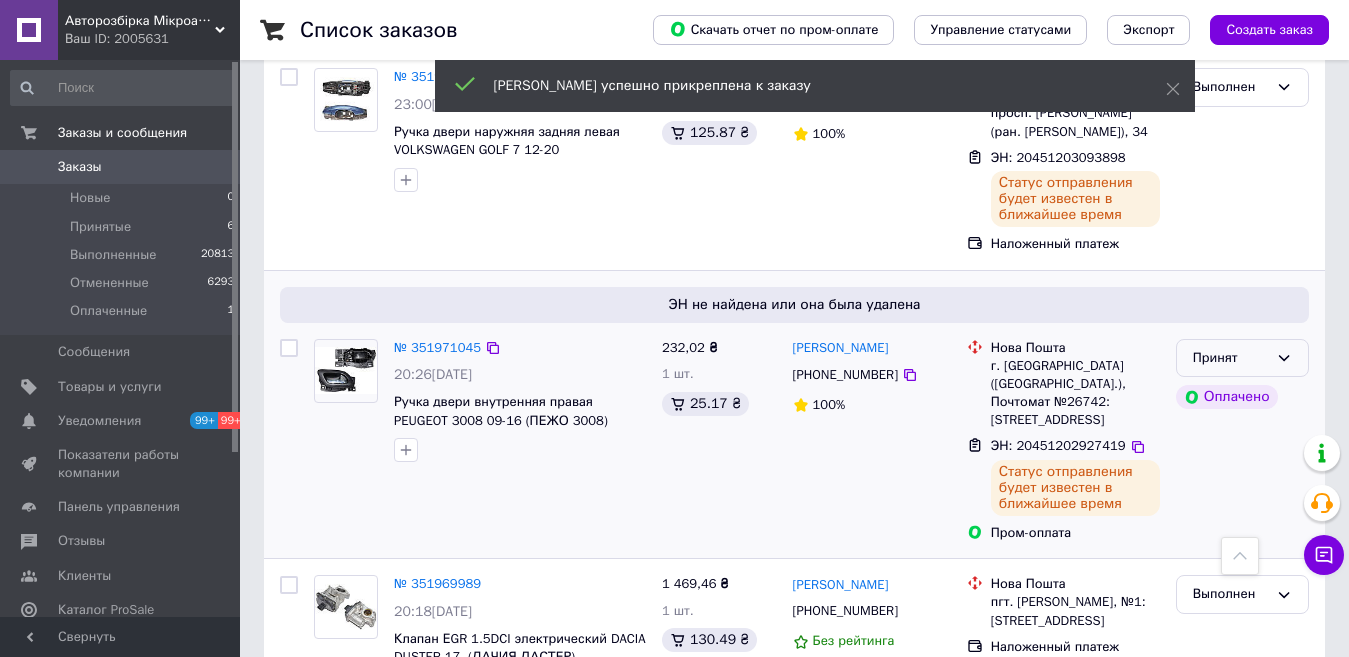 click 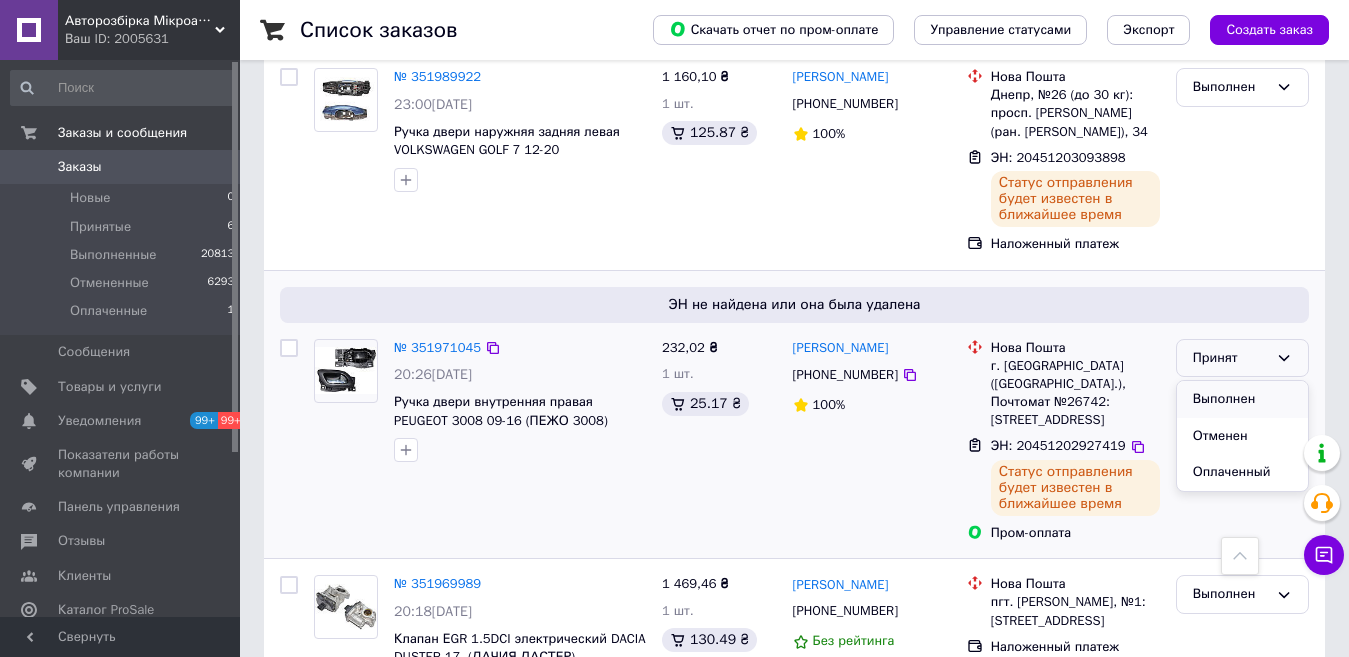 click on "Выполнен" at bounding box center (1242, 399) 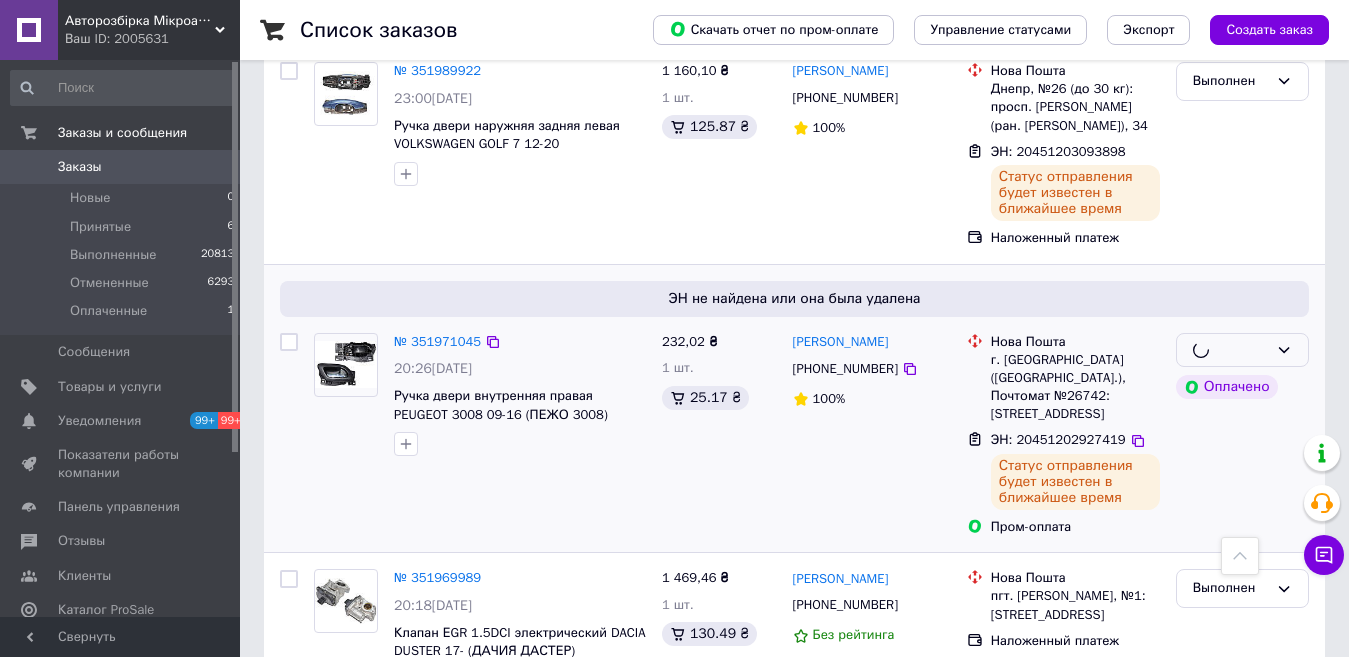 scroll, scrollTop: 3072, scrollLeft: 0, axis: vertical 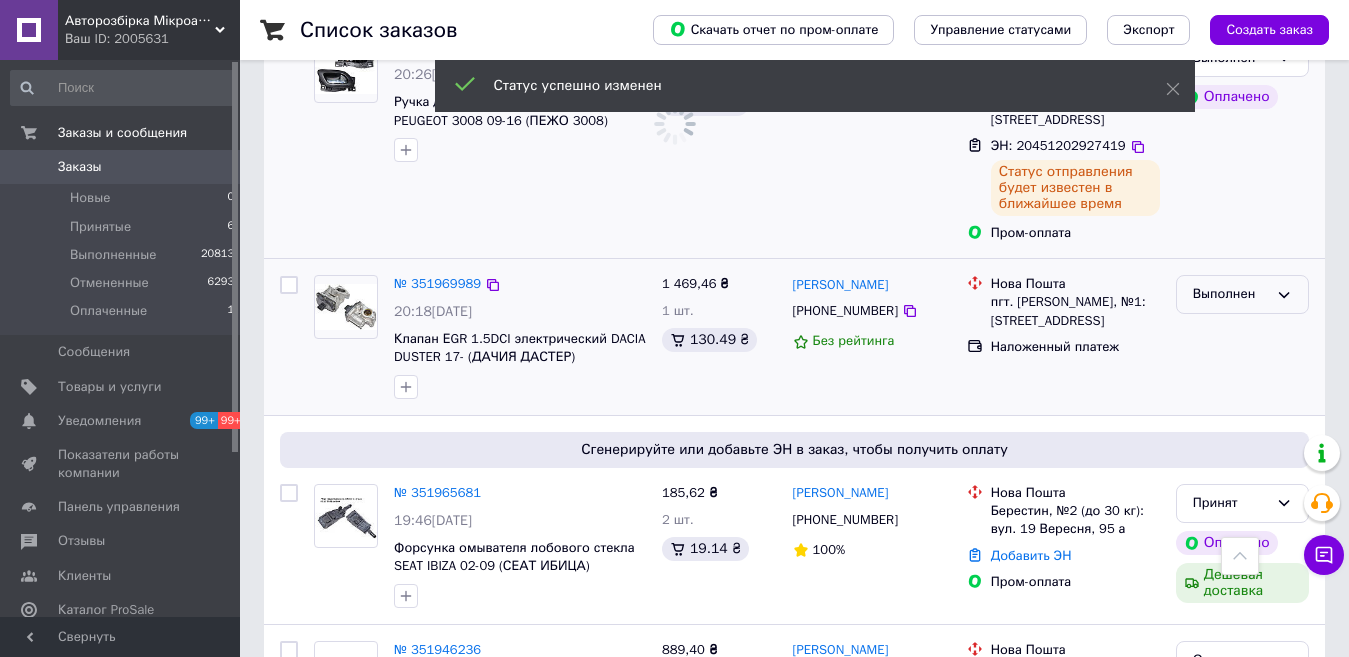 click 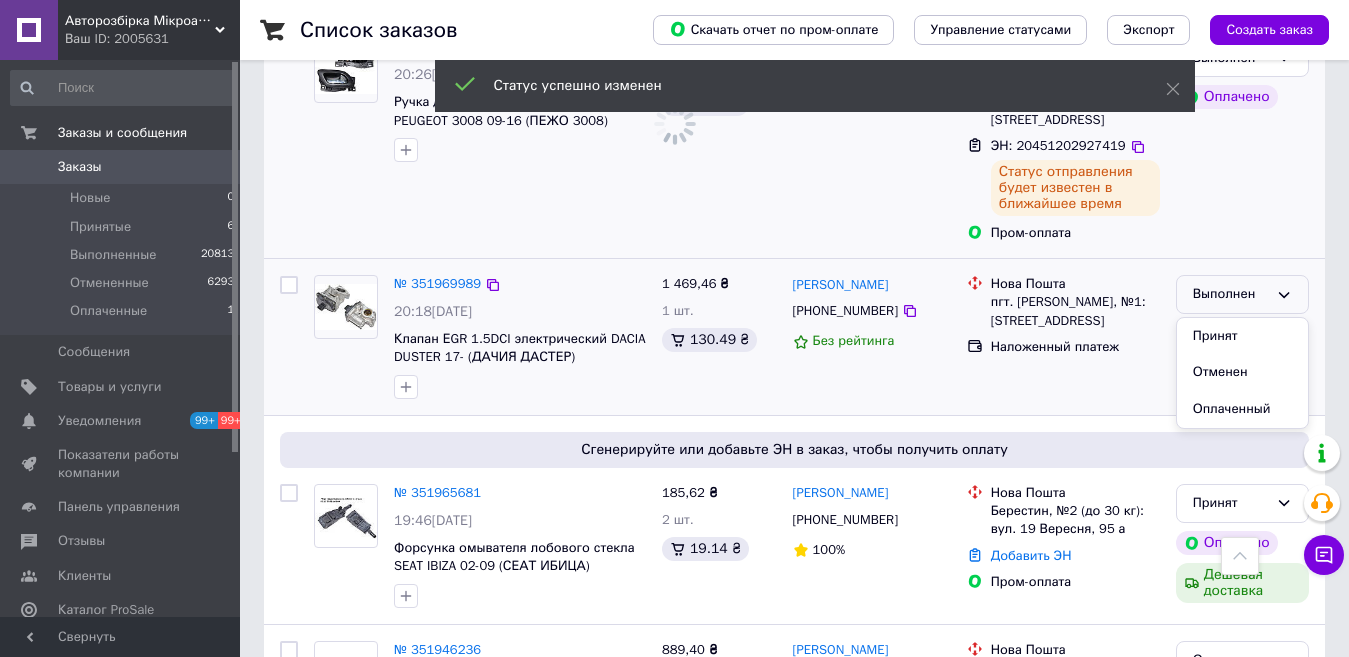 drag, startPoint x: 1222, startPoint y: 187, endPoint x: 878, endPoint y: 245, distance: 348.8553 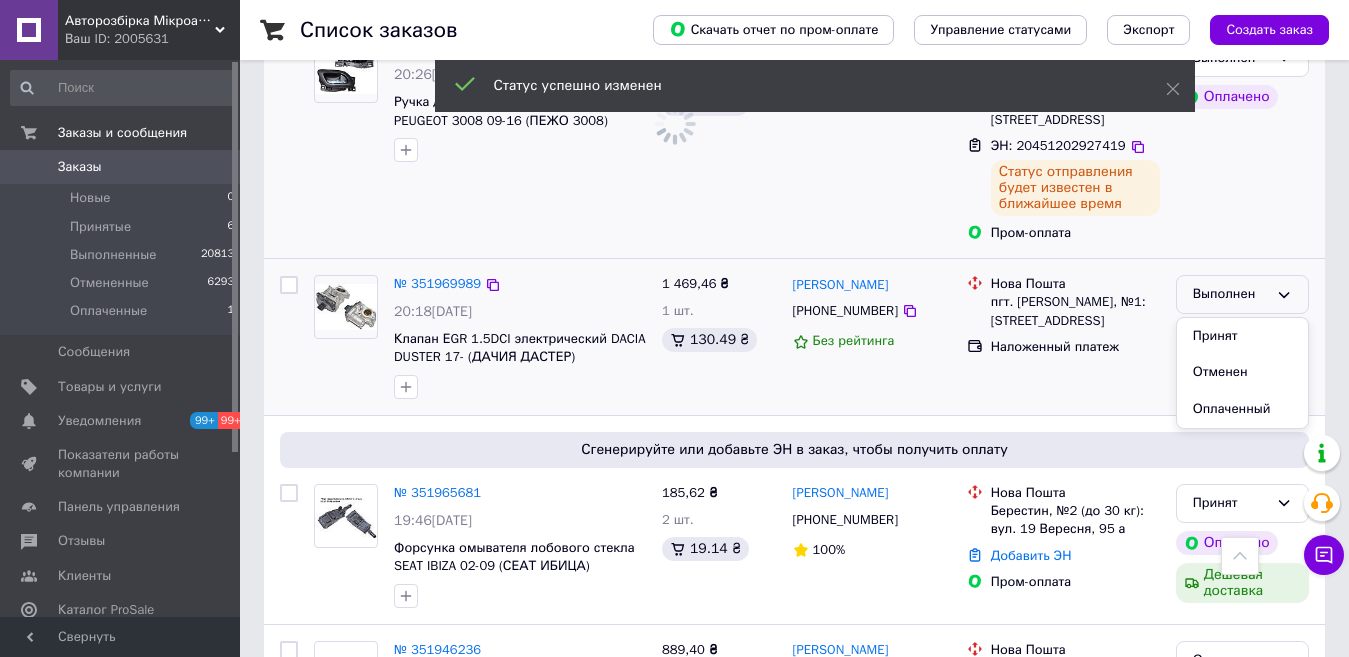 click on "Принят" at bounding box center (1242, 336) 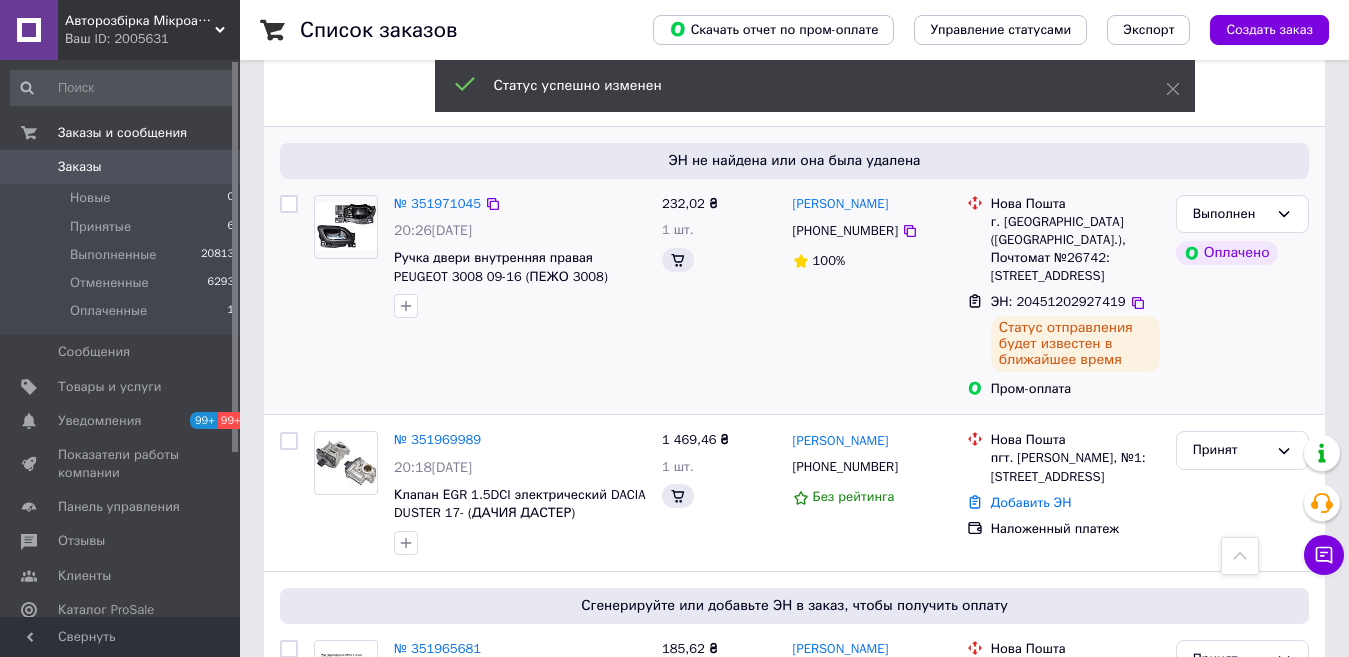 scroll, scrollTop: 3072, scrollLeft: 0, axis: vertical 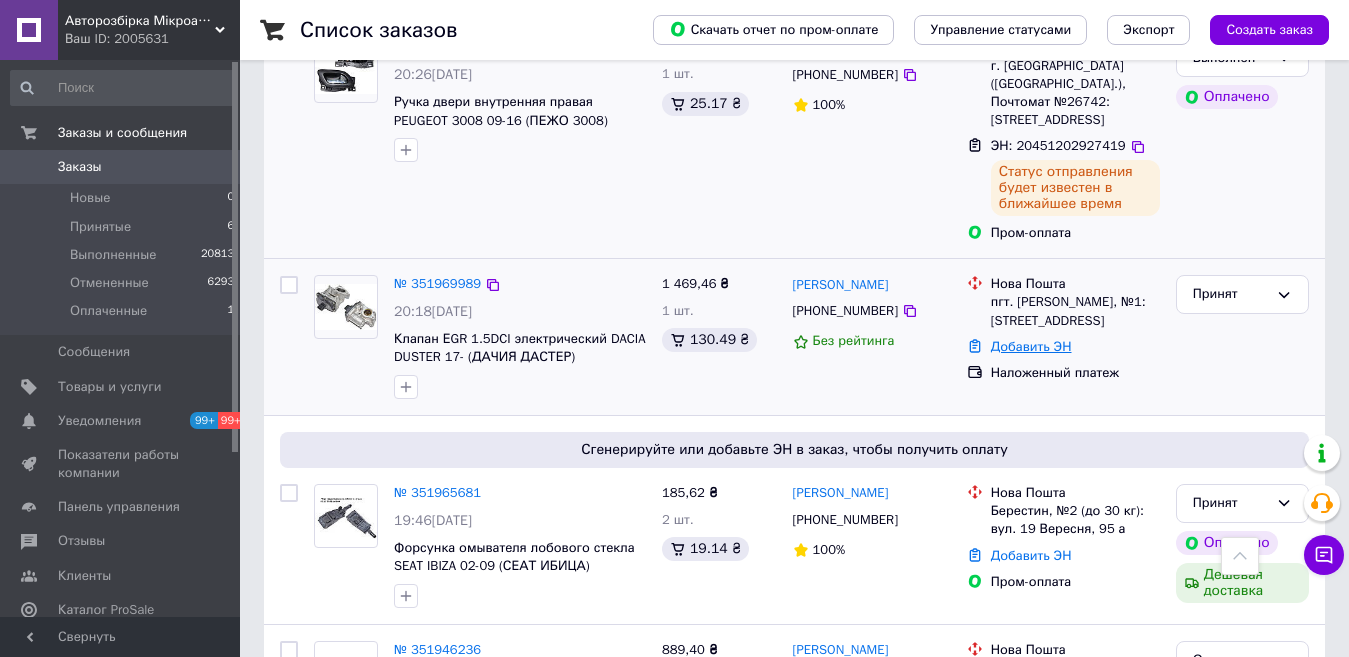 click on "Добавить ЭН" at bounding box center (1031, 346) 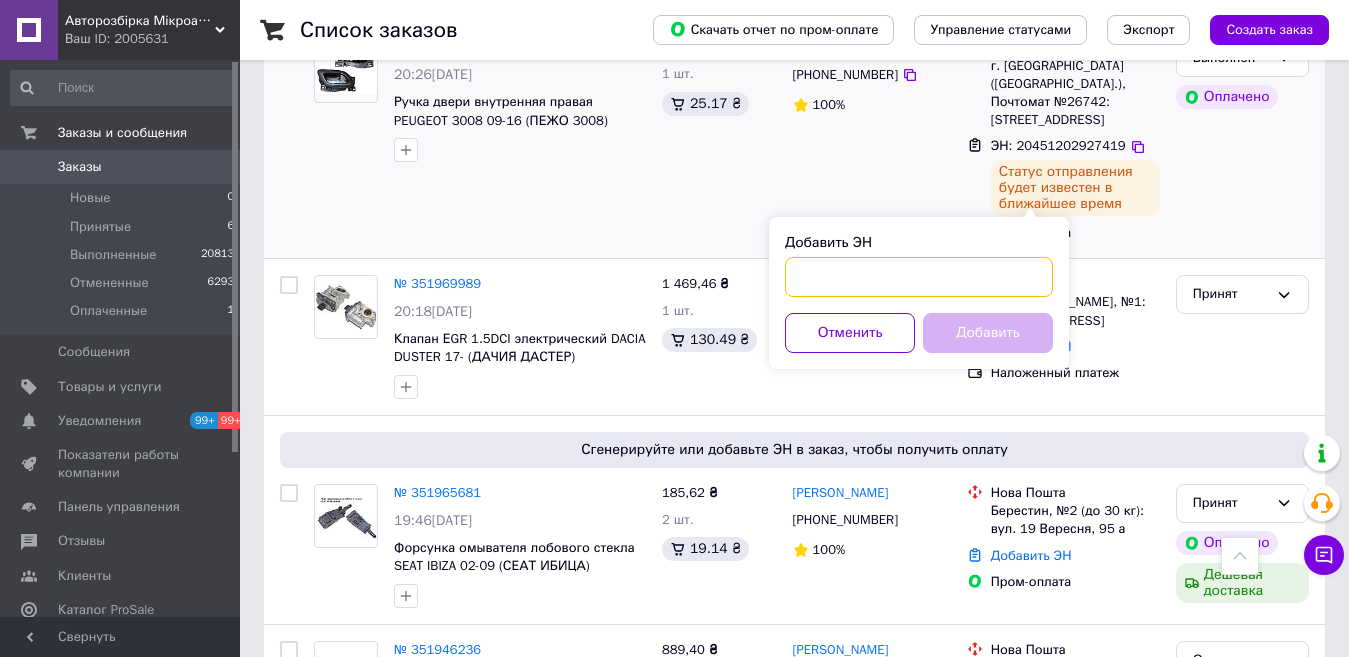 paste on "20451202929478" 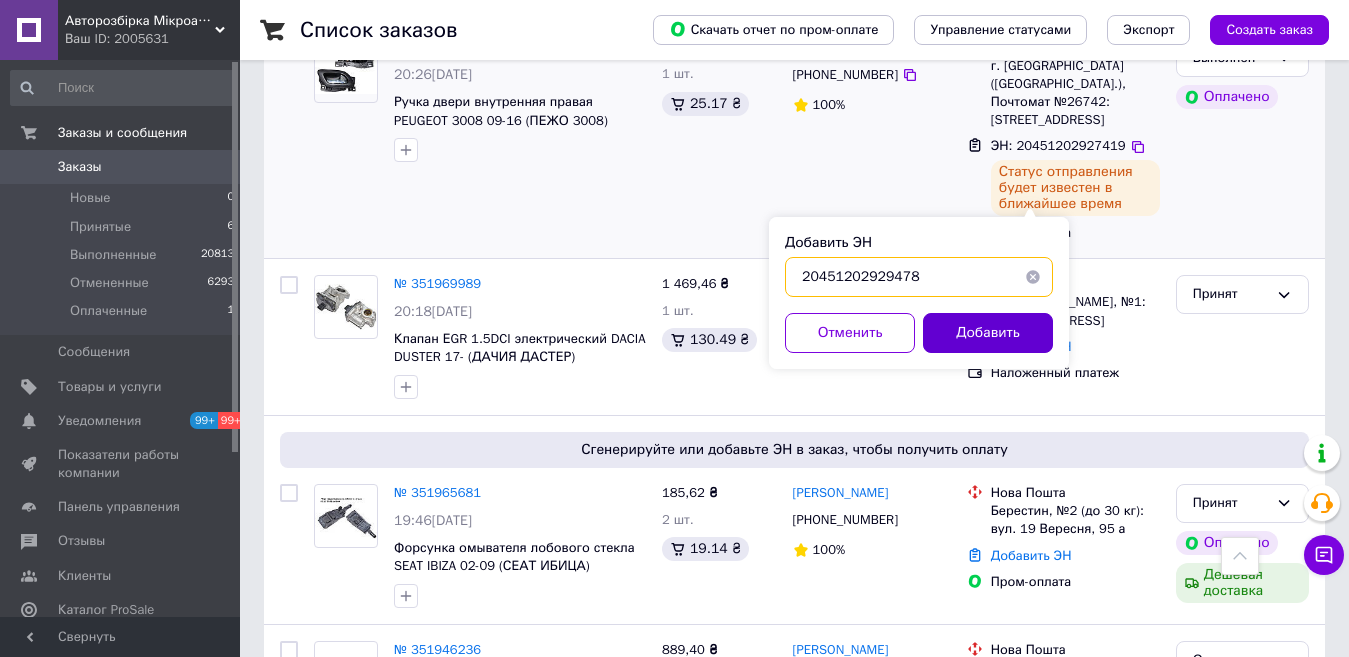 type on "20451202929478" 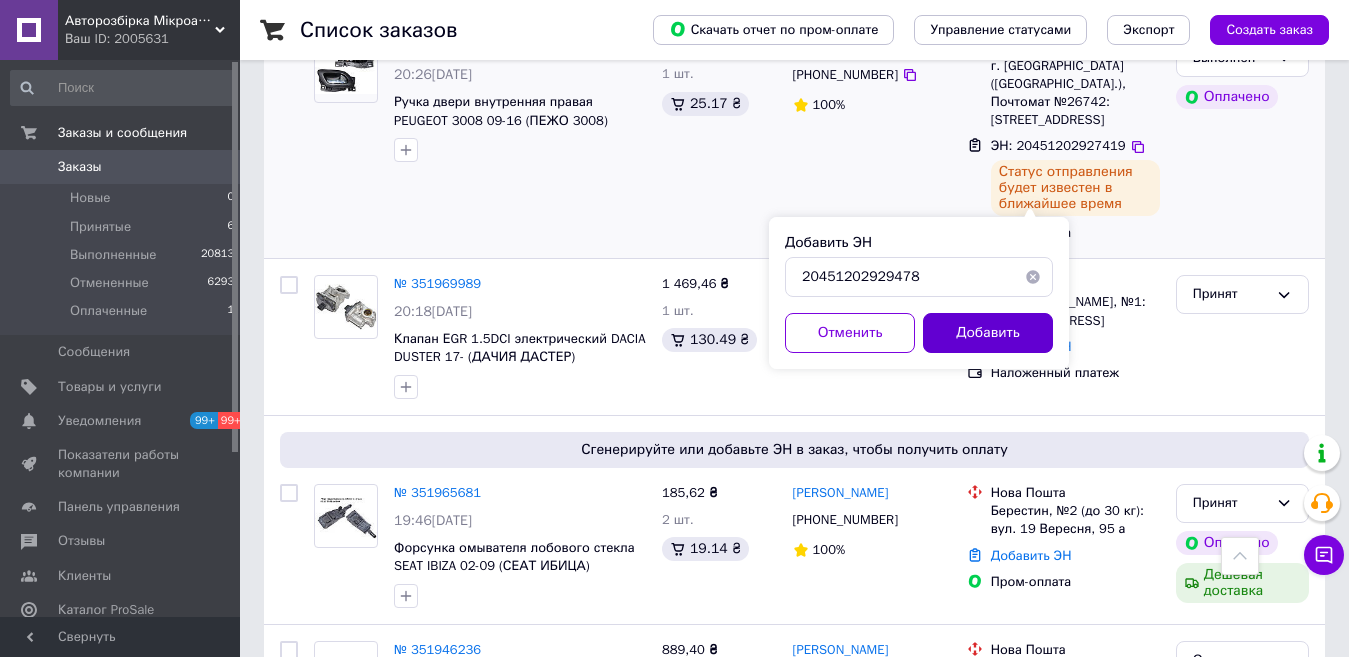 click on "Добавить" at bounding box center [988, 333] 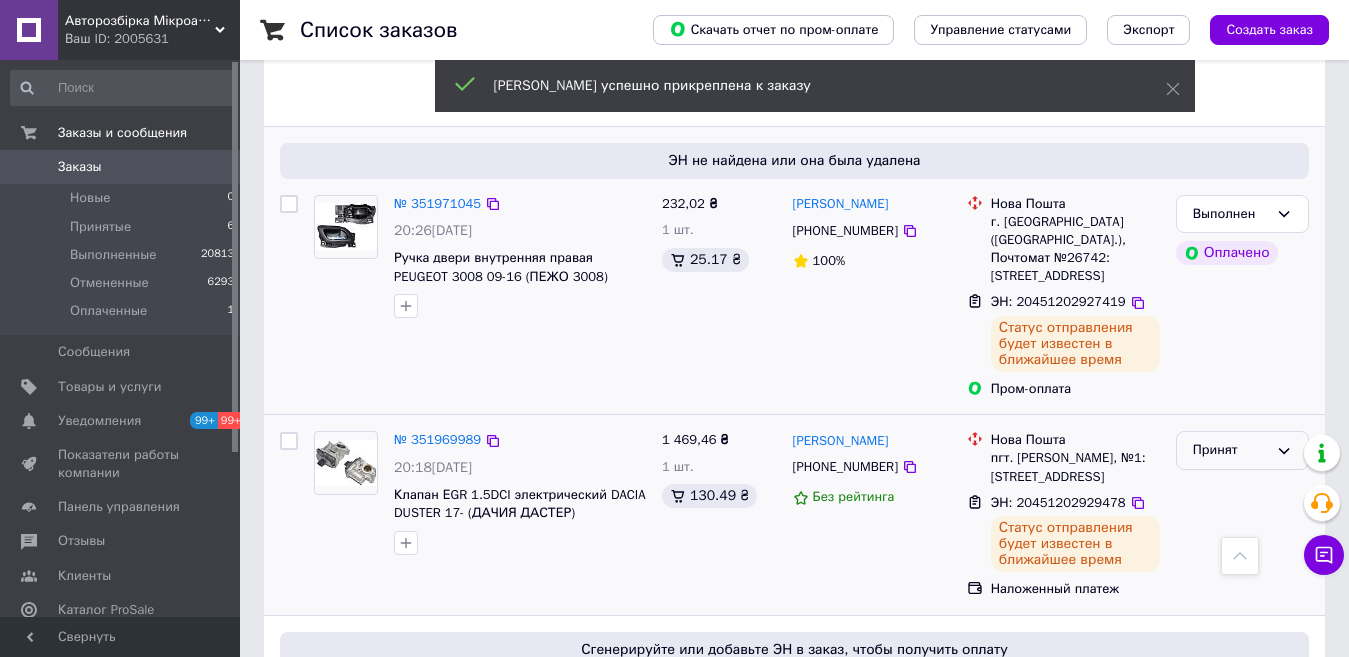 scroll, scrollTop: 3072, scrollLeft: 0, axis: vertical 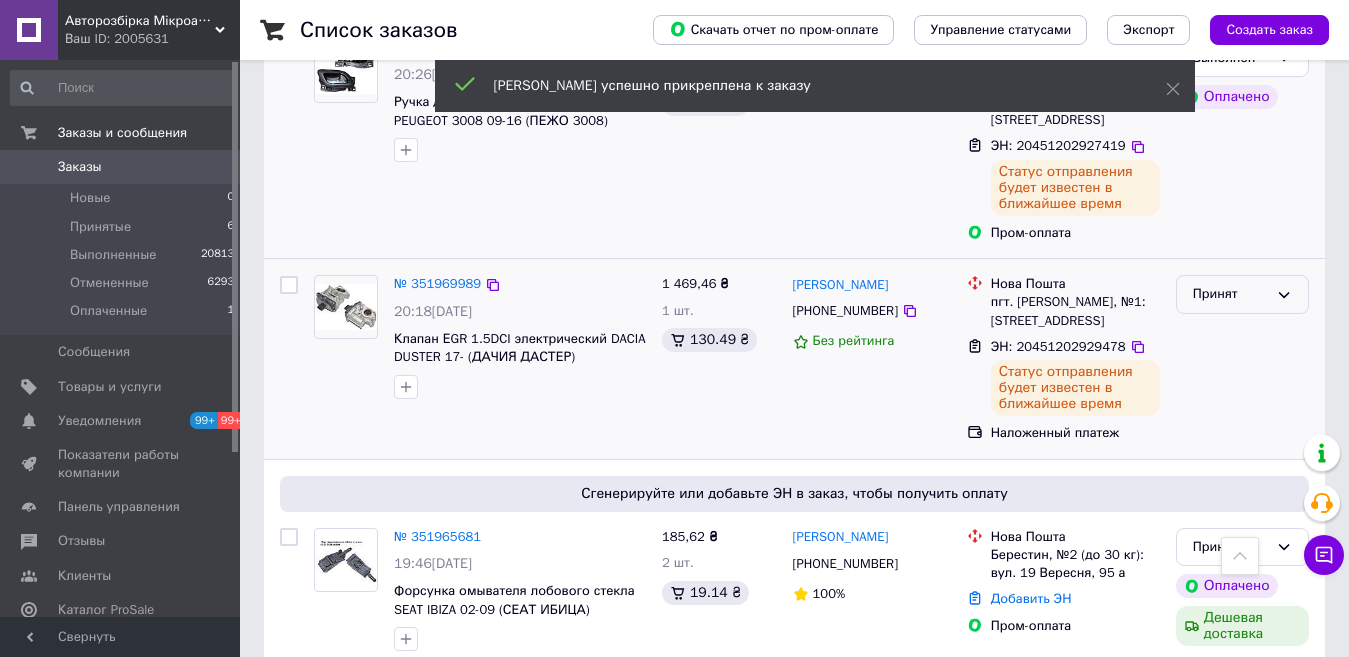 click 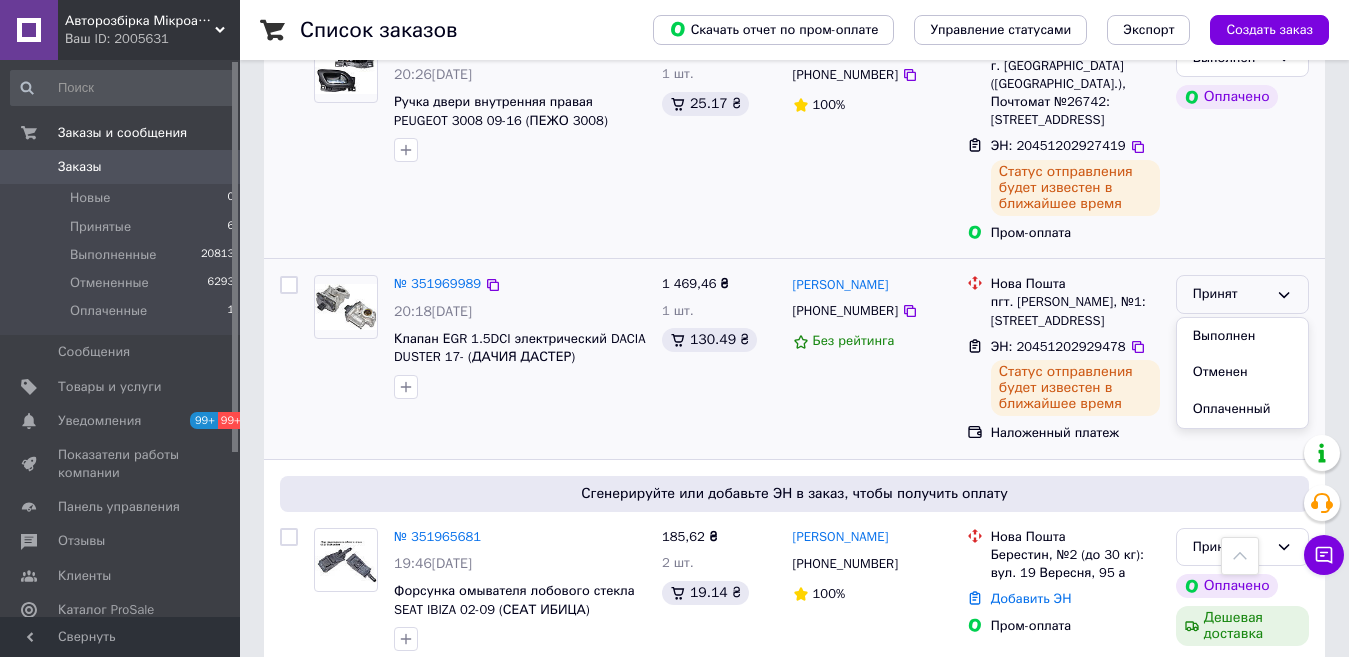 drag, startPoint x: 1229, startPoint y: 185, endPoint x: 954, endPoint y: 268, distance: 287.2525 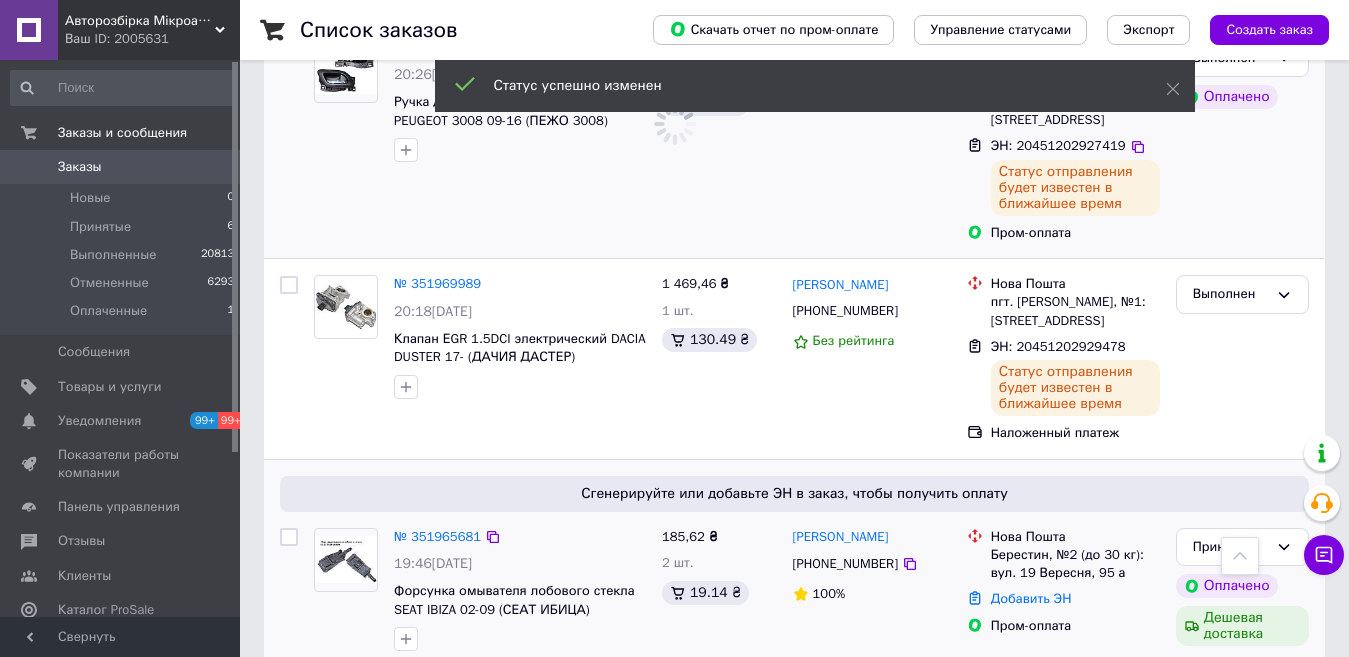 scroll, scrollTop: 3272, scrollLeft: 0, axis: vertical 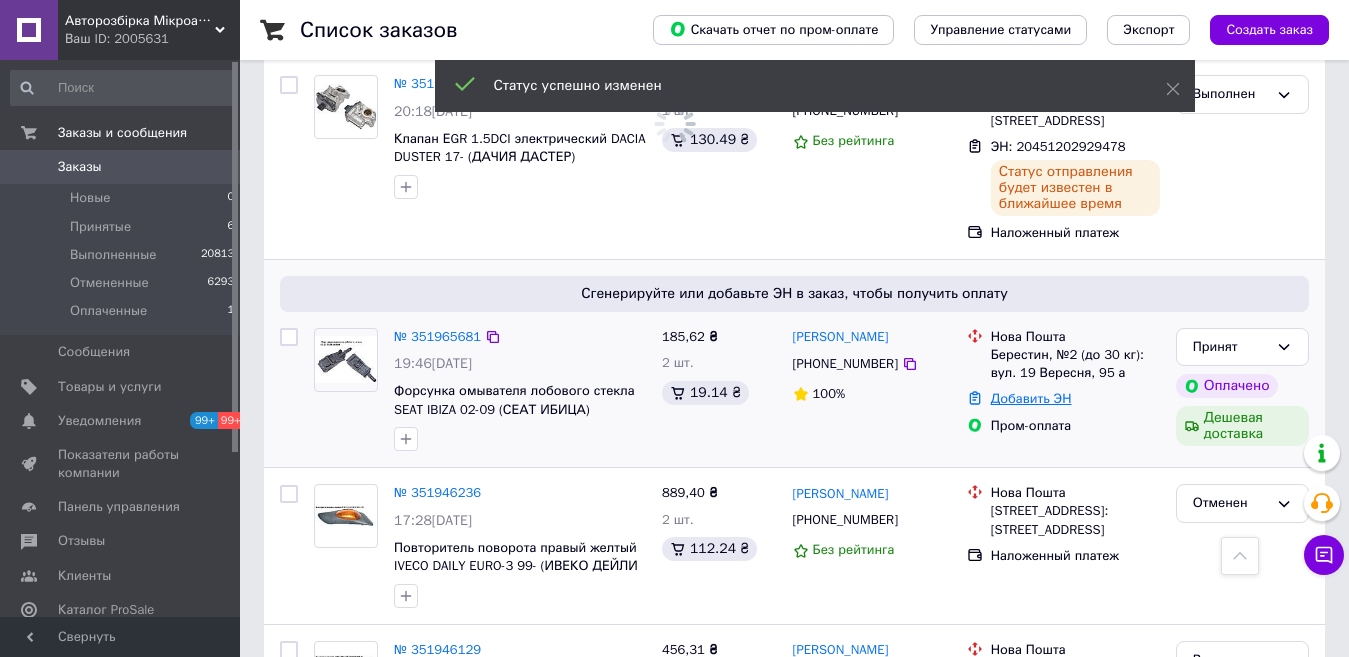 click on "Добавить ЭН" at bounding box center (1031, 398) 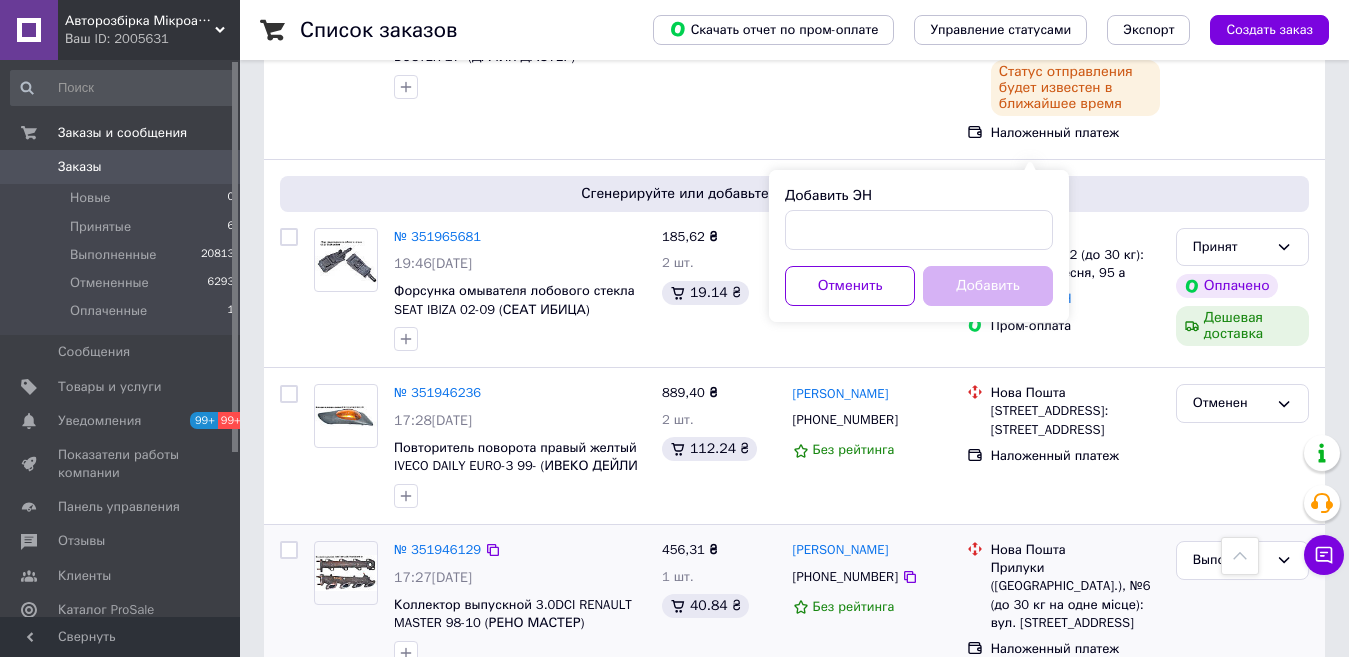 scroll, scrollTop: 3472, scrollLeft: 0, axis: vertical 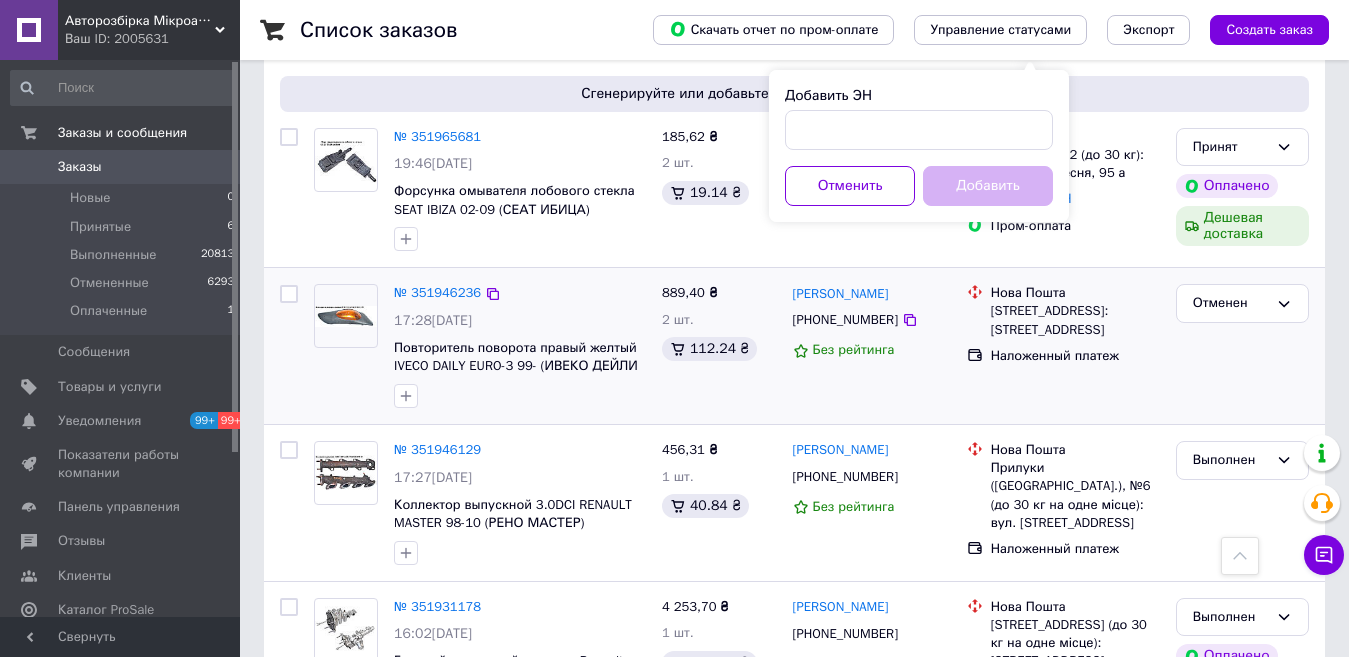 click on "Нова Пошта [STREET_ADDRESS]: [STREET_ADDRESS] Наложенный платеж" at bounding box center (1063, 346) 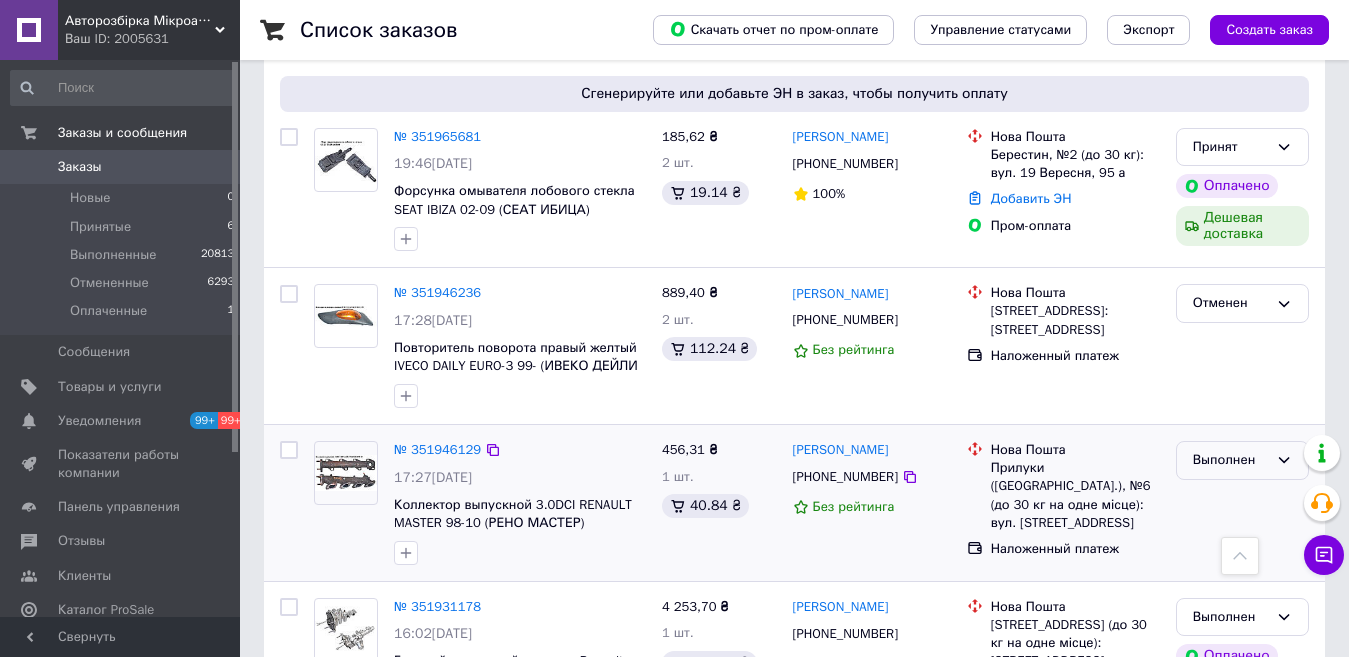 drag, startPoint x: 1291, startPoint y: 307, endPoint x: 1273, endPoint y: 327, distance: 26.907248 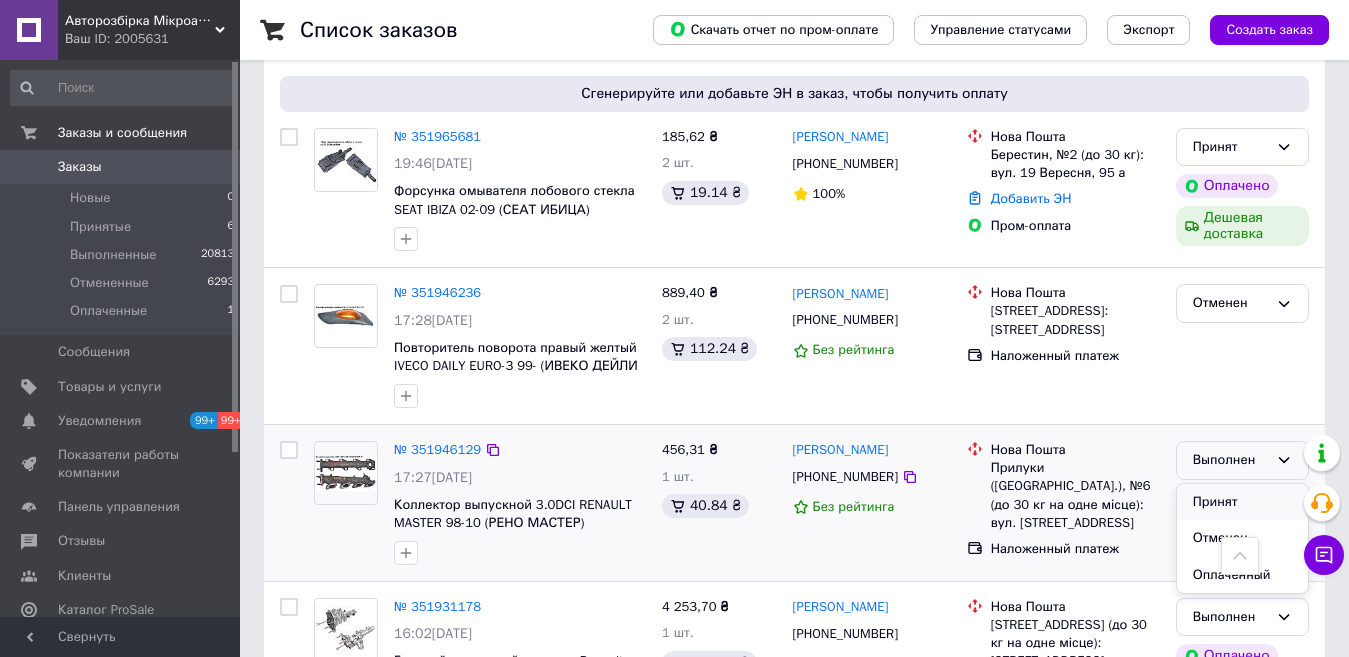 click on "Принят" at bounding box center (1242, 502) 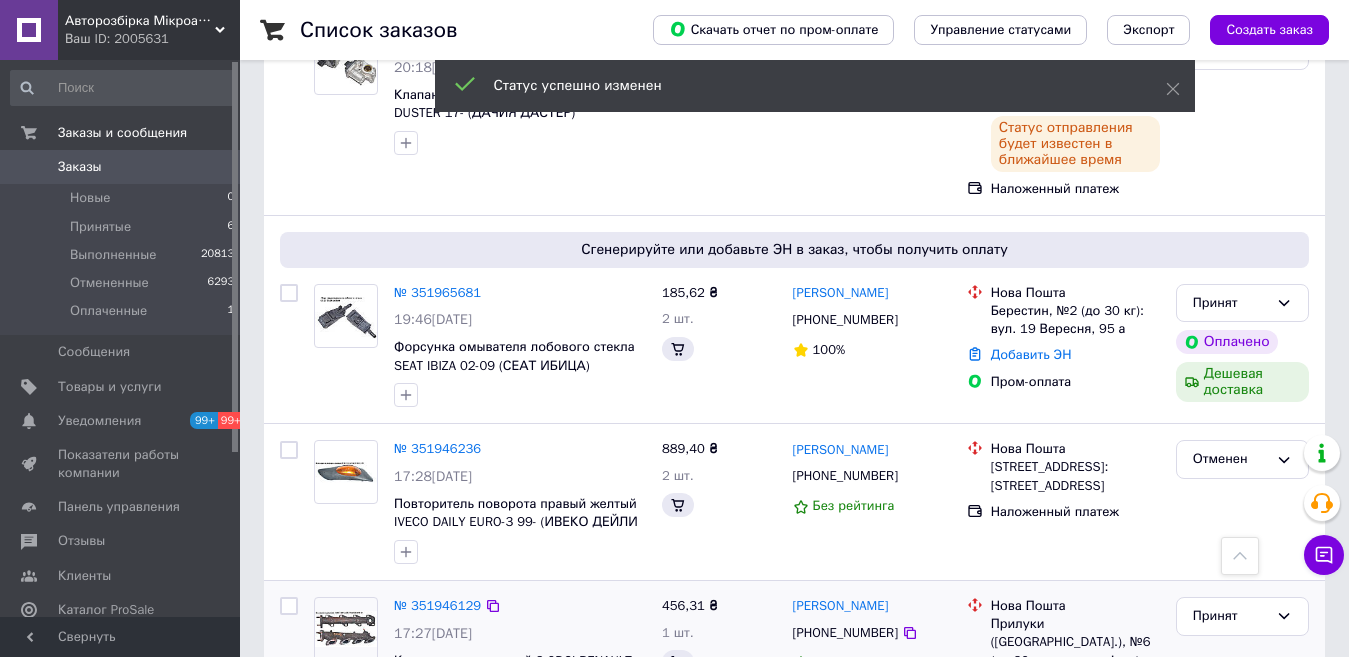 scroll, scrollTop: 3472, scrollLeft: 0, axis: vertical 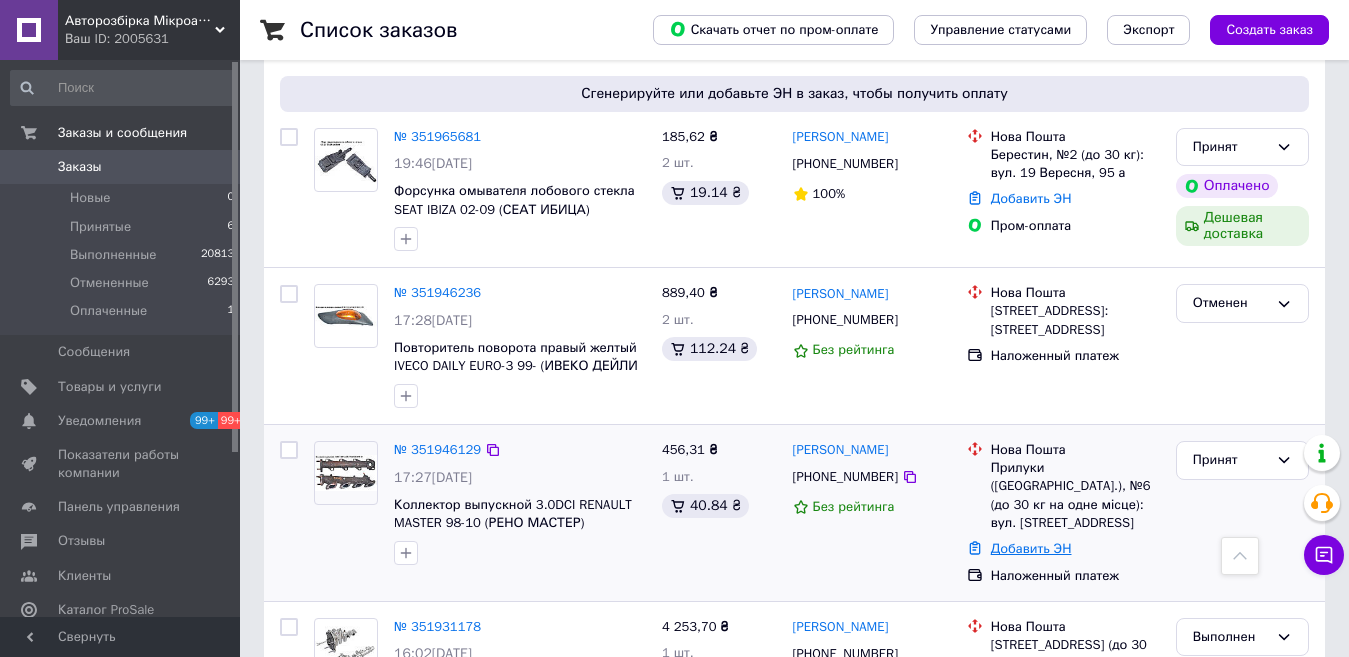 click on "Добавить ЭН" at bounding box center (1031, 548) 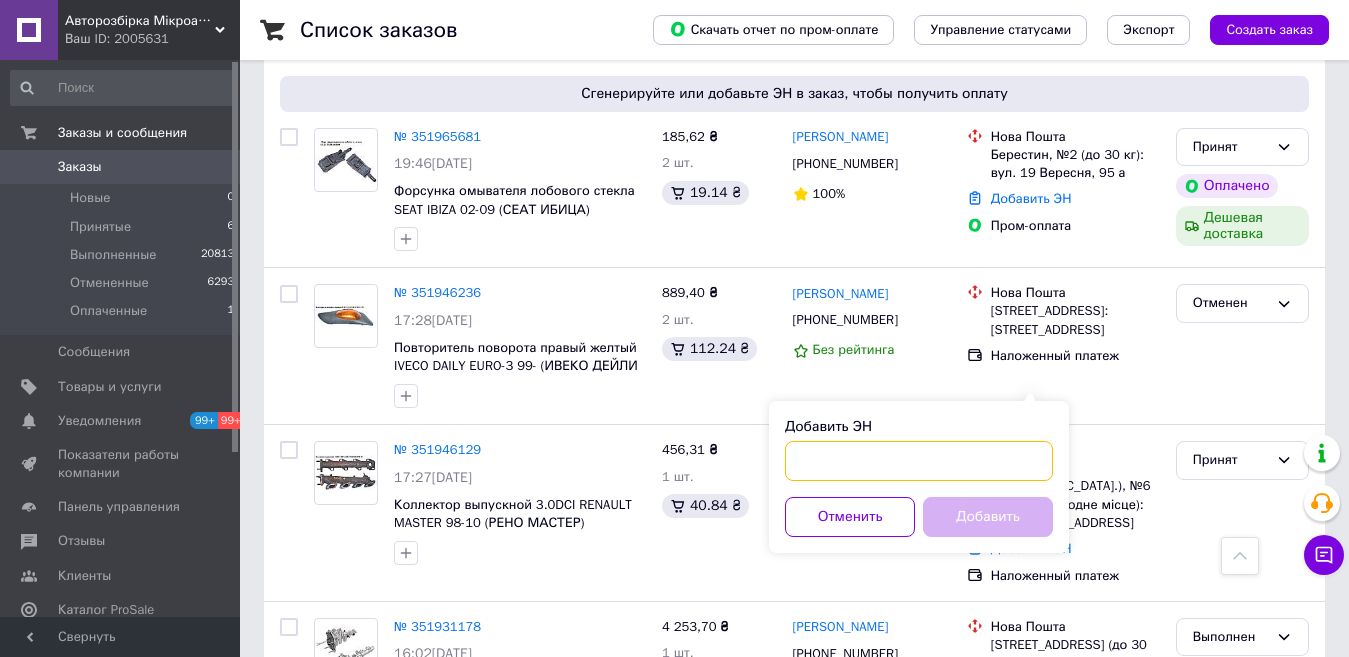 click on "Добавить ЭН" at bounding box center [919, 461] 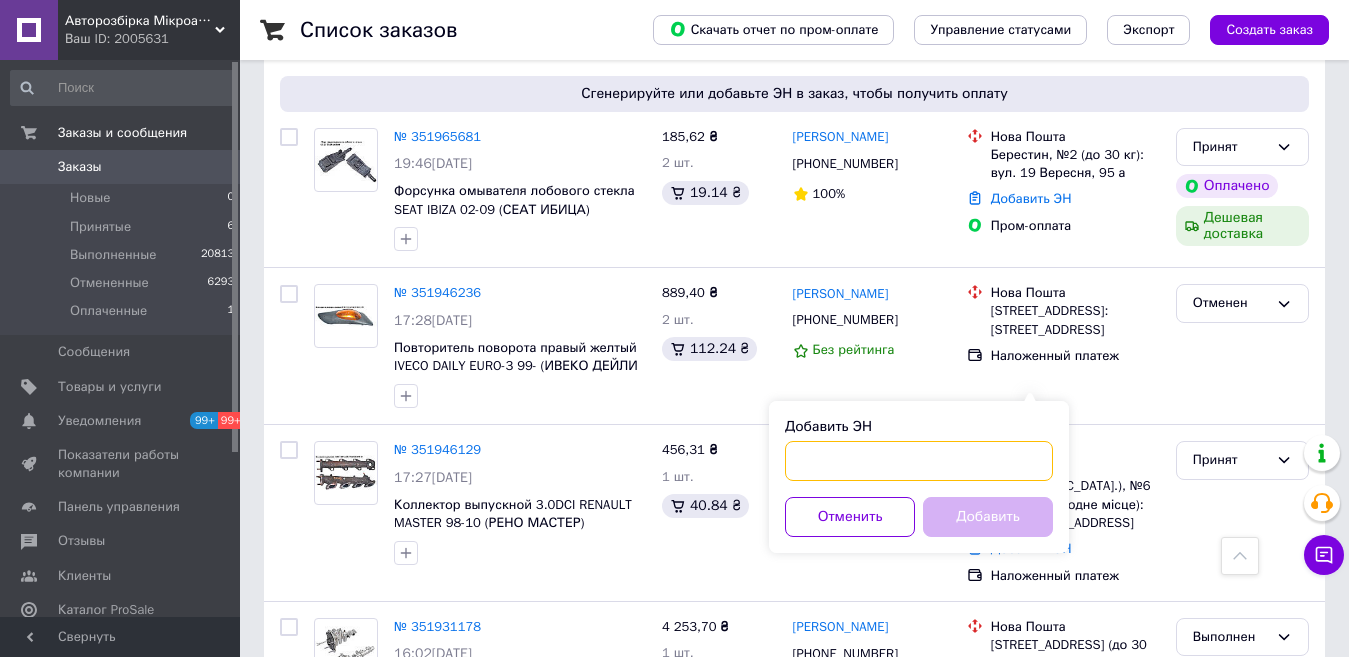 paste on "20451202923396" 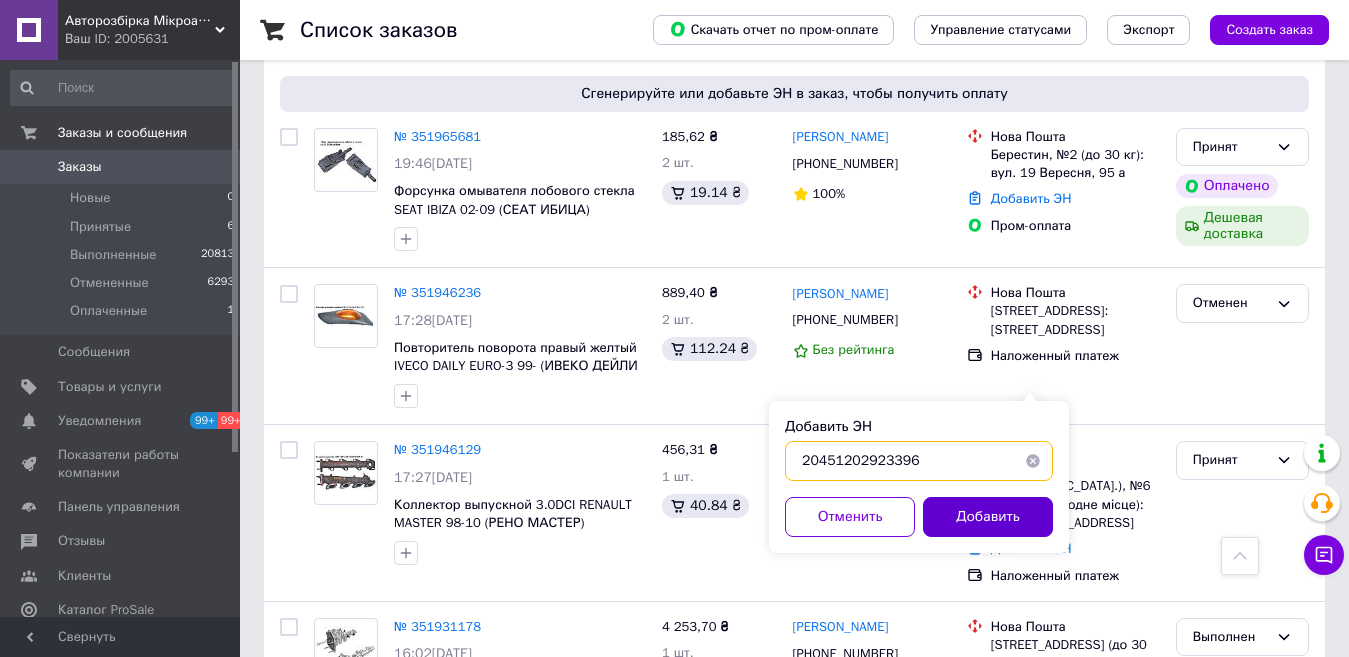 type on "20451202923396" 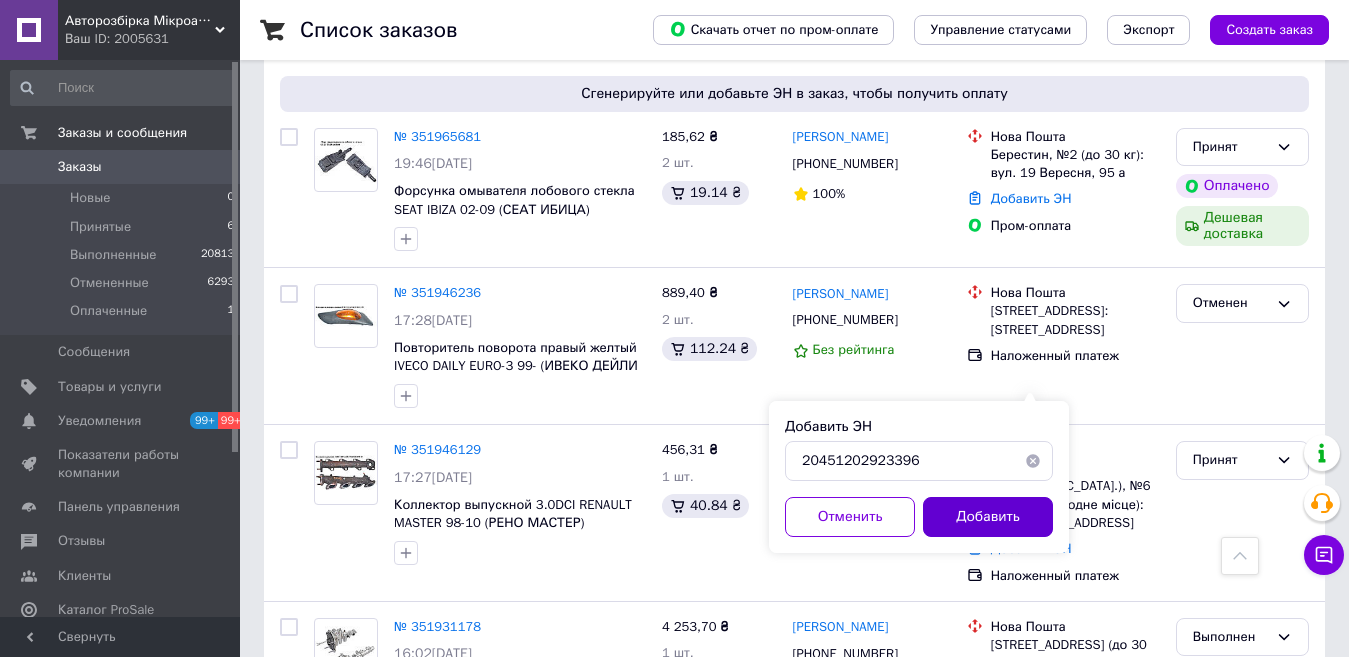 click on "Добавить" at bounding box center [988, 517] 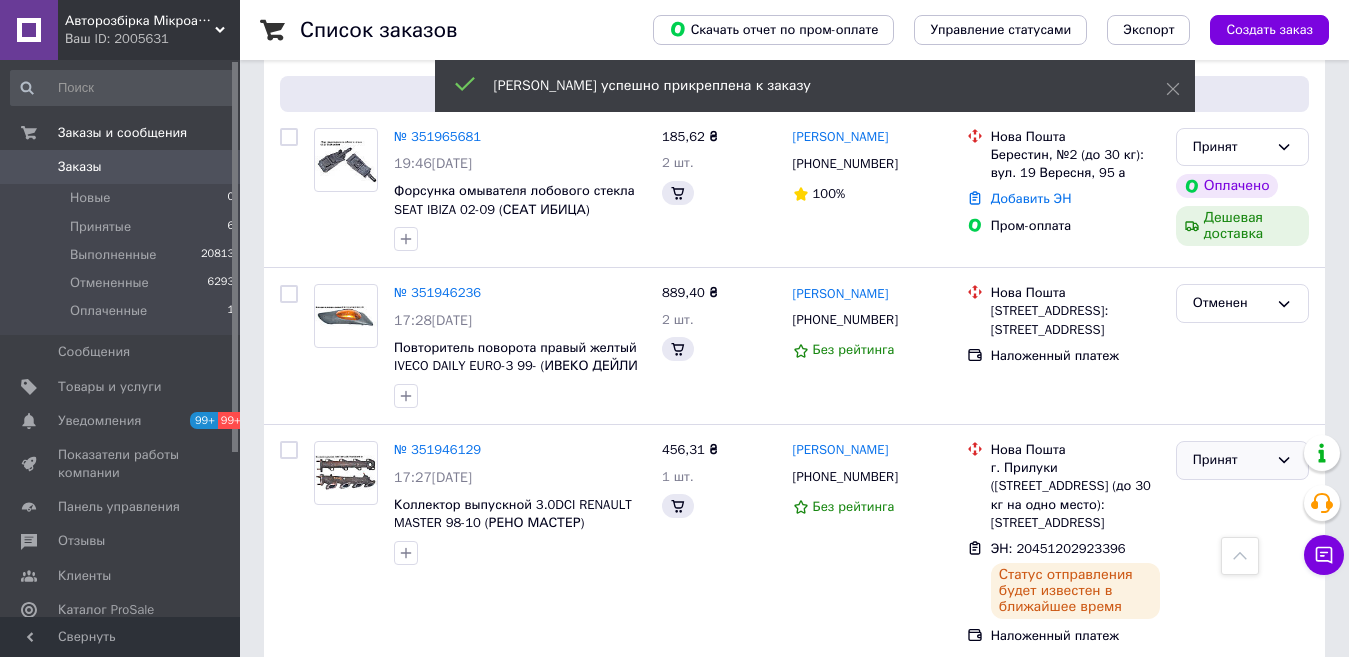 click 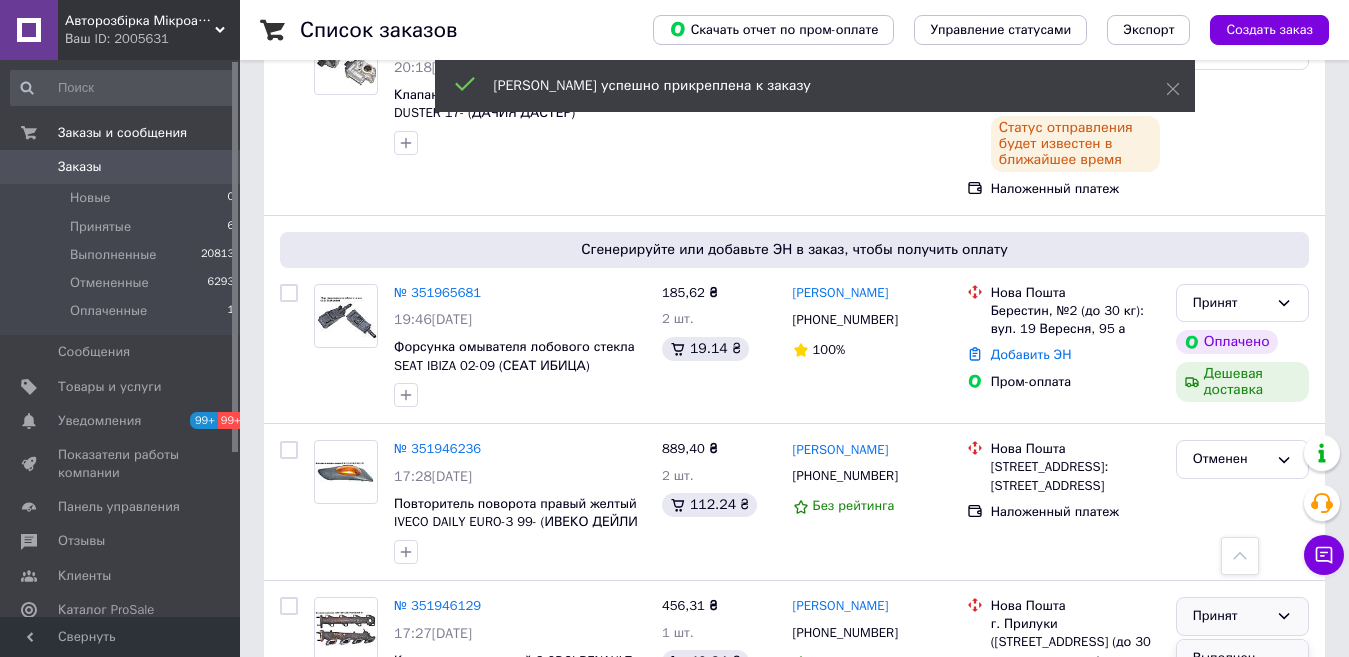 scroll, scrollTop: 3472, scrollLeft: 0, axis: vertical 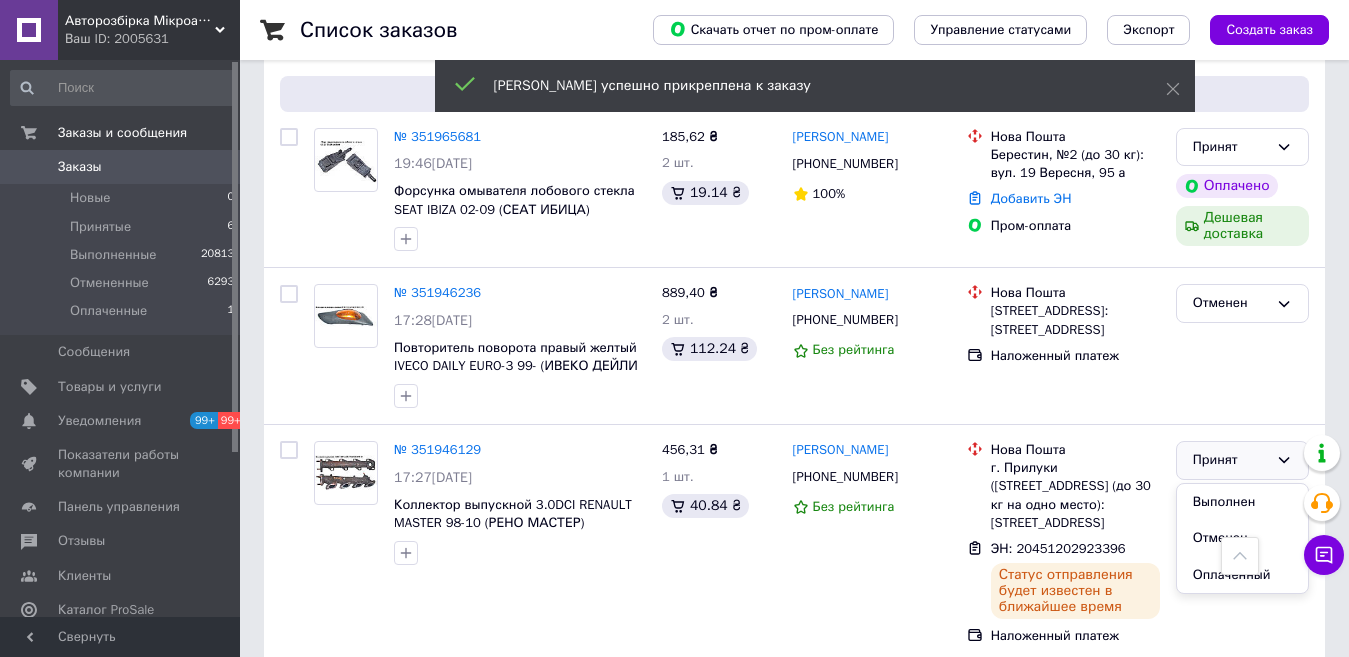 drag, startPoint x: 1210, startPoint y: 356, endPoint x: 993, endPoint y: 460, distance: 240.63458 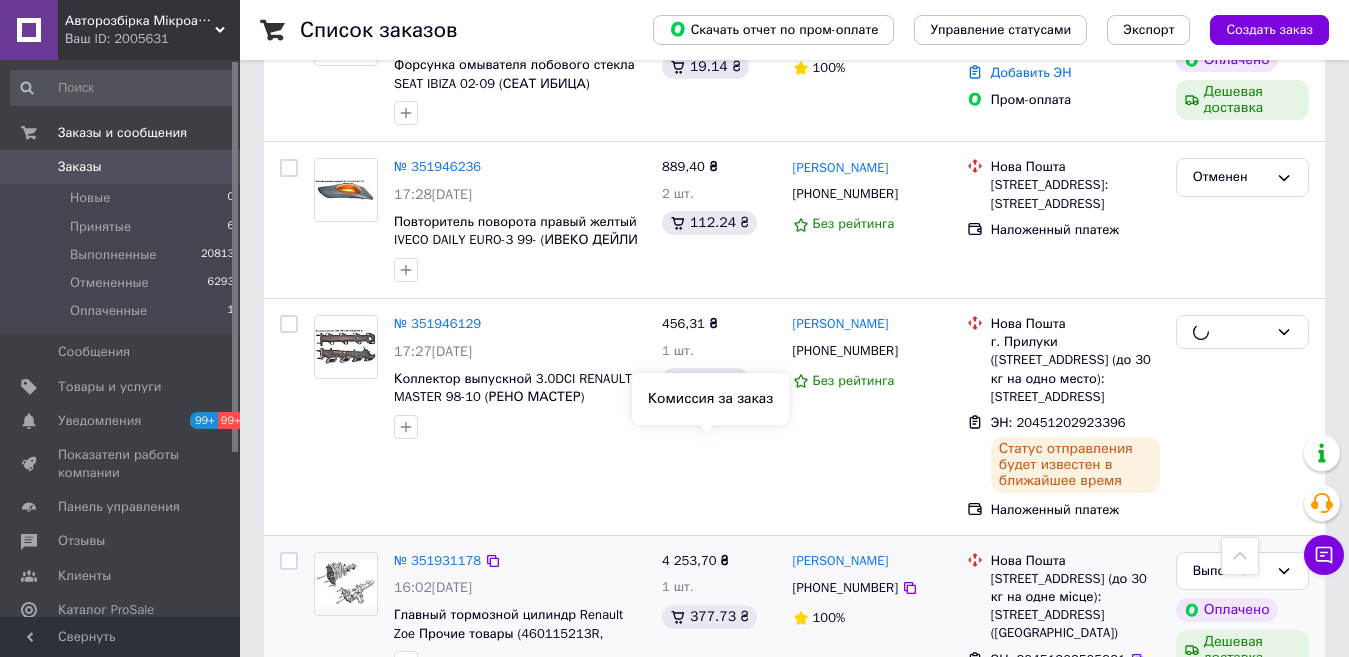 scroll, scrollTop: 3600, scrollLeft: 0, axis: vertical 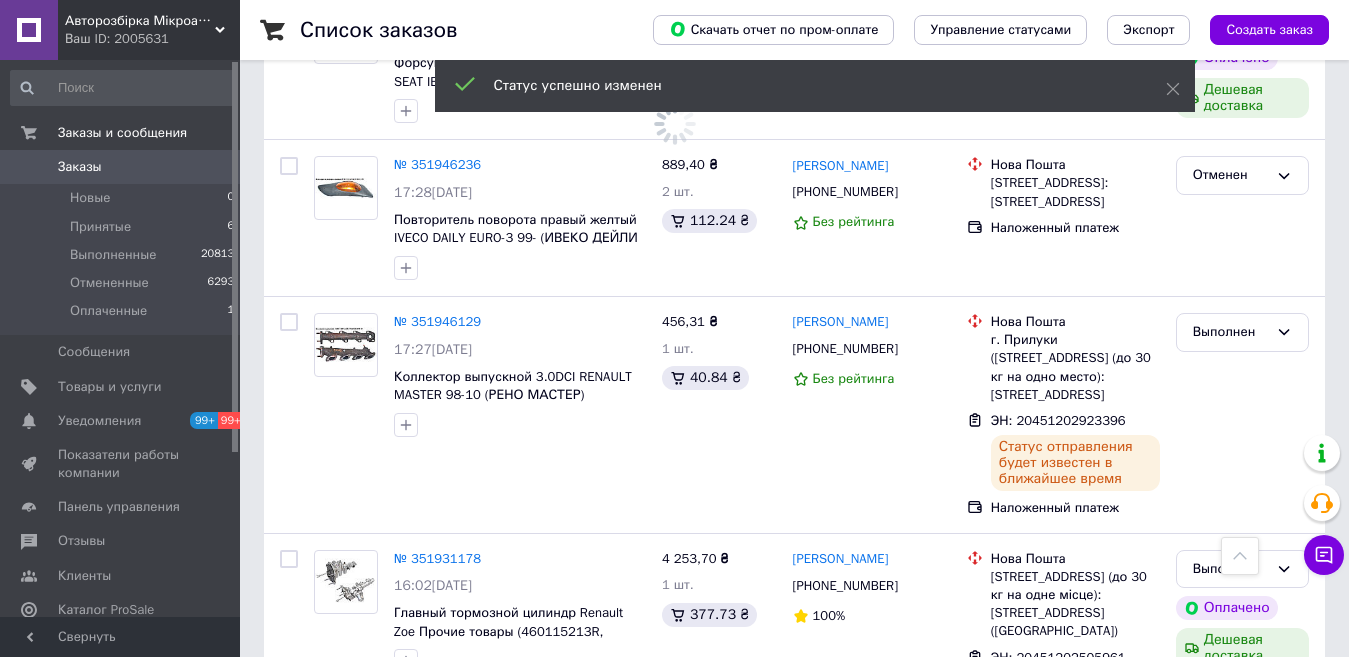 click on "2" at bounding box center [327, 782] 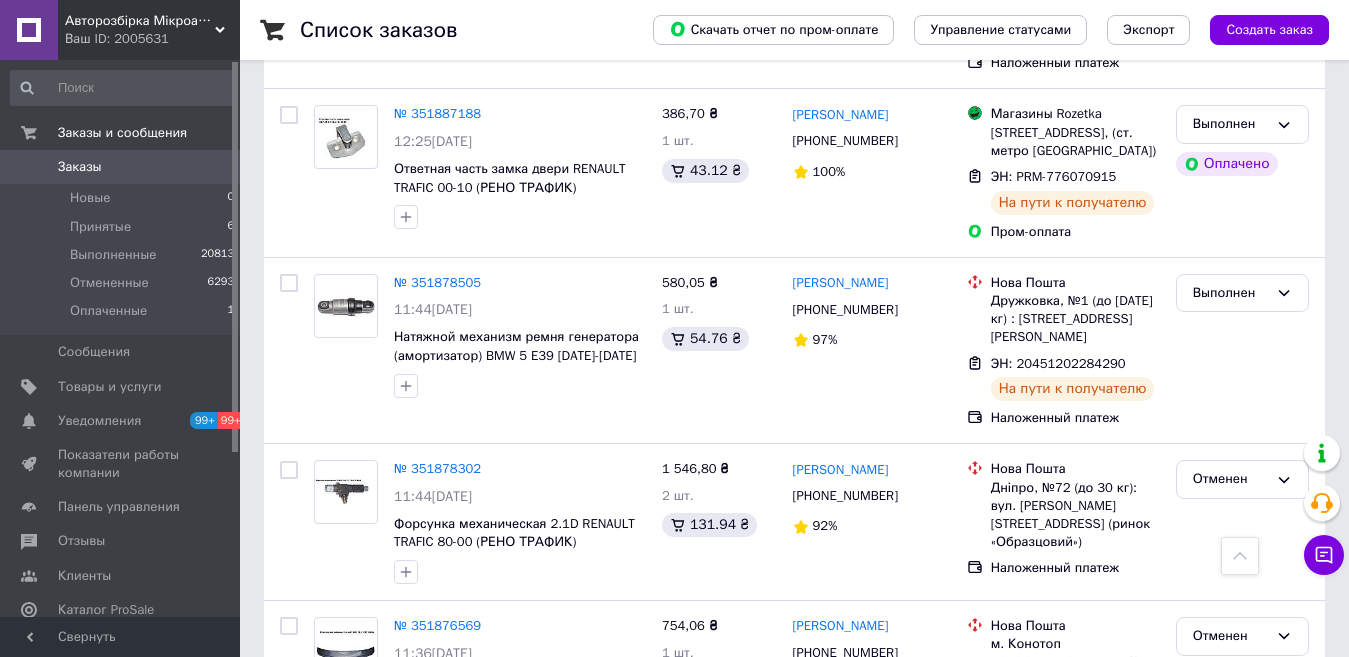 scroll, scrollTop: 1300, scrollLeft: 0, axis: vertical 